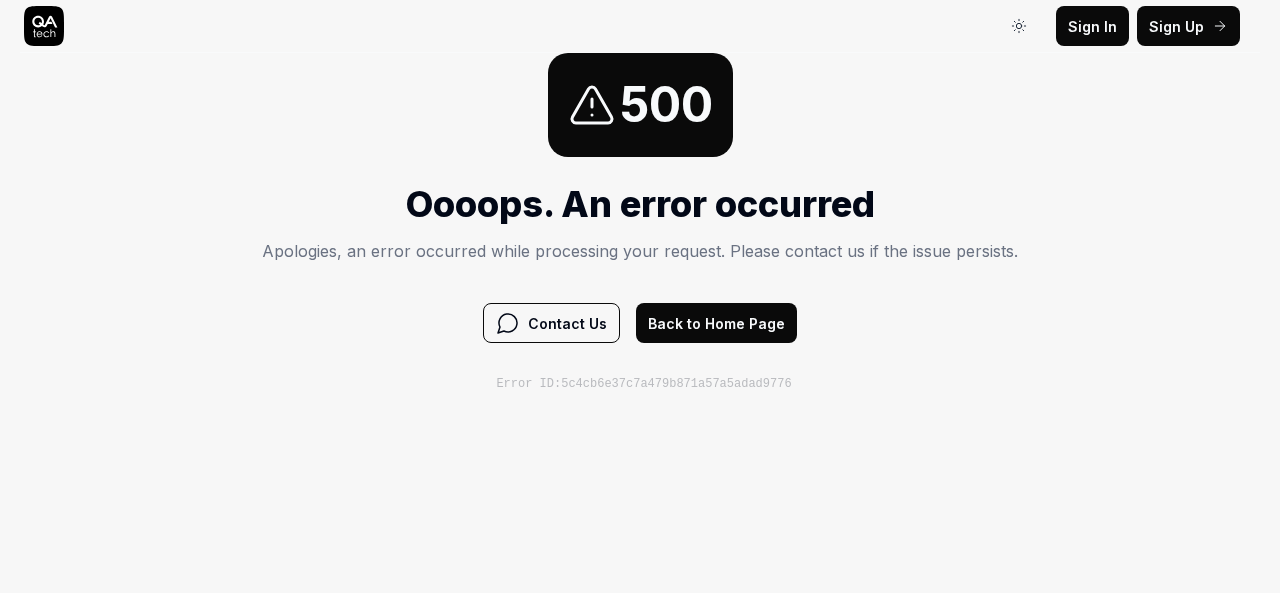 scroll, scrollTop: 0, scrollLeft: 0, axis: both 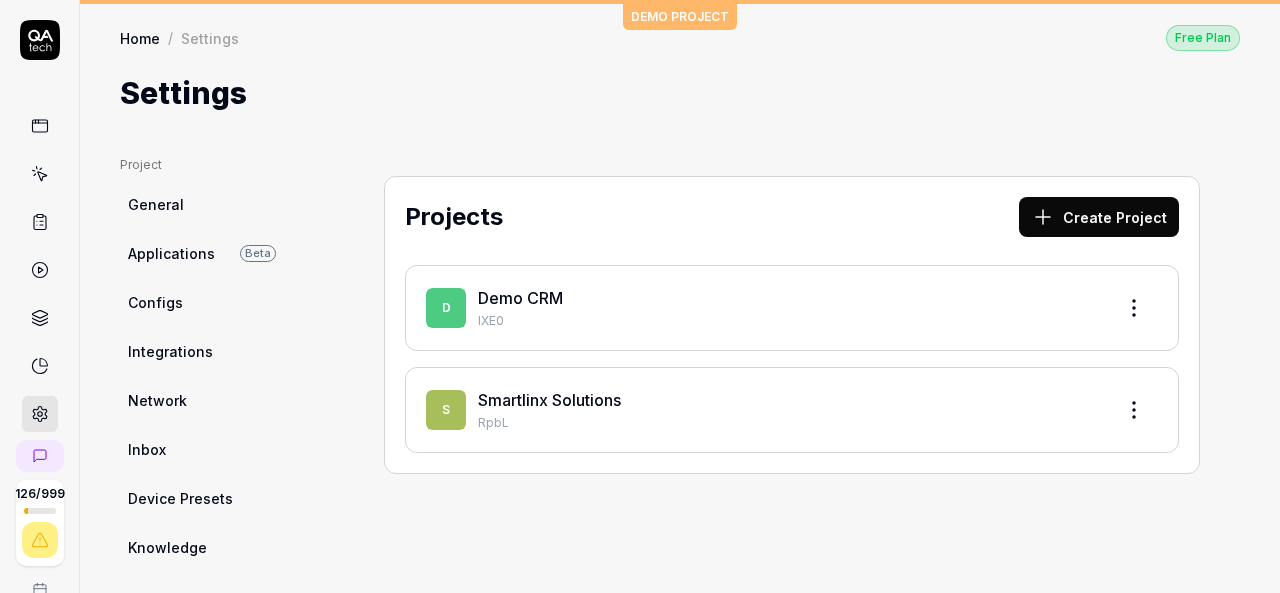 click on "RpbL" at bounding box center (788, 423) 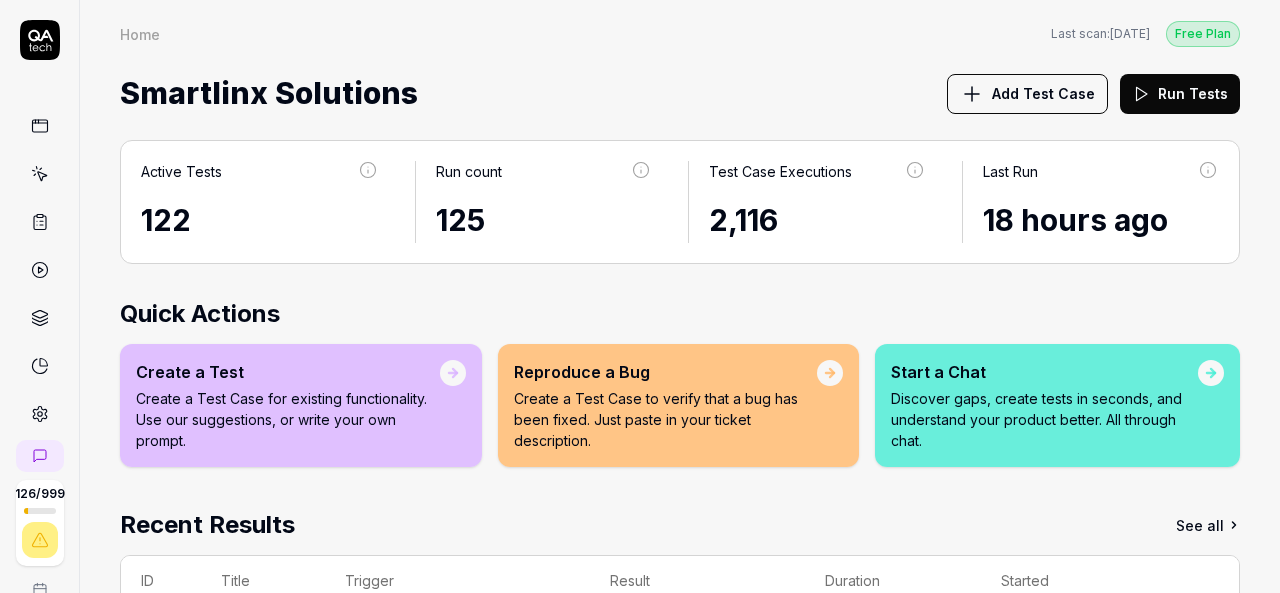 click on "Home Free Plan Home Last scan:  [DATE] Free Plan Smartlinx Solutions Add Test Case Run Tests" at bounding box center [680, 60] 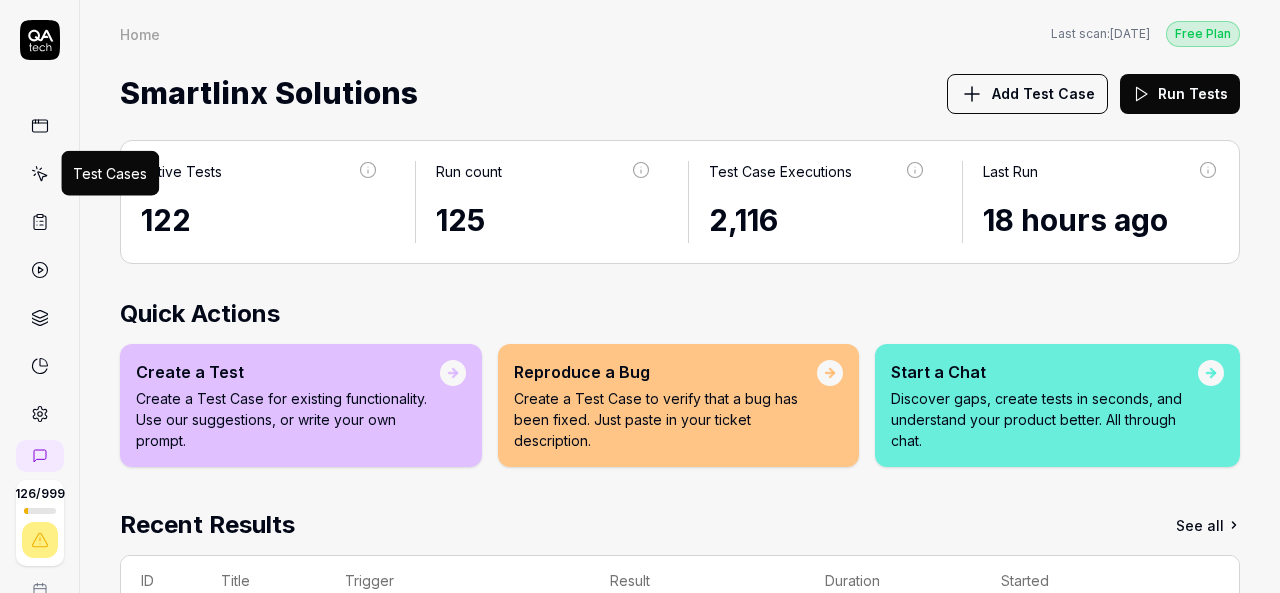 click 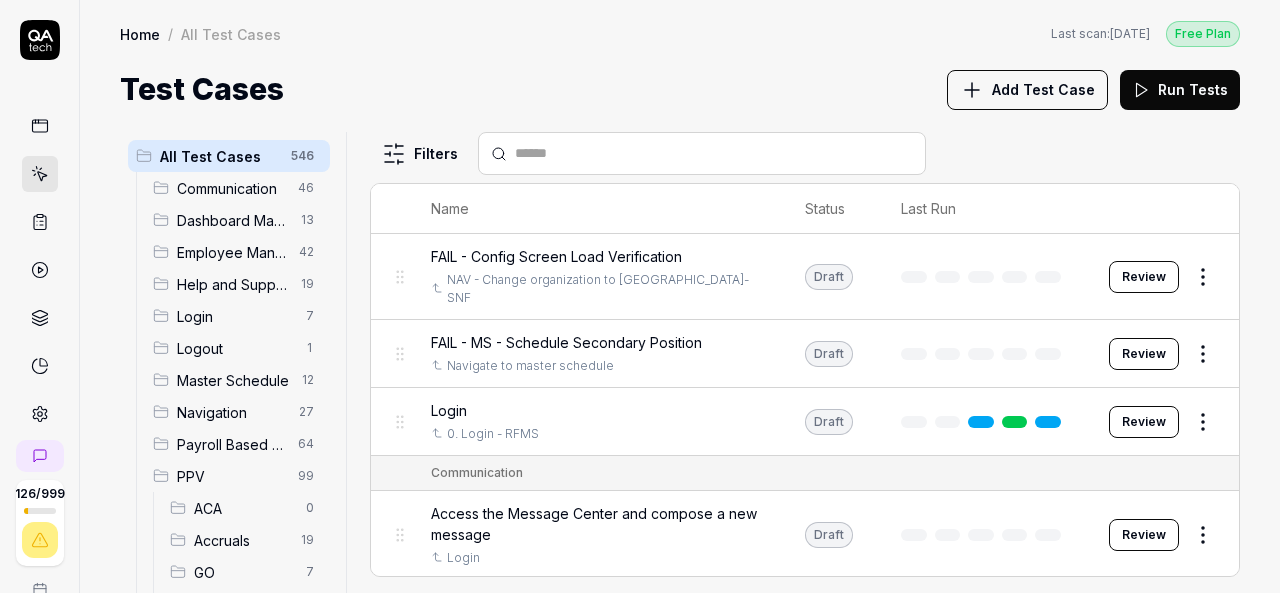 scroll, scrollTop: 441, scrollLeft: 0, axis: vertical 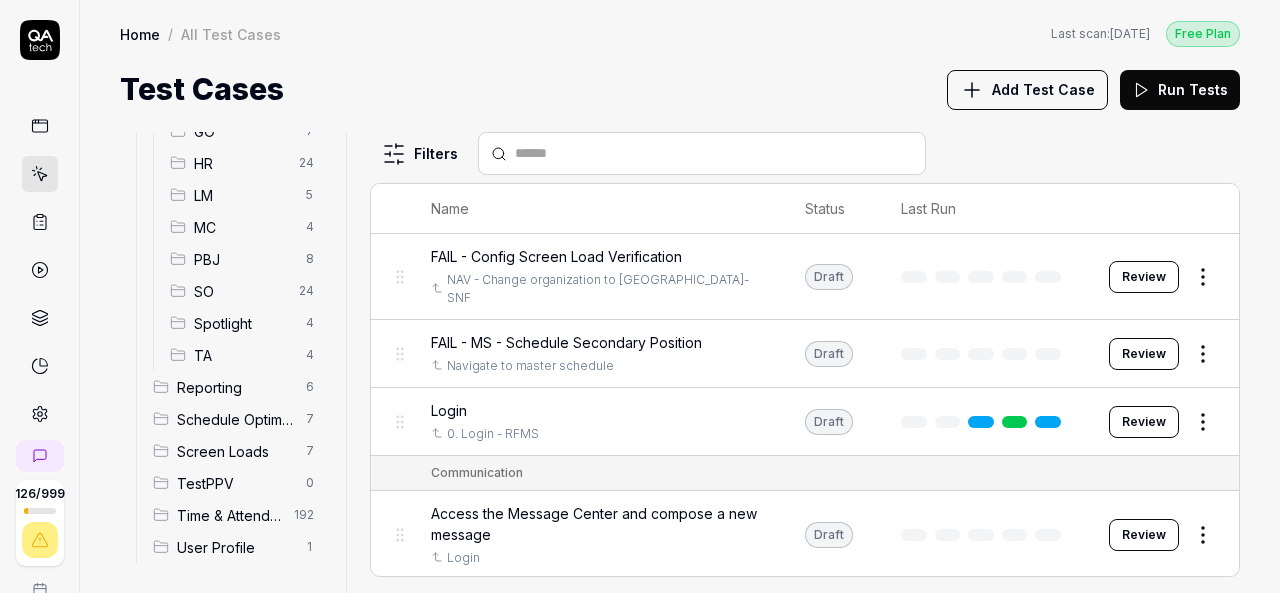 click on "Schedule Optimizer 7" at bounding box center (237, 419) 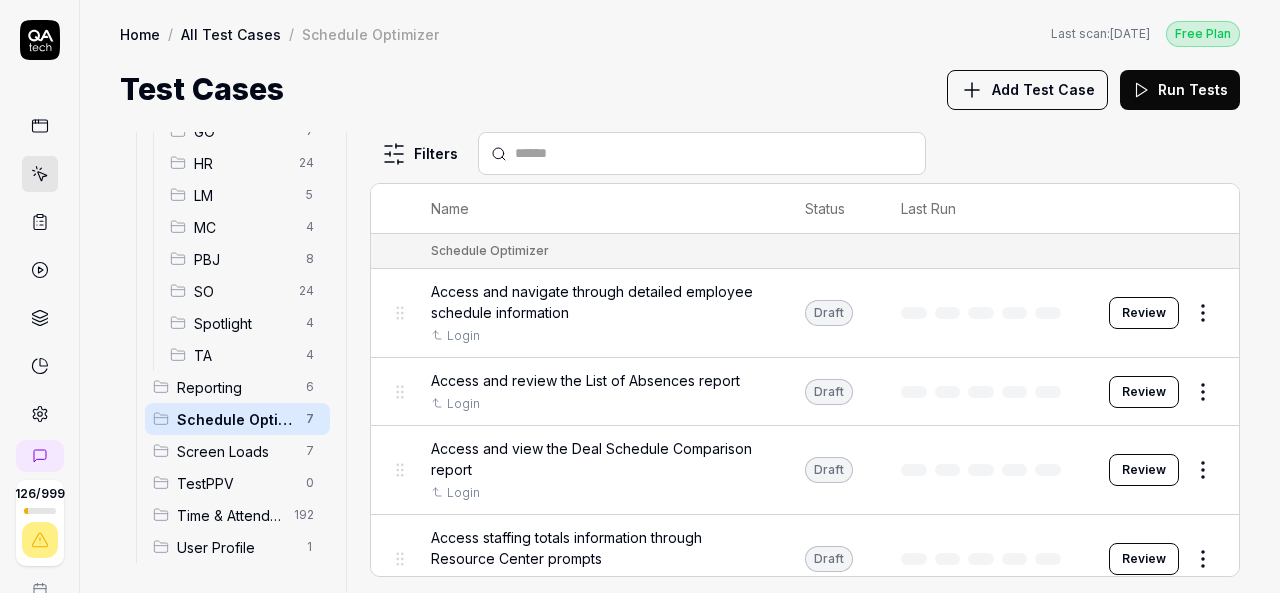 scroll, scrollTop: 294, scrollLeft: 0, axis: vertical 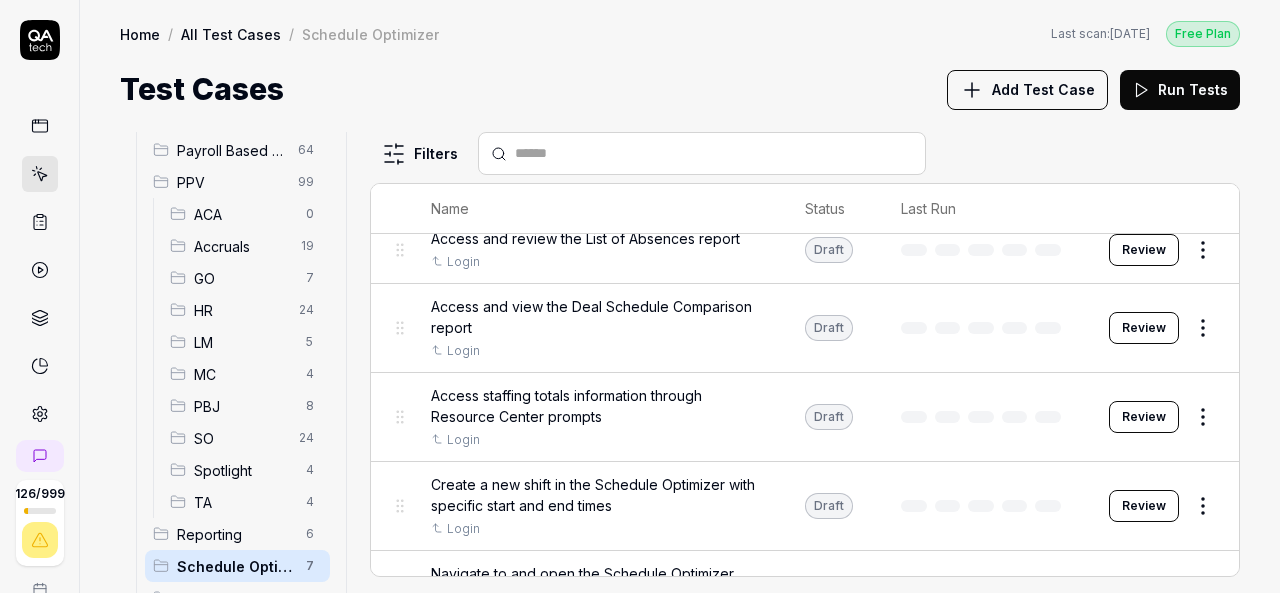 click on "SO" at bounding box center (240, 438) 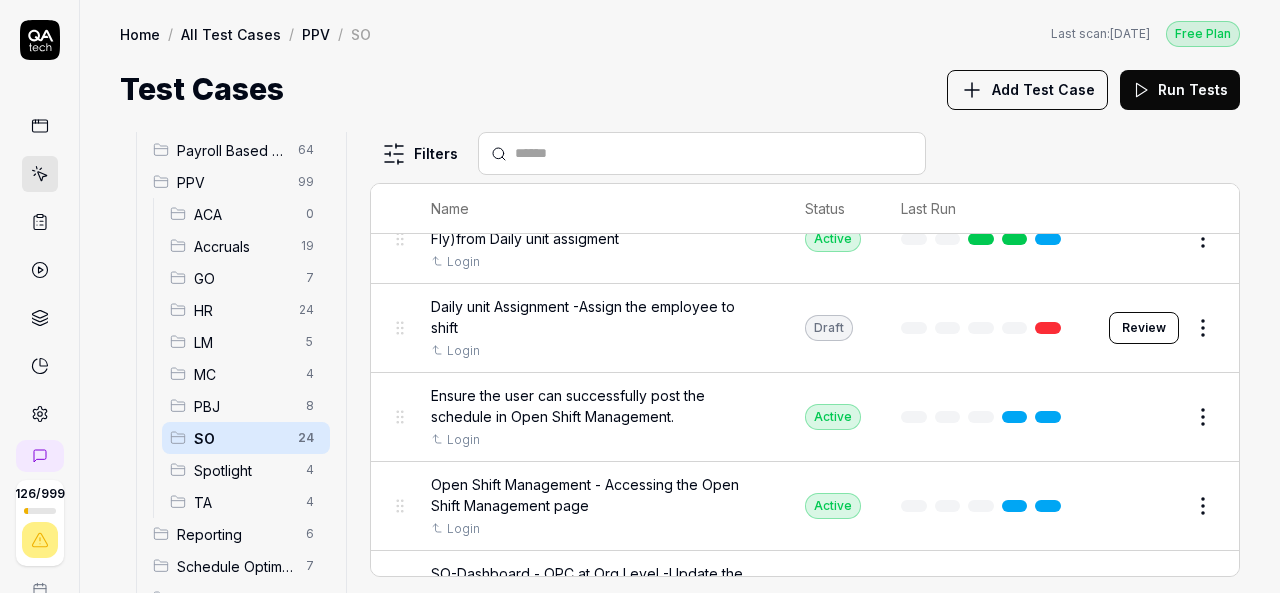 click on "126  /  999 k S Home / All Test Cases / PPV / SO Free Plan Home / All Test Cases / PPV / SO Last scan:  [DATE] Free Plan Test Cases Add Test Case Run Tests All Test Cases 546 Communication 46 Dashboard Management 13 Employee Management 42 Help and Support 19 Login 7 Logout 1 Master Schedule 12 Navigation 27 Payroll Based Journal 64 PPV 99 ACA 0 Accruals 19 GO 7 HR 24 LM 5 MC 4 PBJ 8 SO 24 Spotlight 4 TA 4 Reporting 6 Schedule Optimizer 7 Screen Loads 7 TestPPV 0 Time & Attendance 192 User Profile 1 Filters Name Status Last Run PPV SO Daily unit Assignment - Census Login Active Edit Daily unit Assignment -Add Open shift (Shift on Fly)from Daily unit assigment Login Active Edit Daily unit Assignment -Assign the employee to shift Login Draft Review Ensure the user can successfully post the schedule in Open Shift Management. Login Active Edit Open Shift Management - Accessing the Open Shift Management page Login Active Edit SO-Dashboard - OPC at  Org Level -Update the values at Configure popup Login Draft *" at bounding box center [640, 296] 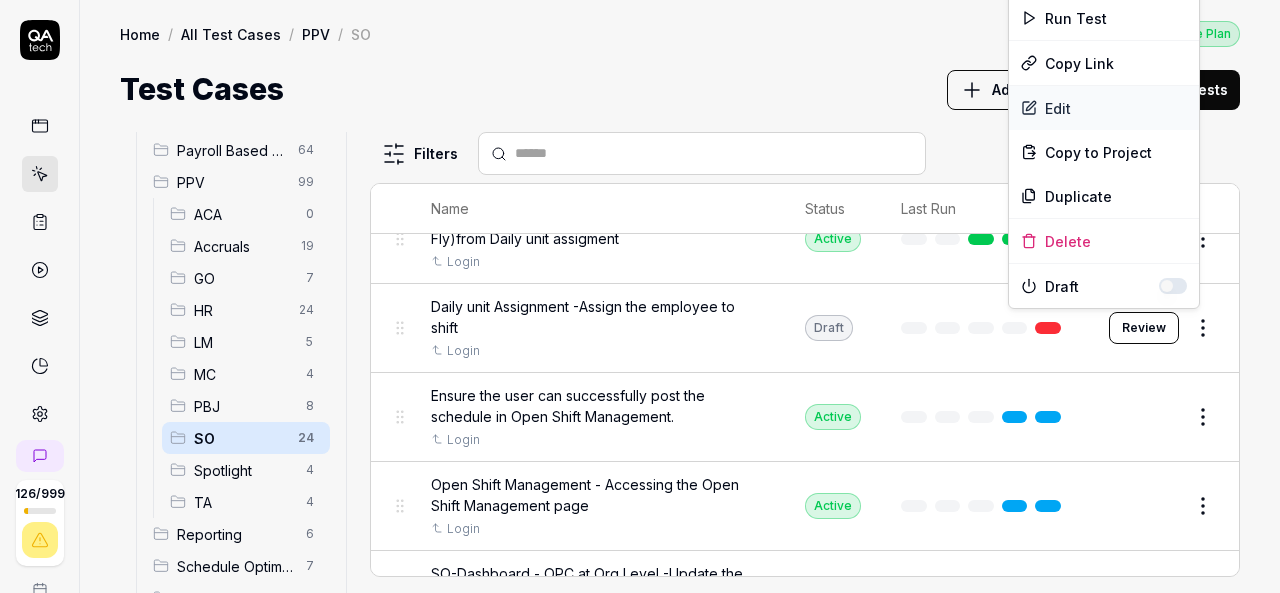 click on "Edit" at bounding box center [1104, 108] 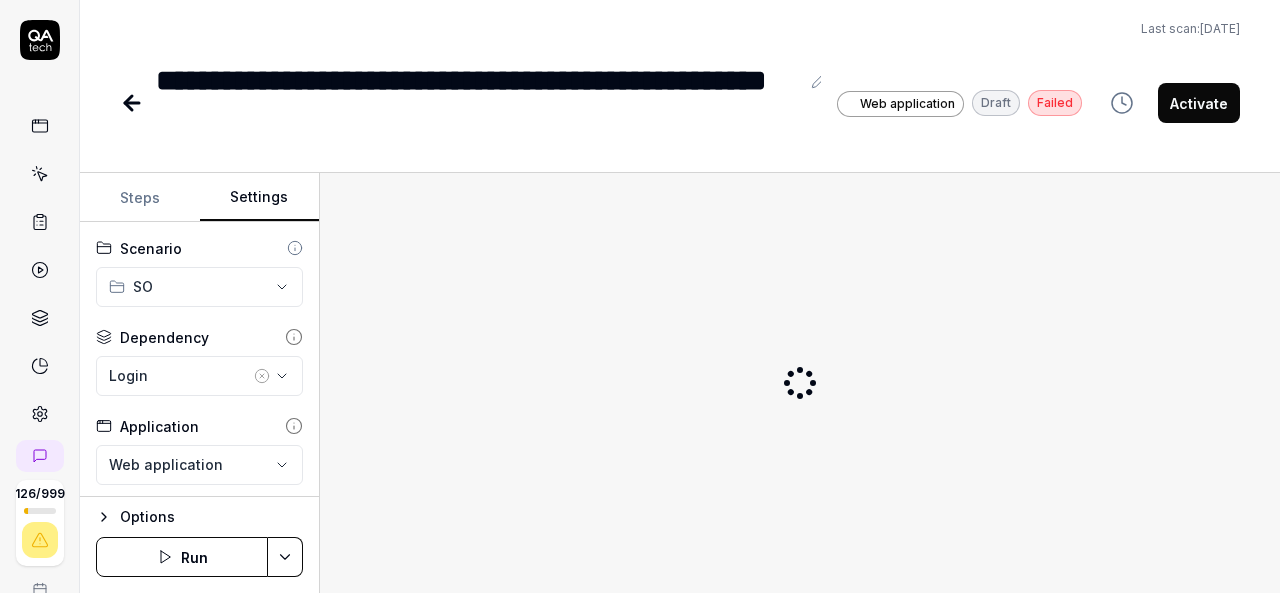 click on "Settings" at bounding box center [260, 198] 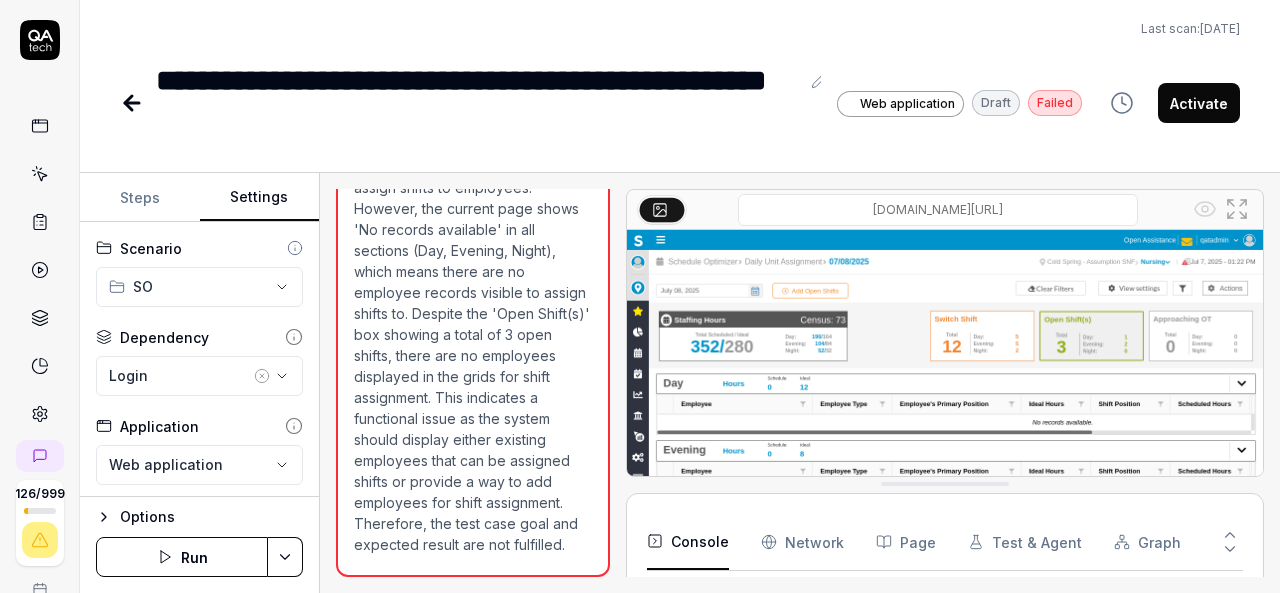 scroll, scrollTop: 1424, scrollLeft: 0, axis: vertical 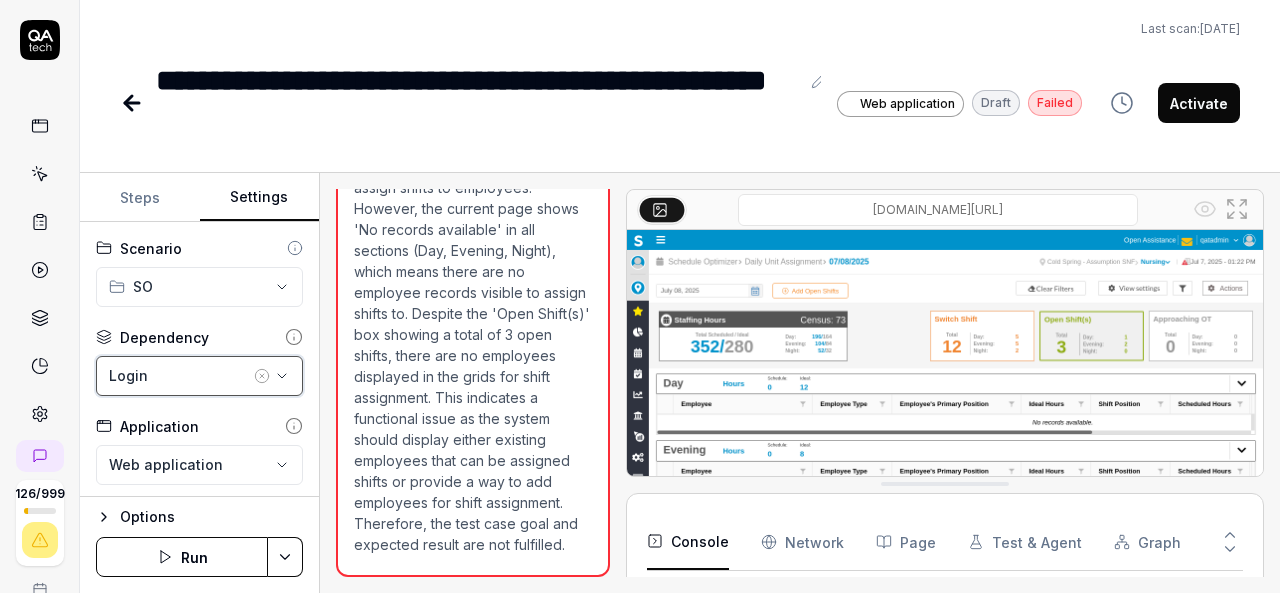 click on "Login" at bounding box center (199, 376) 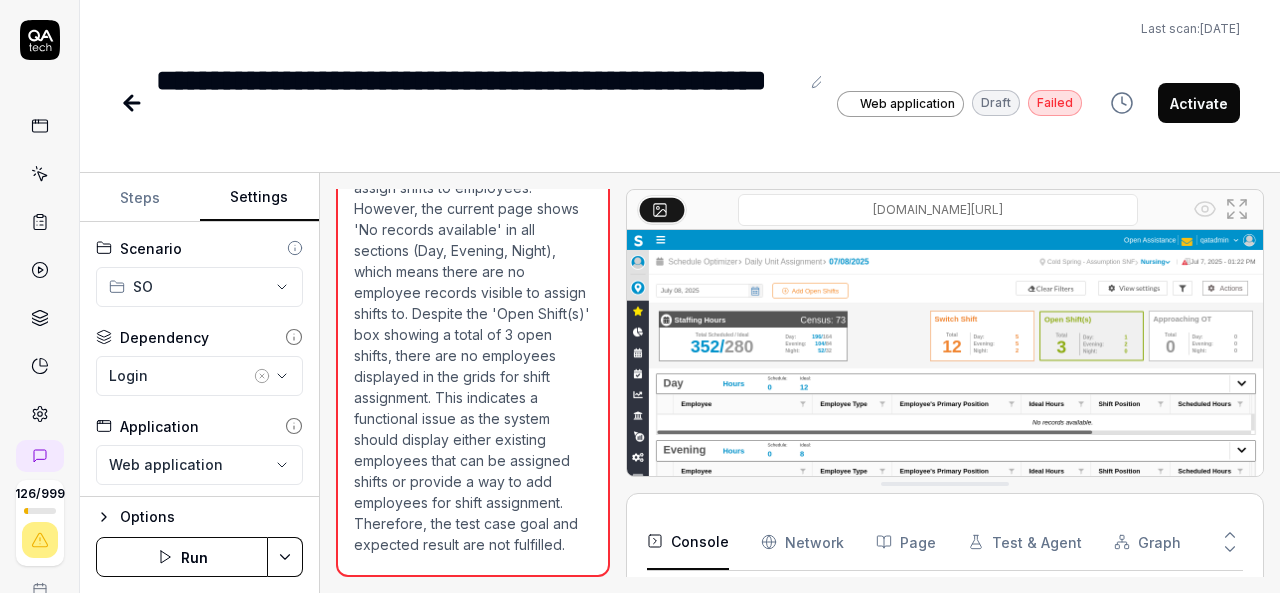 click on "Last scan:  [DATE]" at bounding box center [680, 29] 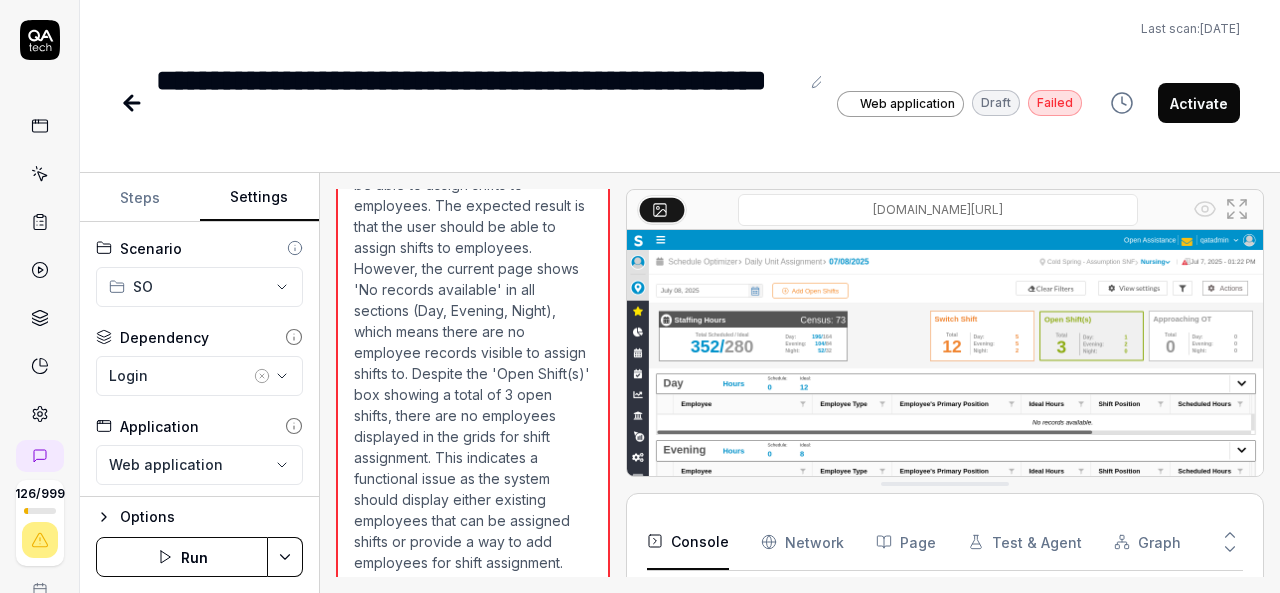 scroll, scrollTop: 1424, scrollLeft: 0, axis: vertical 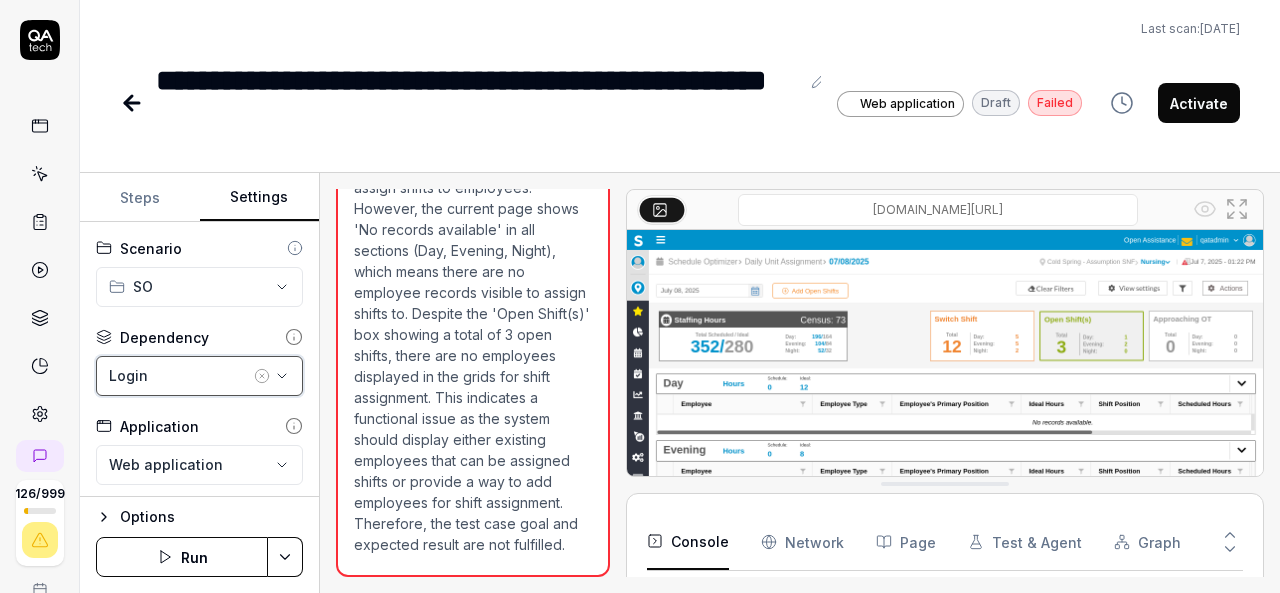click 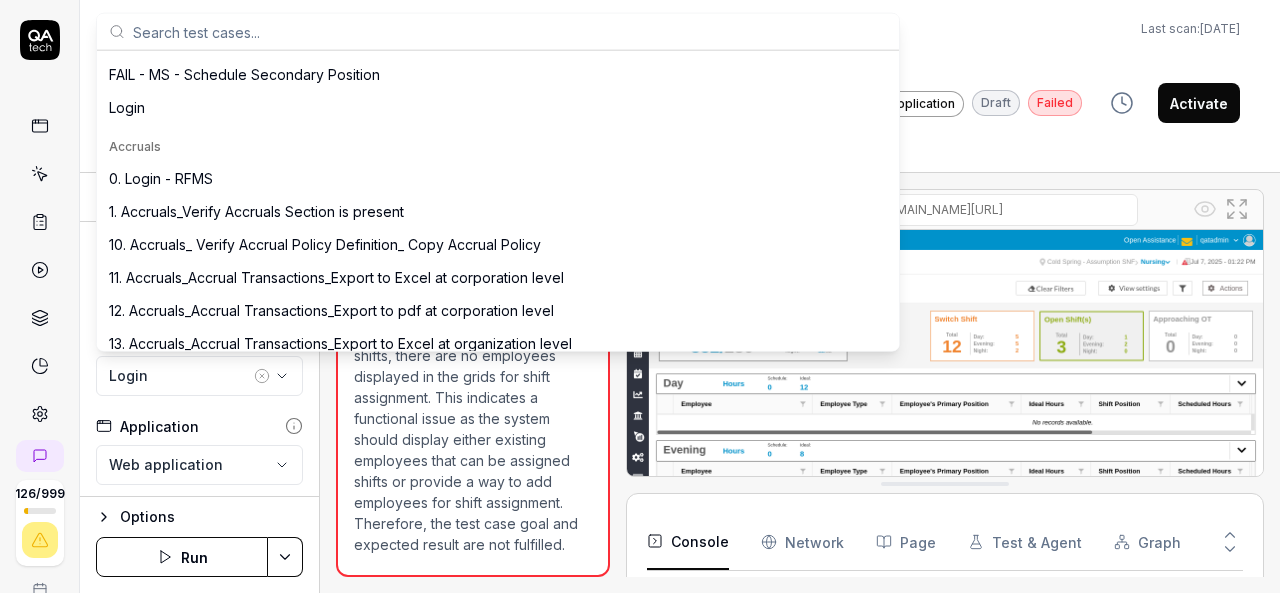 scroll, scrollTop: 0, scrollLeft: 0, axis: both 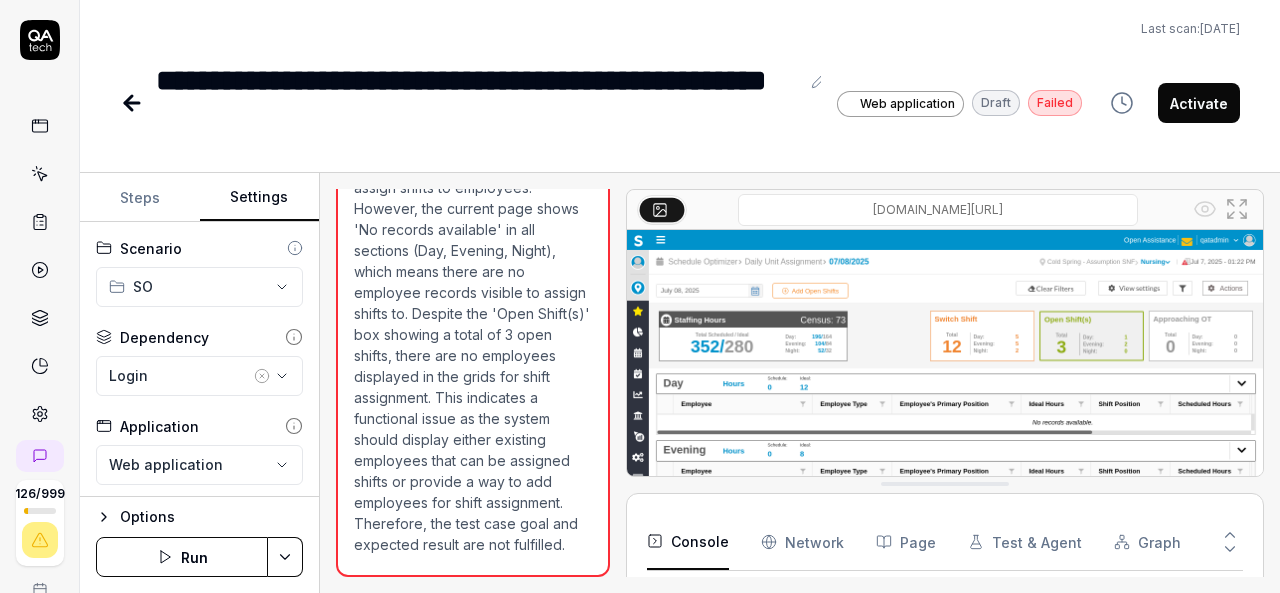 click on "Last scan:  [DATE]" at bounding box center [680, 29] 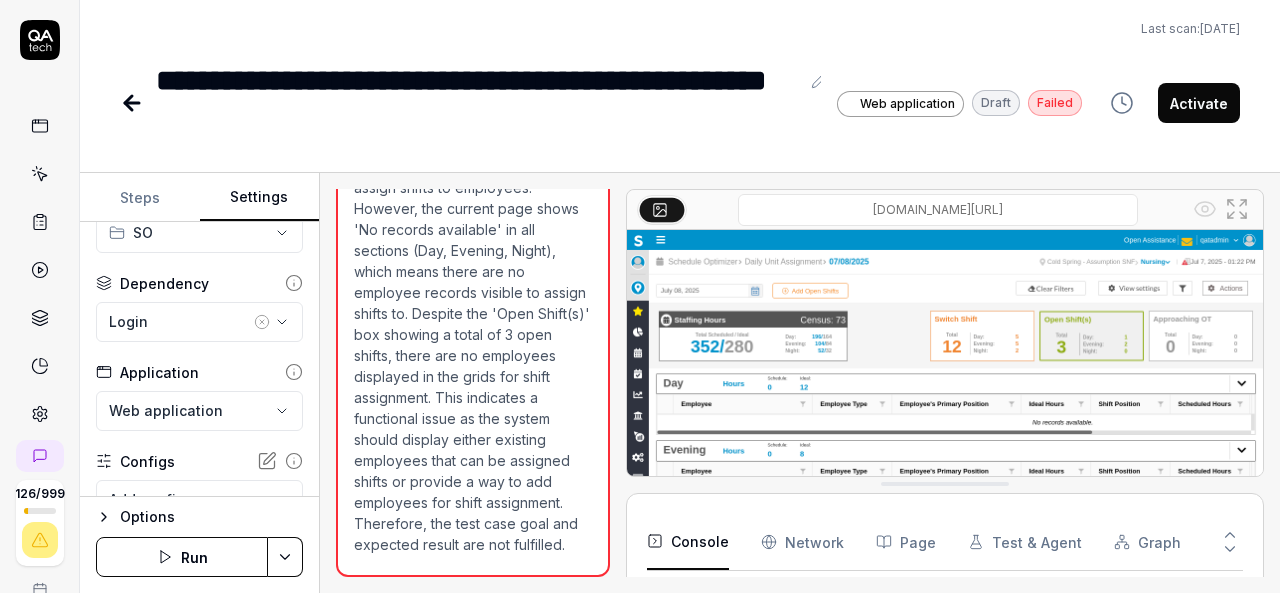 scroll, scrollTop: 58, scrollLeft: 0, axis: vertical 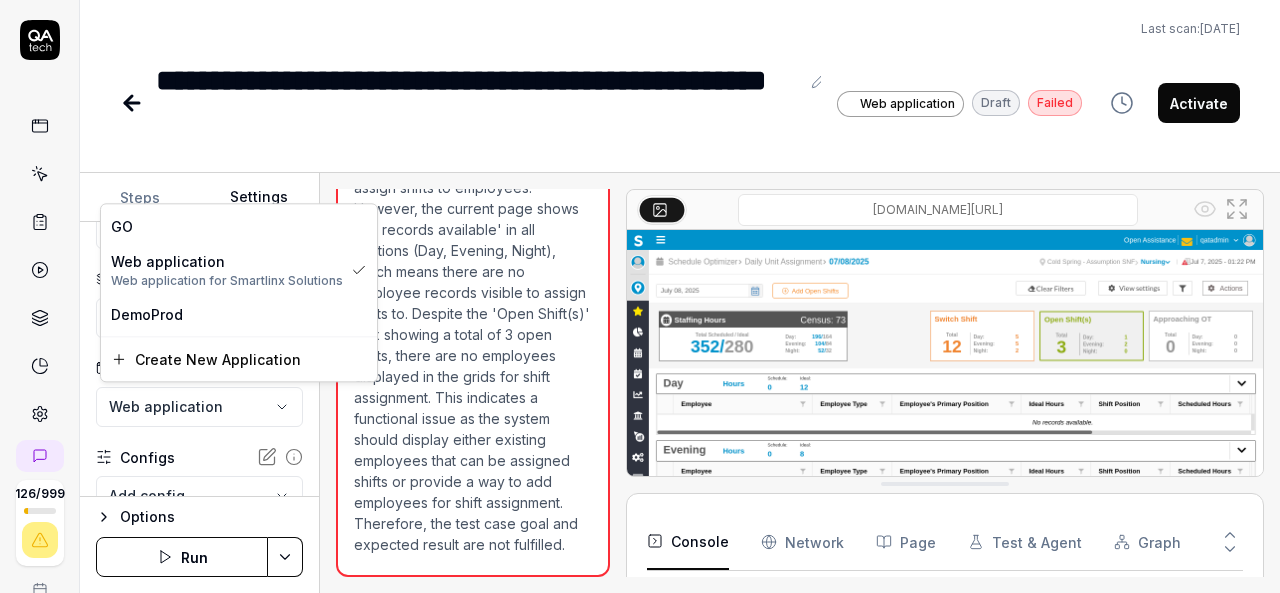 click on "**********" at bounding box center [640, 296] 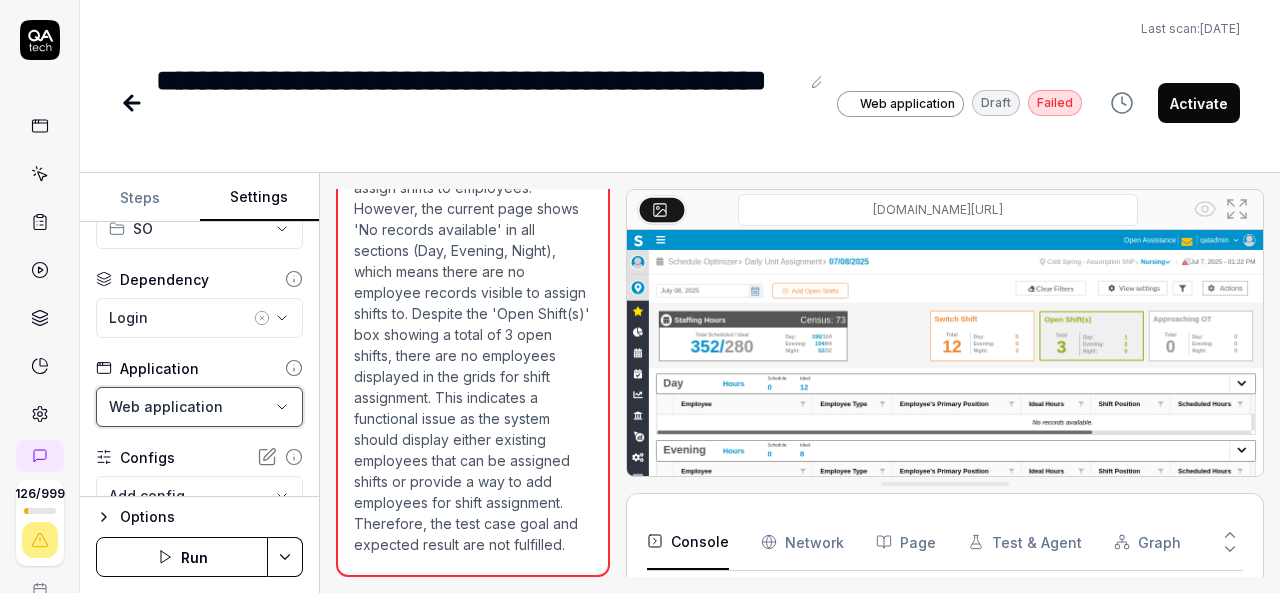 click on "**********" at bounding box center [640, 296] 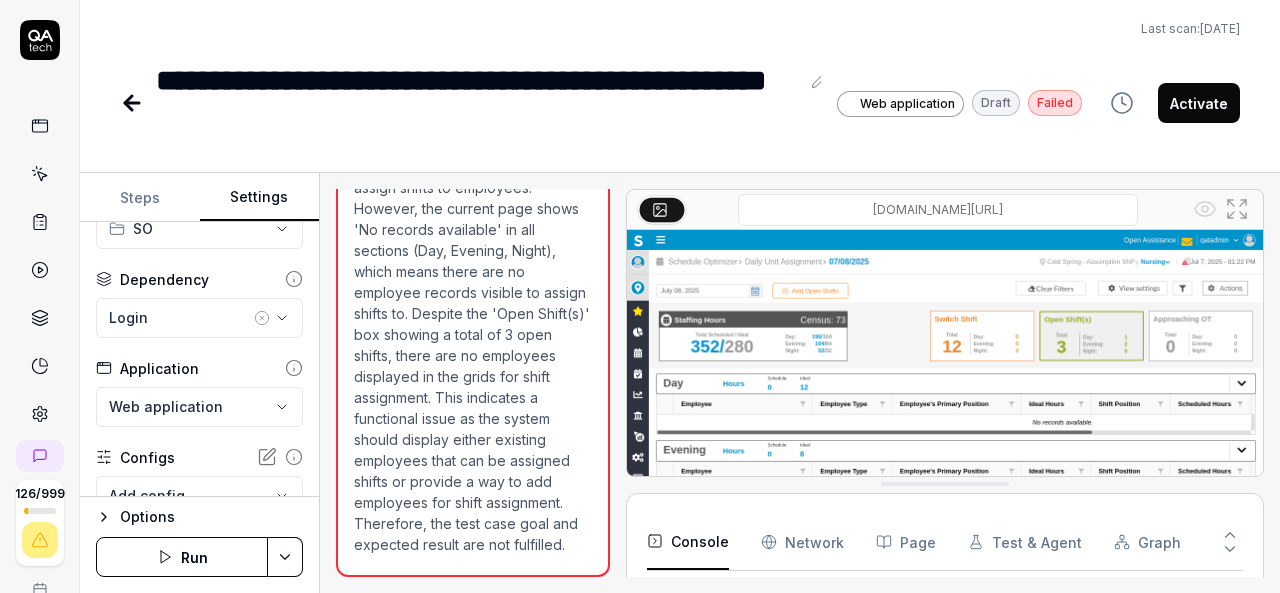 type on "*" 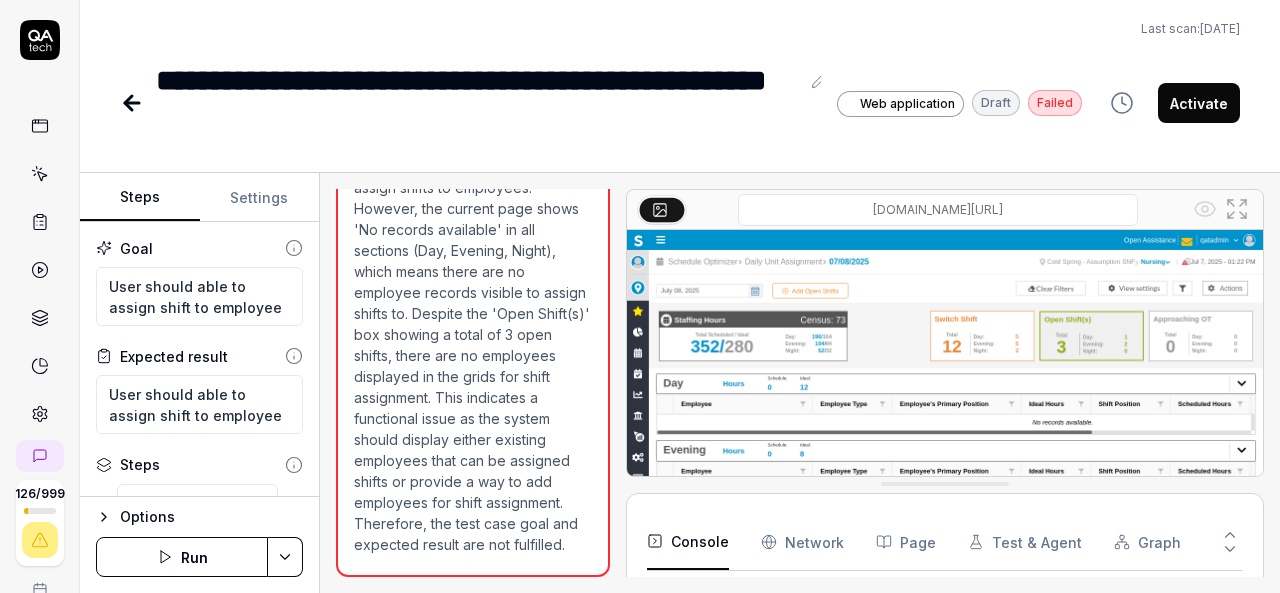 click on "Steps" at bounding box center (140, 198) 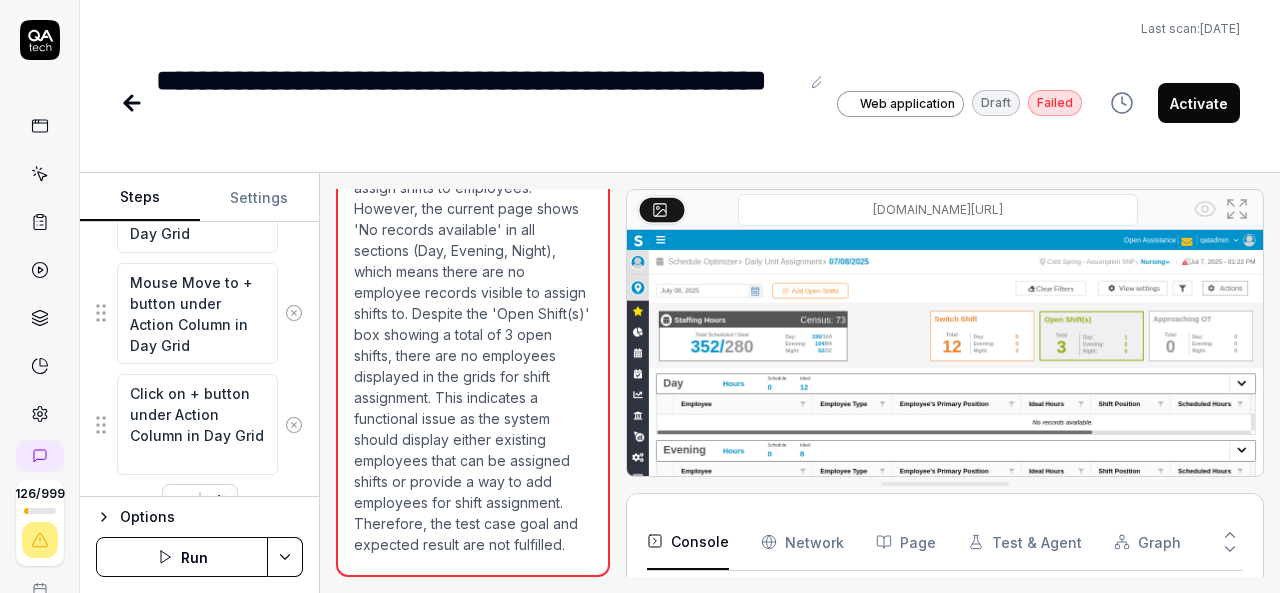 scroll, scrollTop: 1338, scrollLeft: 0, axis: vertical 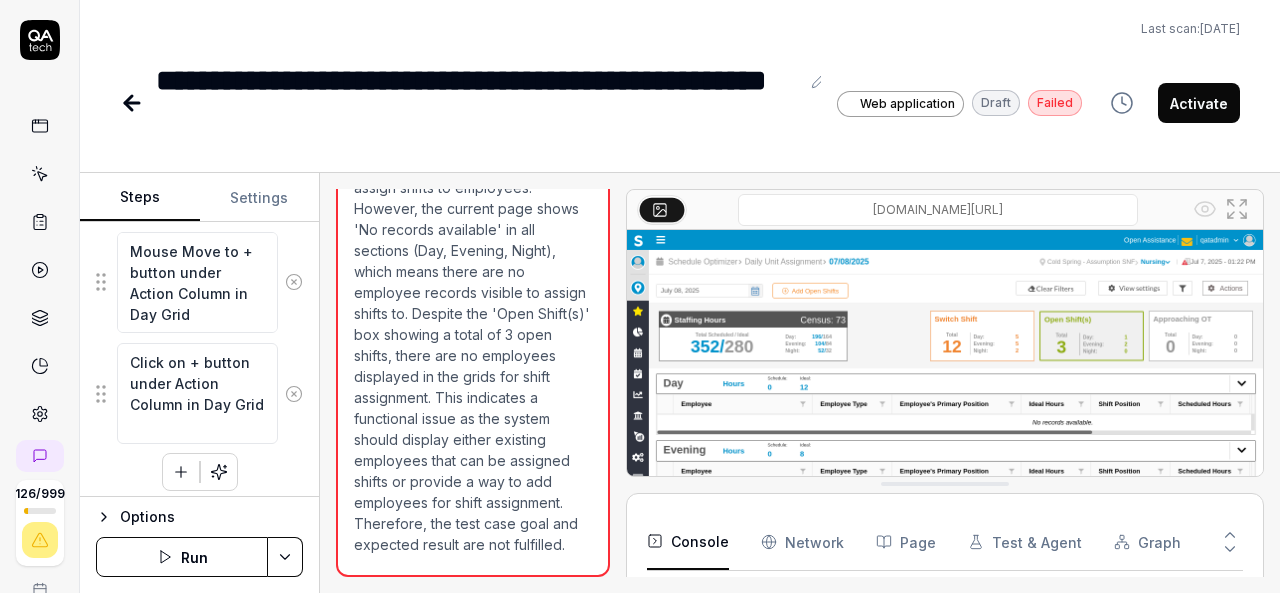 type 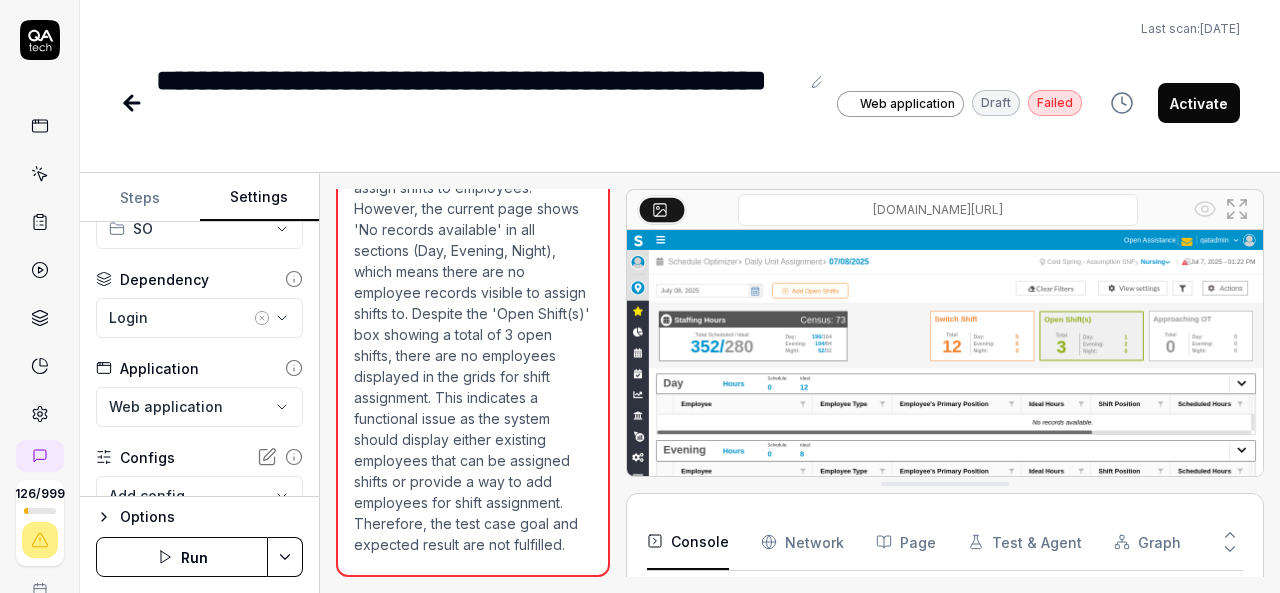 type on "*" 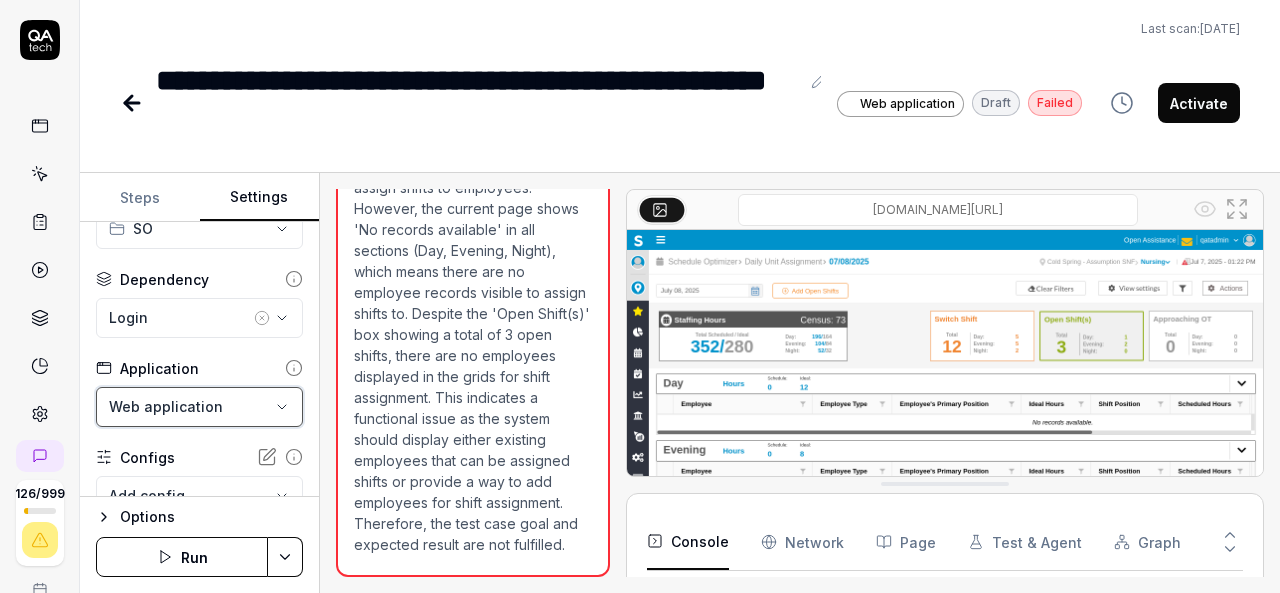 click on "**********" at bounding box center (640, 296) 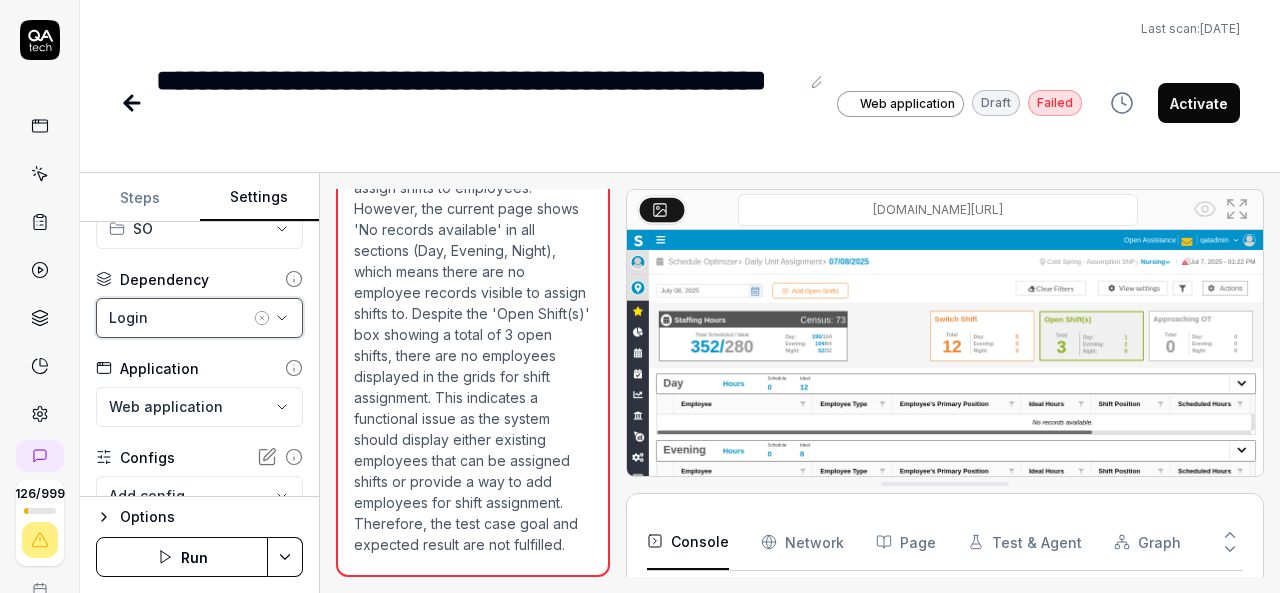 click 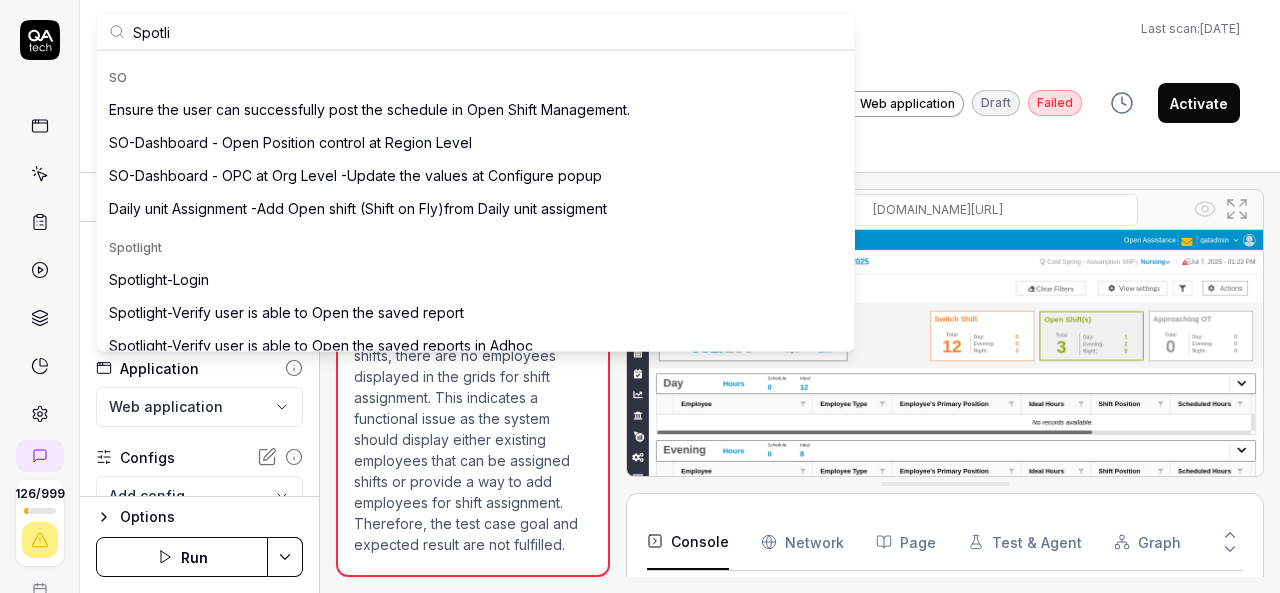 scroll, scrollTop: 1324, scrollLeft: 0, axis: vertical 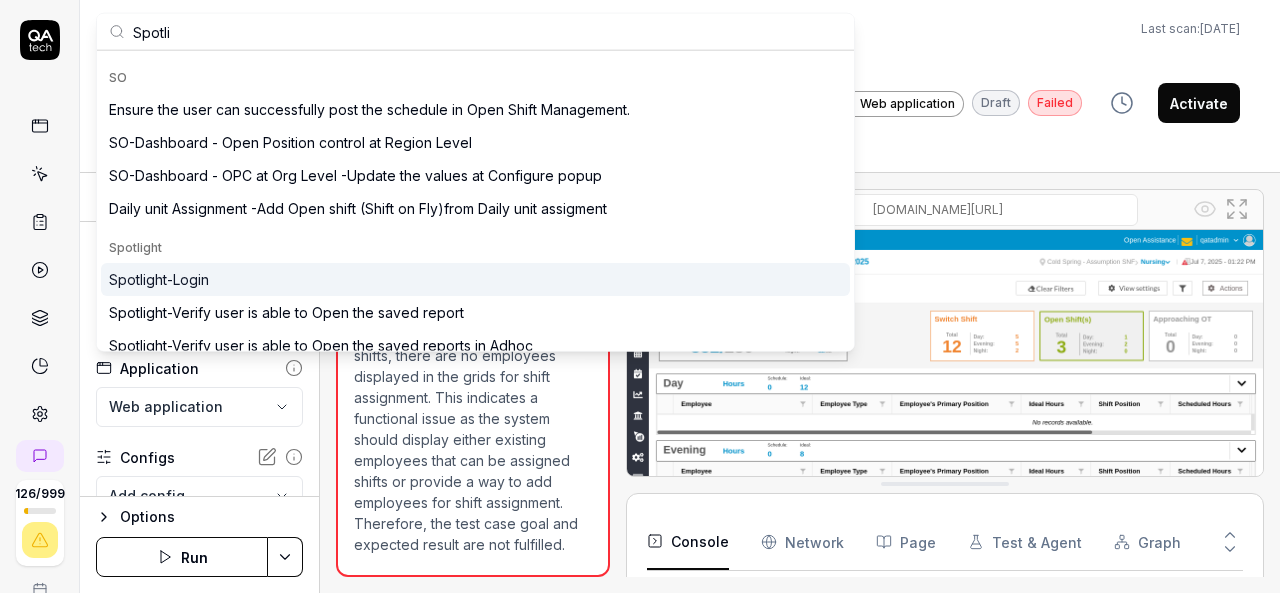 type on "Spotli" 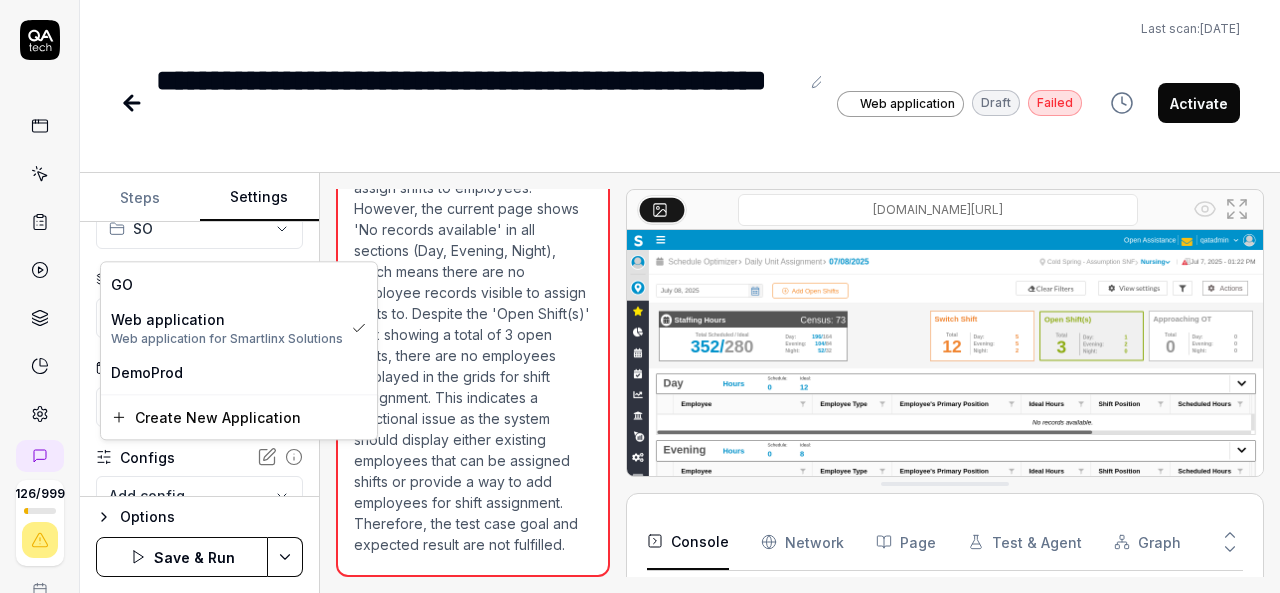 click on "**********" at bounding box center (640, 296) 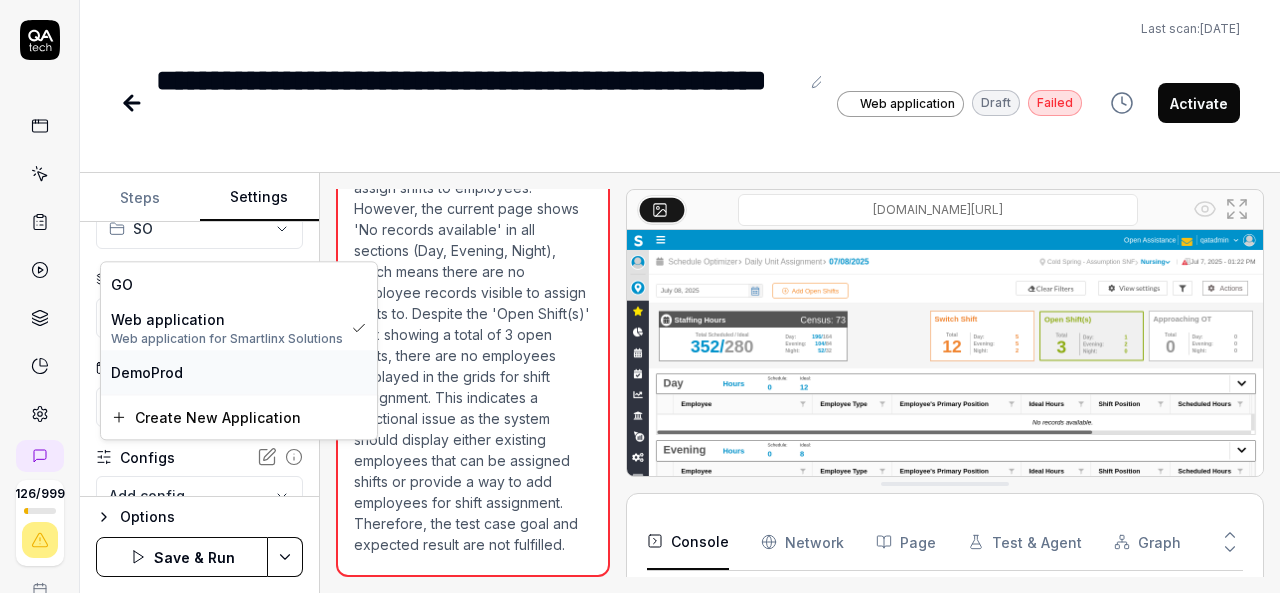 click on "DemoProd" at bounding box center [147, 372] 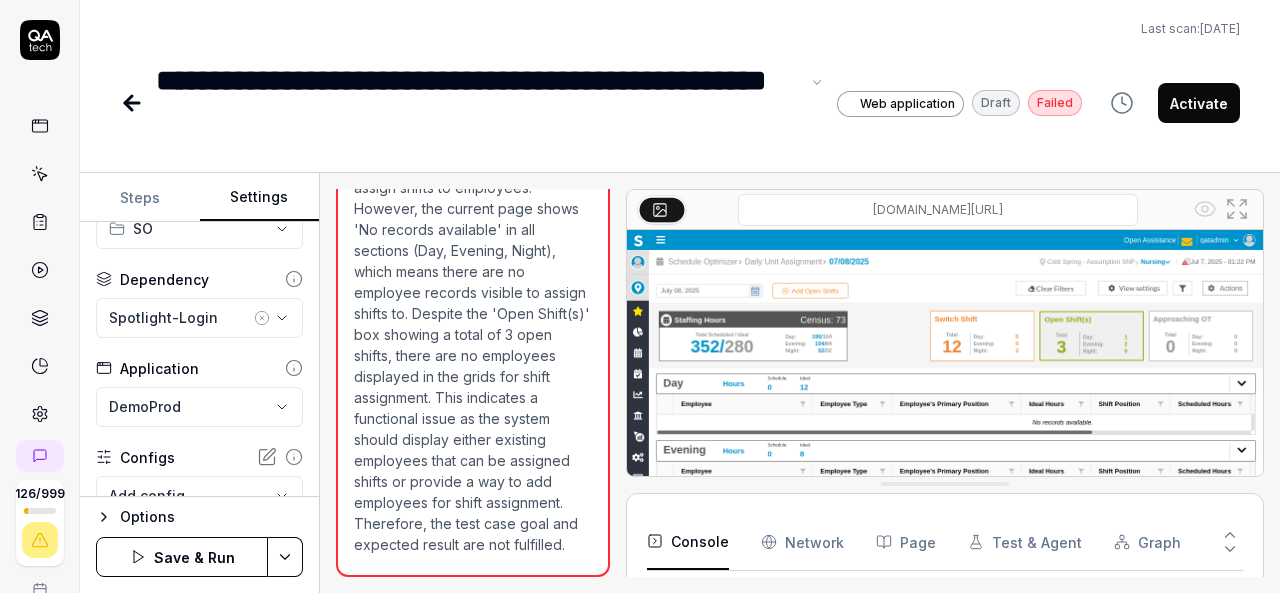 click on "**********" at bounding box center [477, 103] 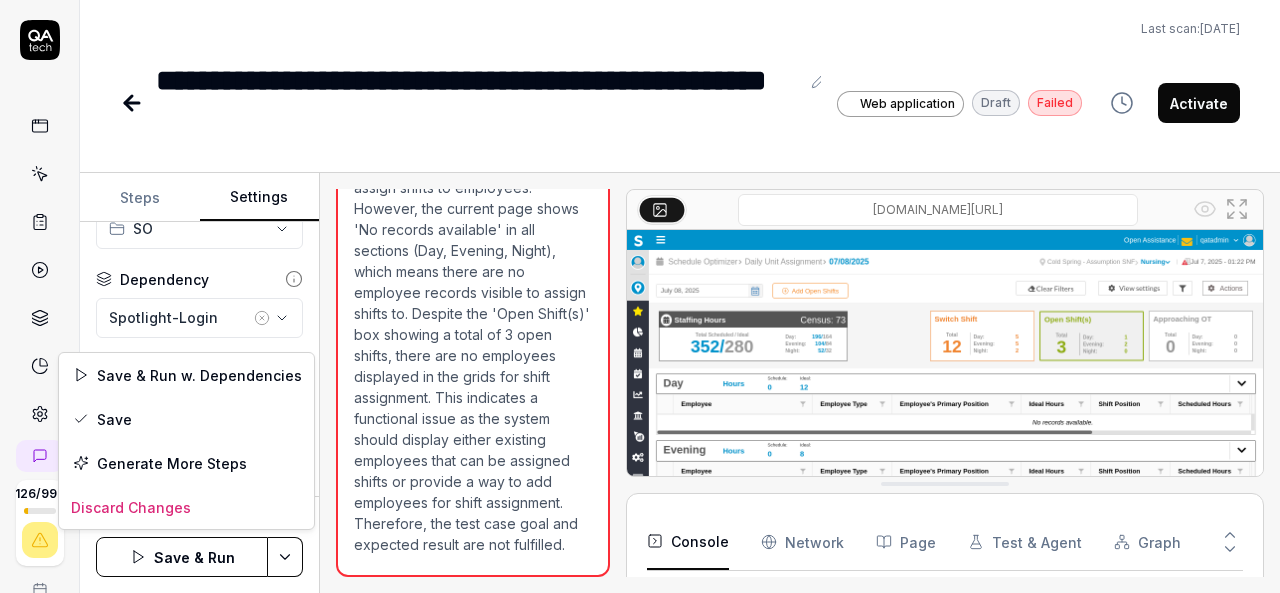 click on "**********" at bounding box center [640, 296] 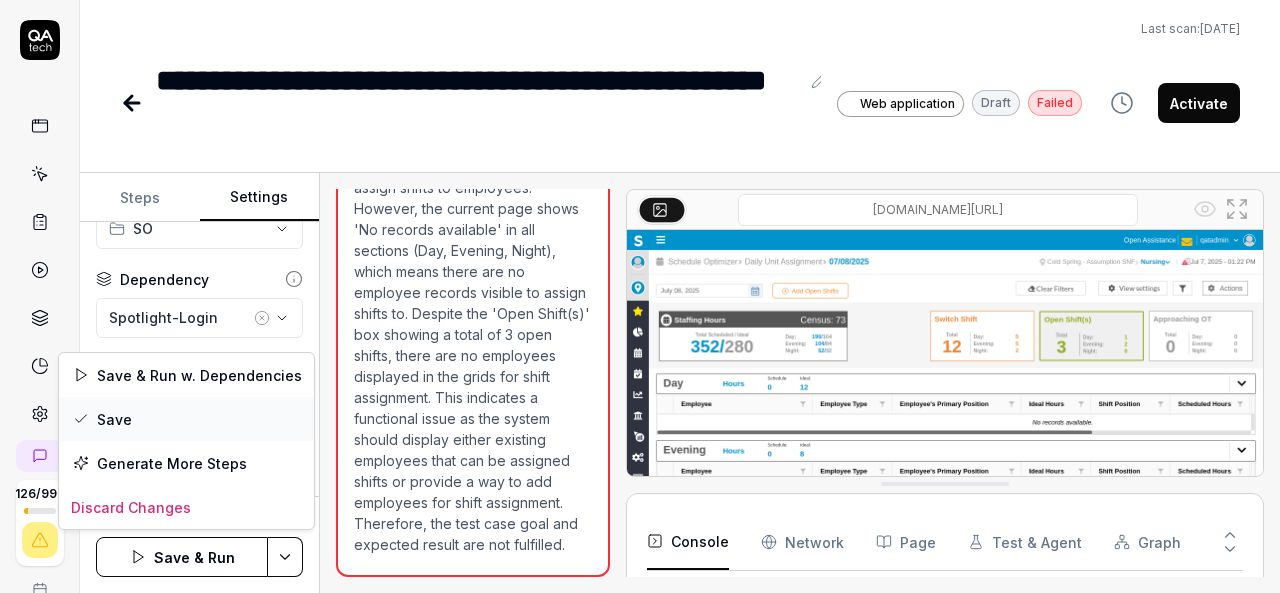 click on "Save" at bounding box center [186, 419] 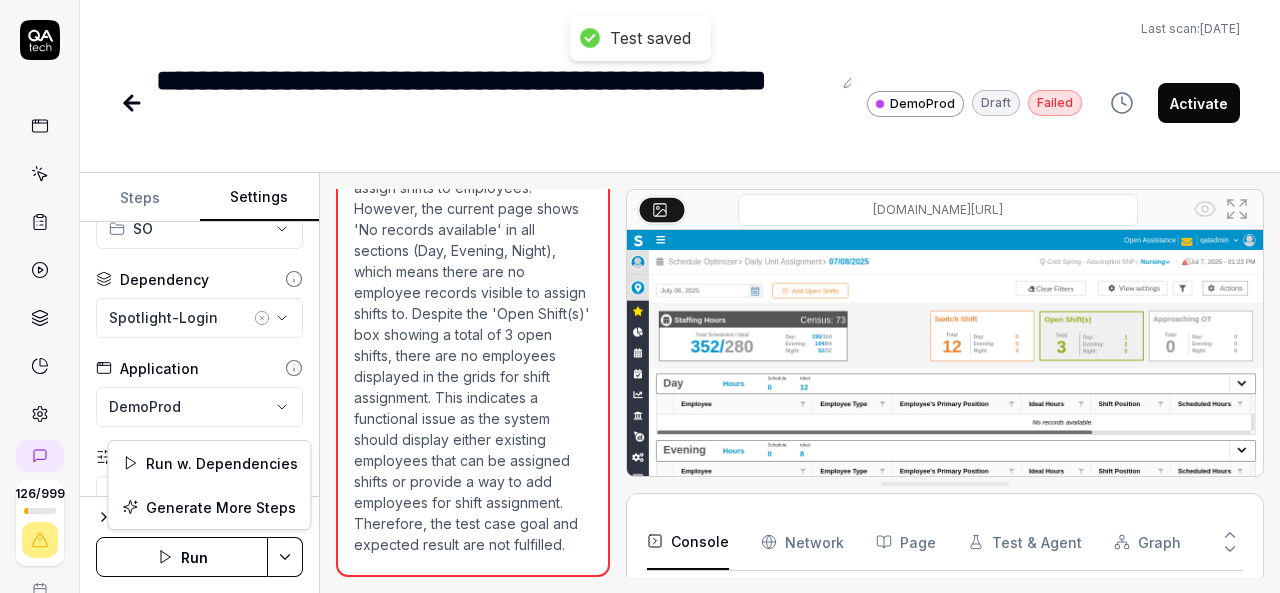 click on "**********" at bounding box center [640, 296] 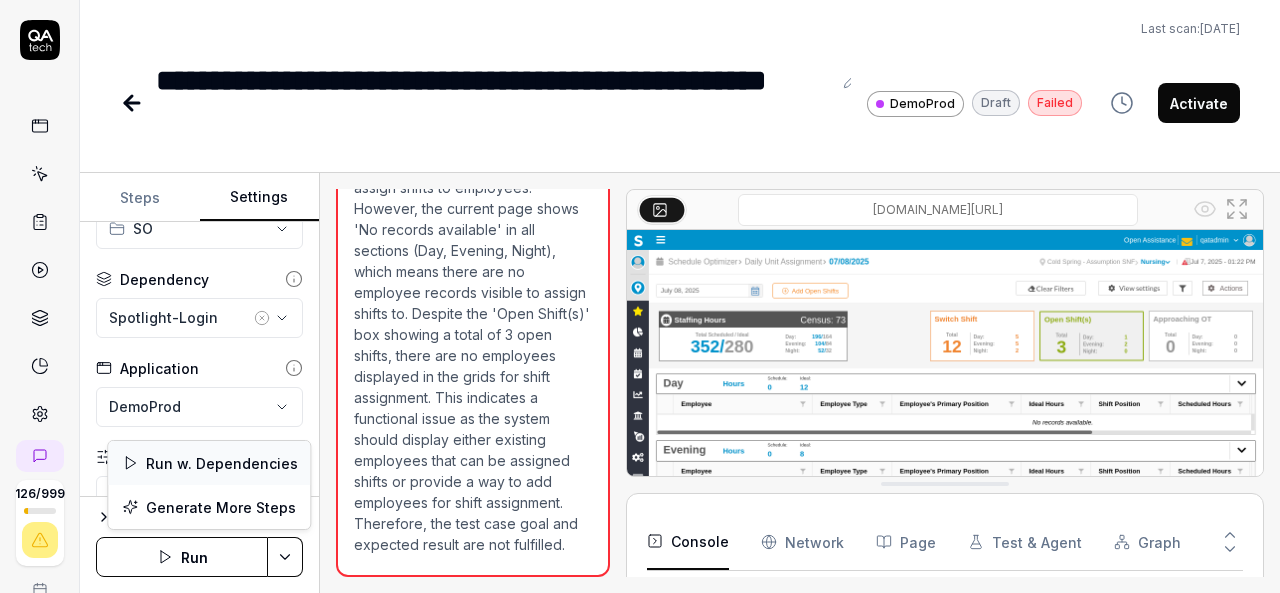 click on "Run w. Dependencies" at bounding box center [209, 463] 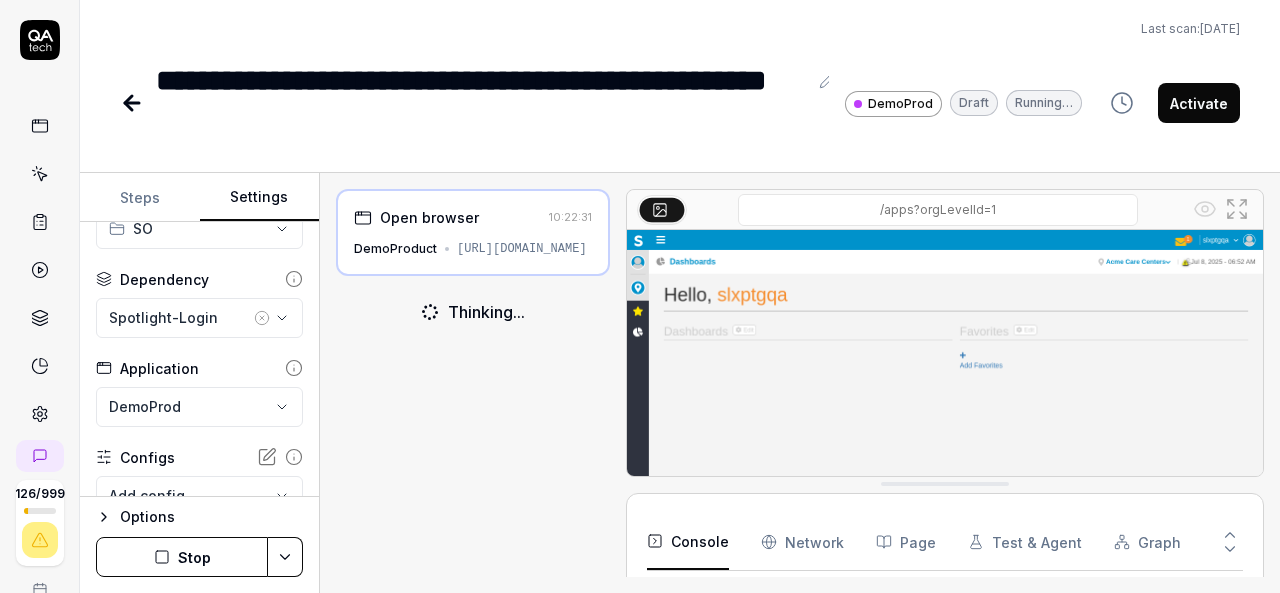 scroll, scrollTop: 32, scrollLeft: 0, axis: vertical 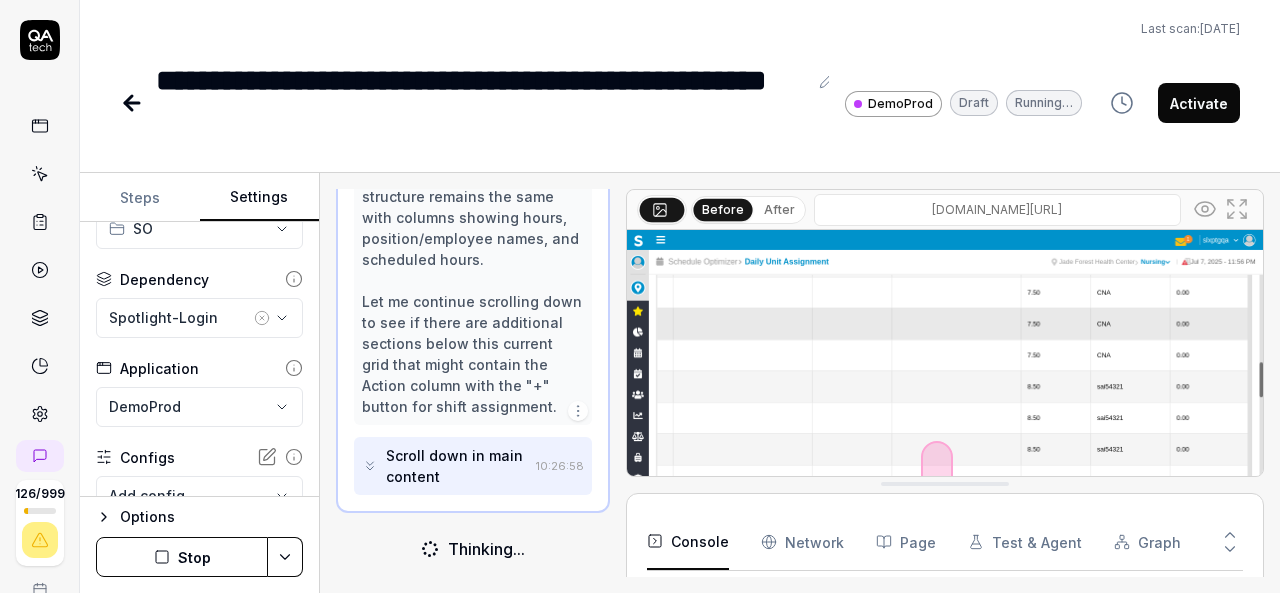 click 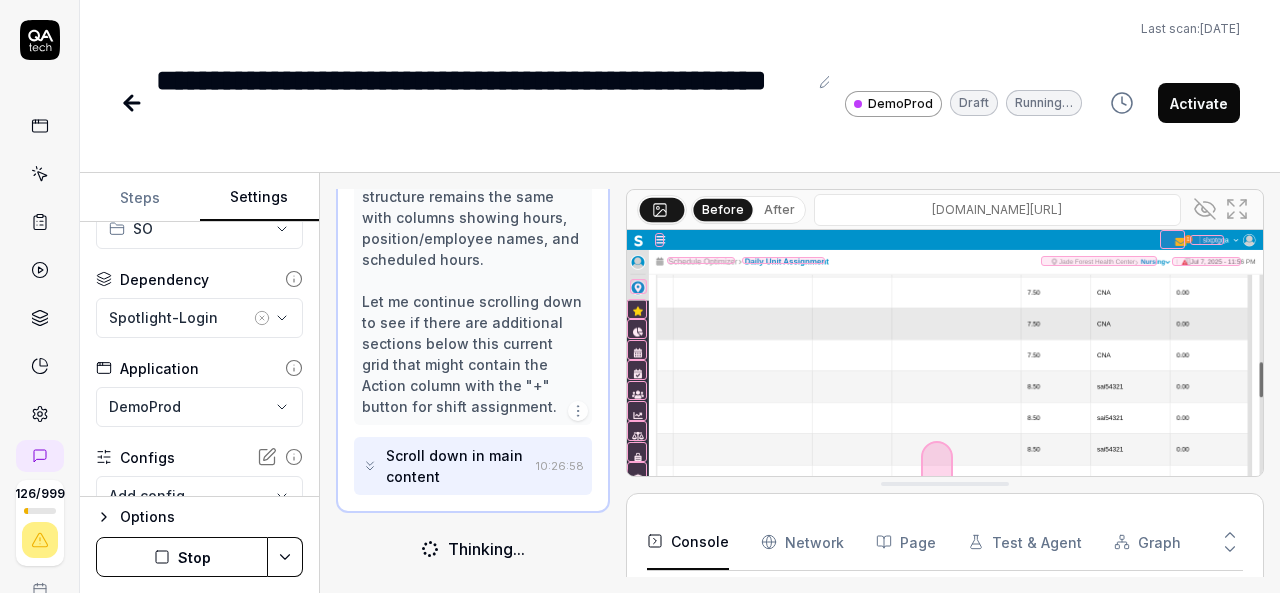 click 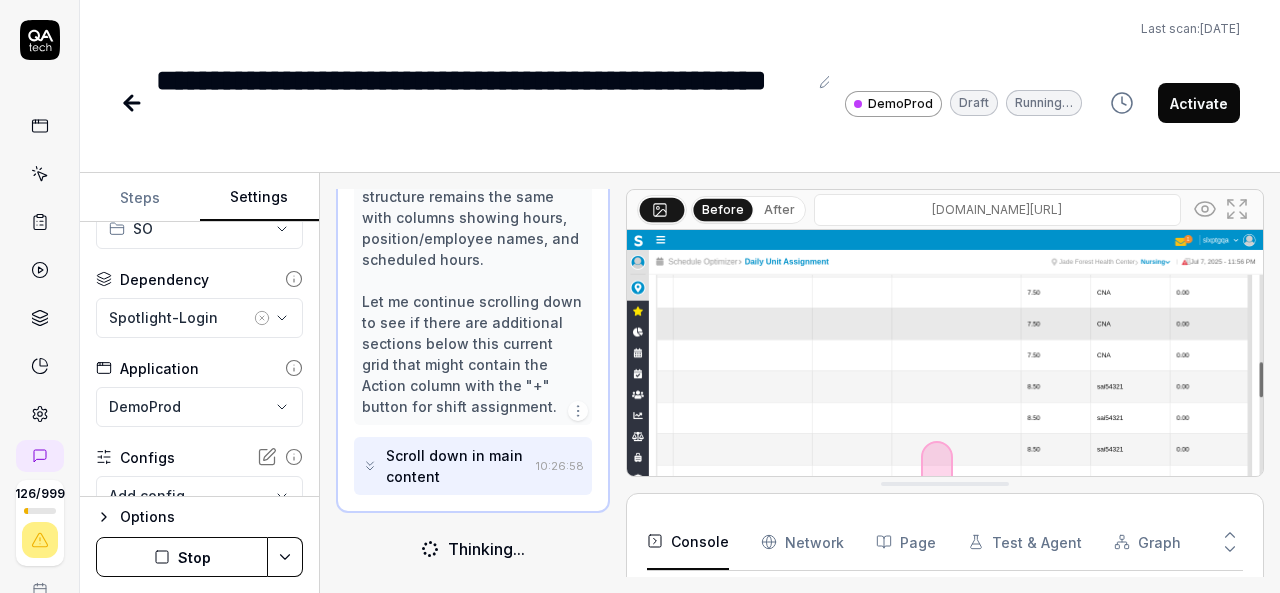 click 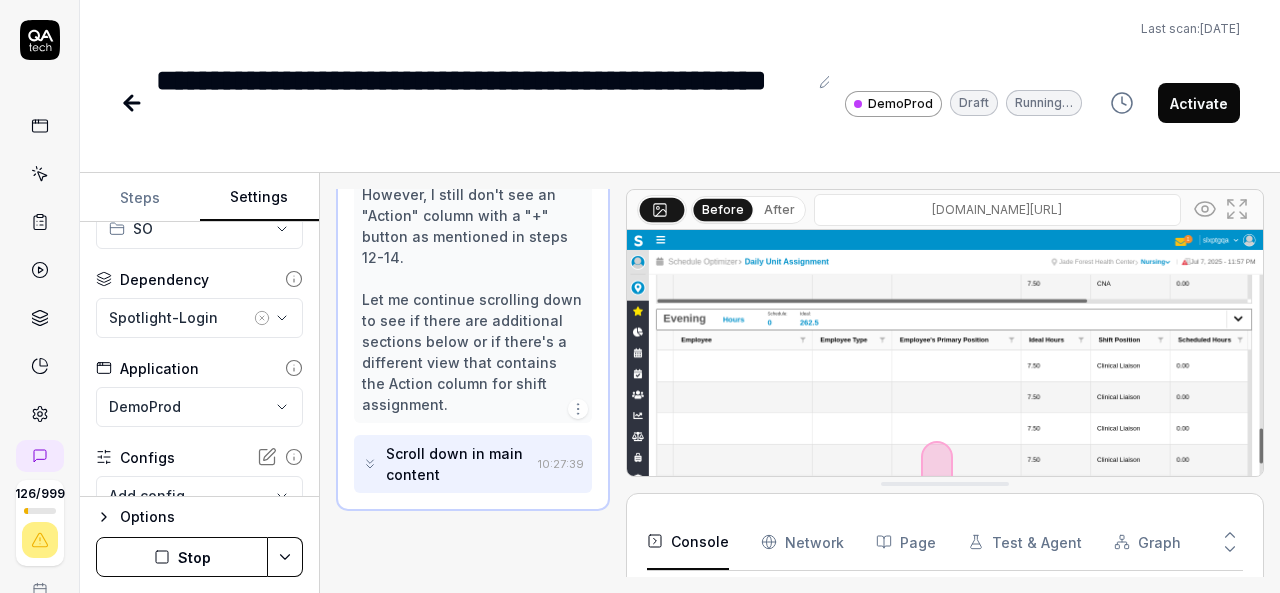 scroll, scrollTop: 5488, scrollLeft: 0, axis: vertical 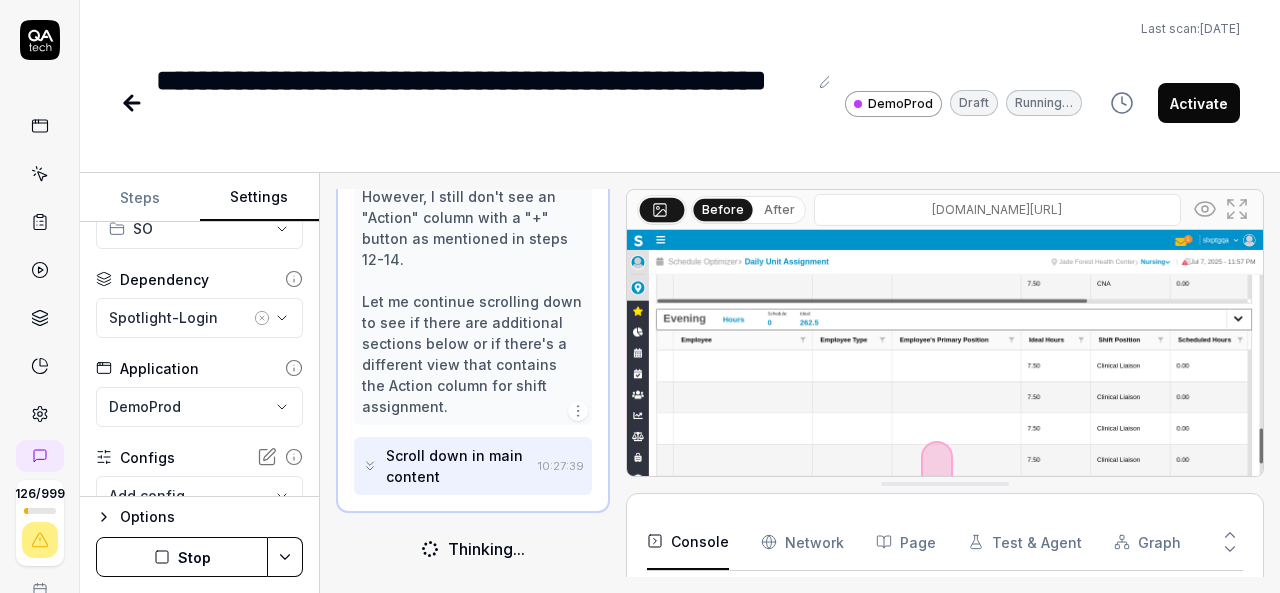 click at bounding box center [945, 429] 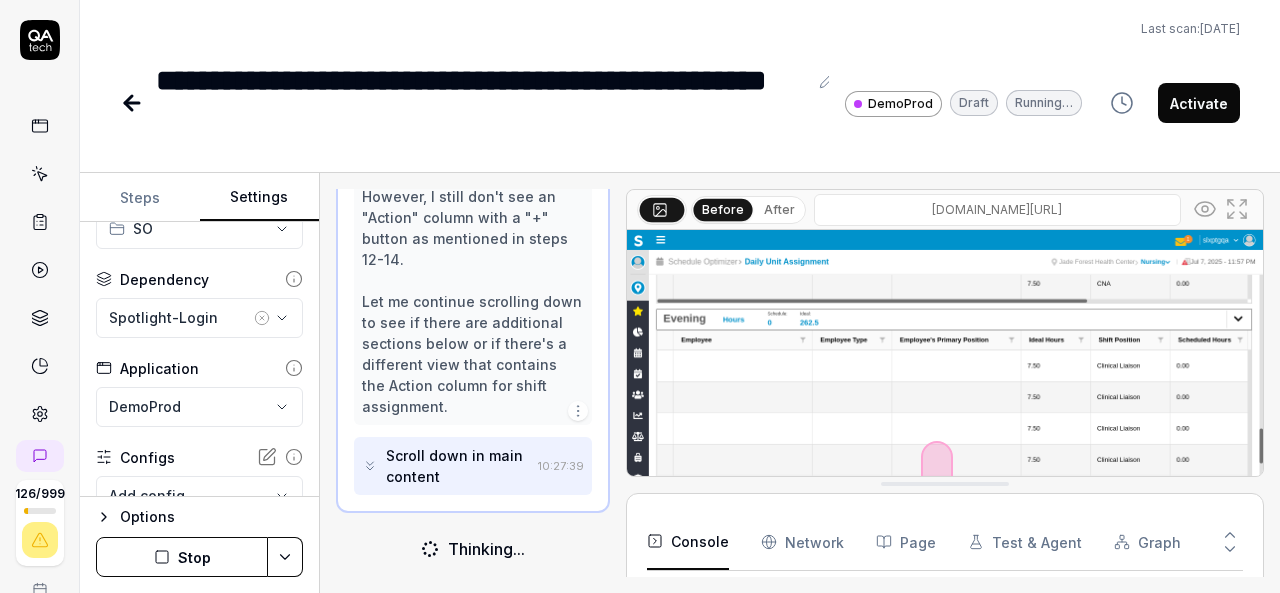 click at bounding box center [945, 429] 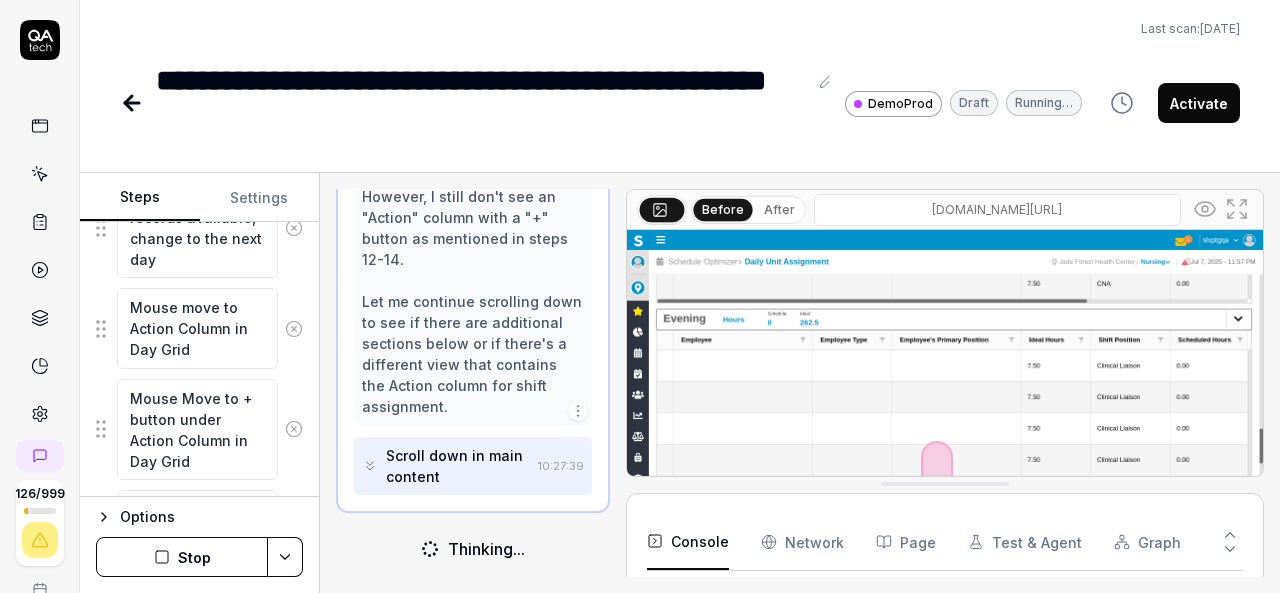click on "Steps" at bounding box center (140, 198) 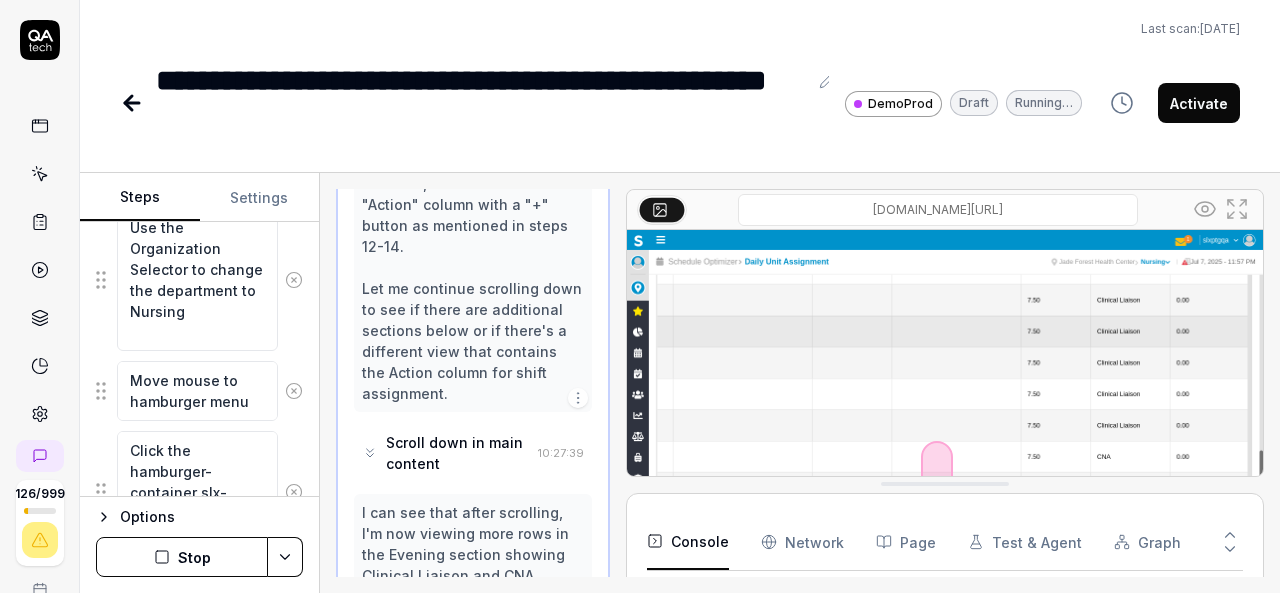 scroll, scrollTop: 279, scrollLeft: 0, axis: vertical 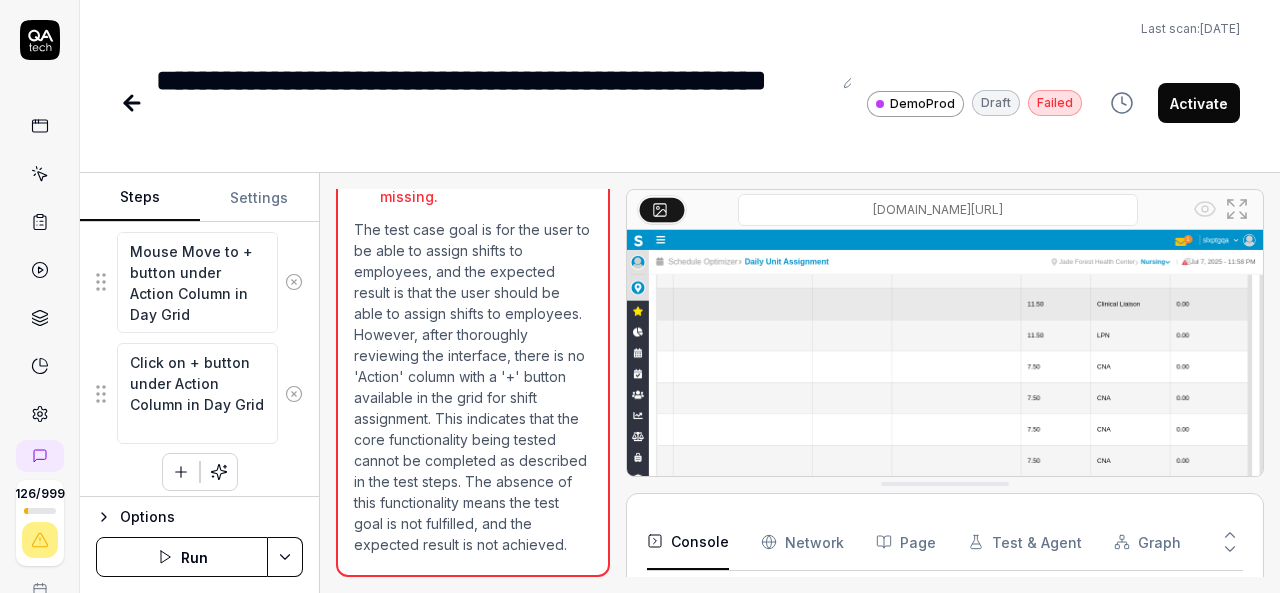 click at bounding box center [181, 472] 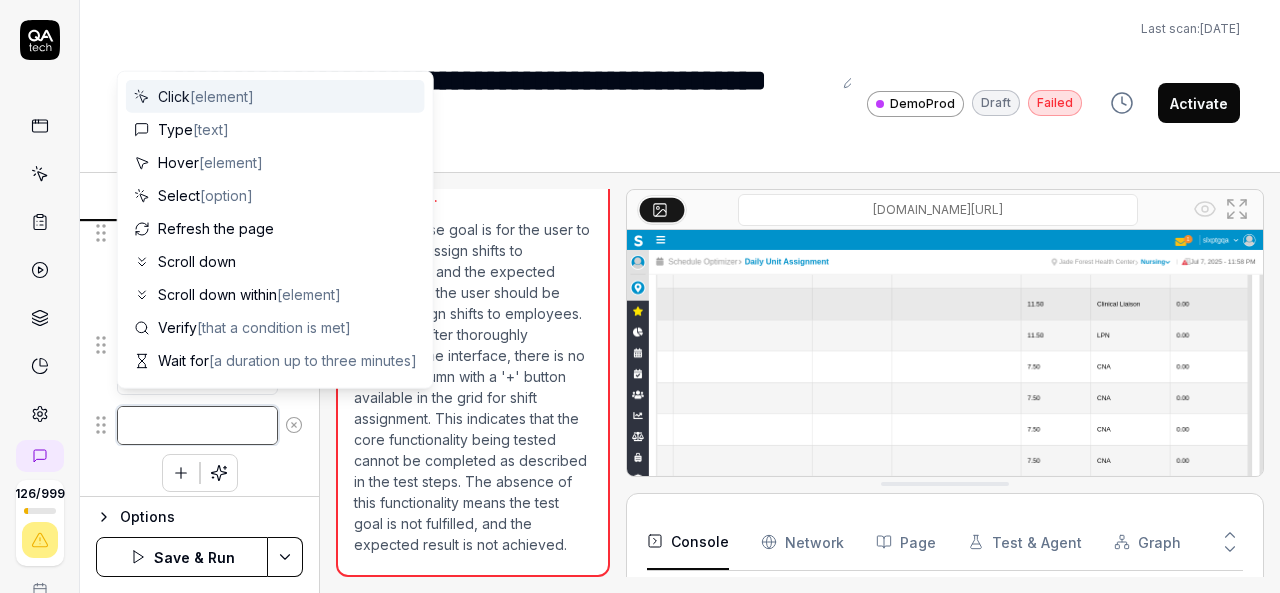type on "*" 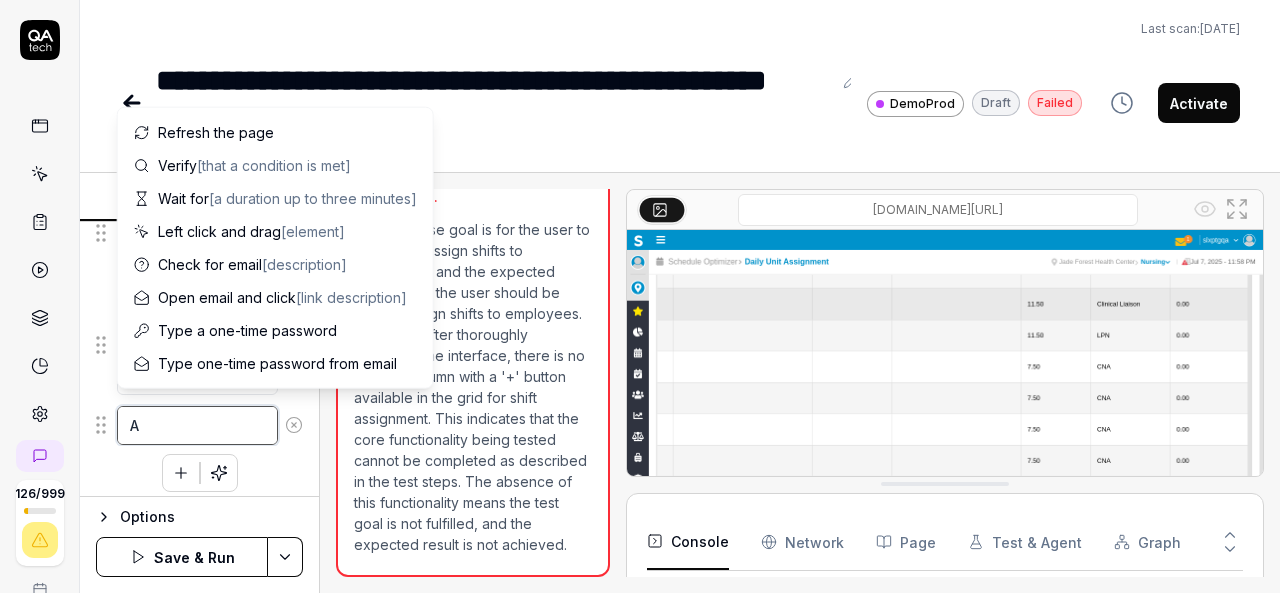type on "*" 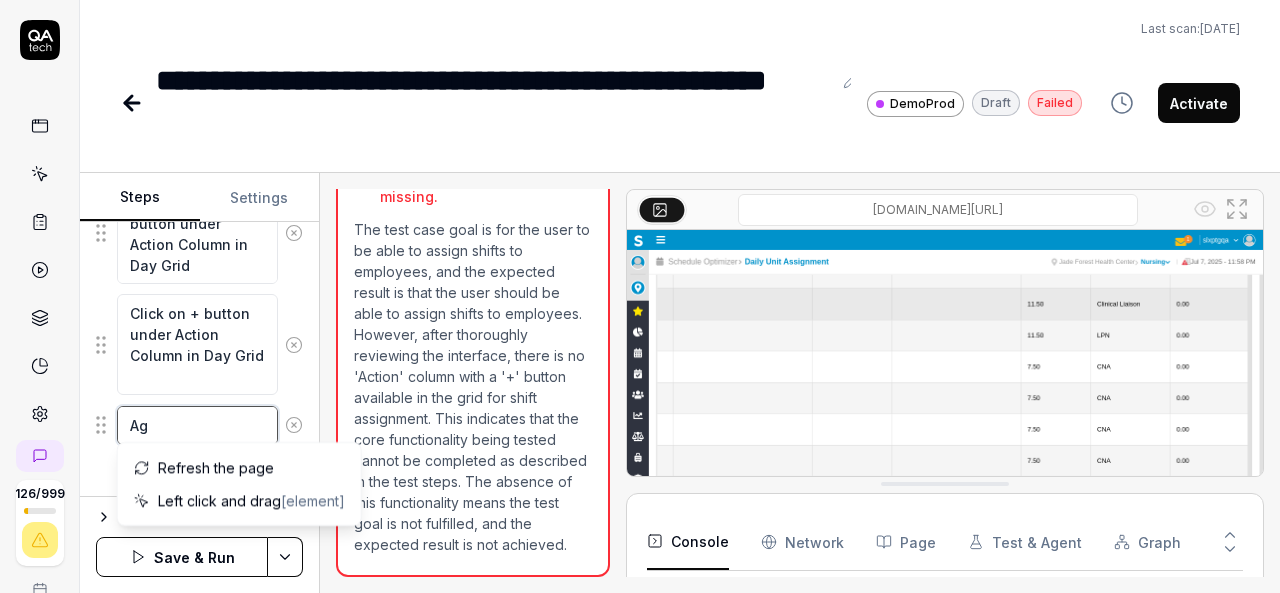 type on "*" 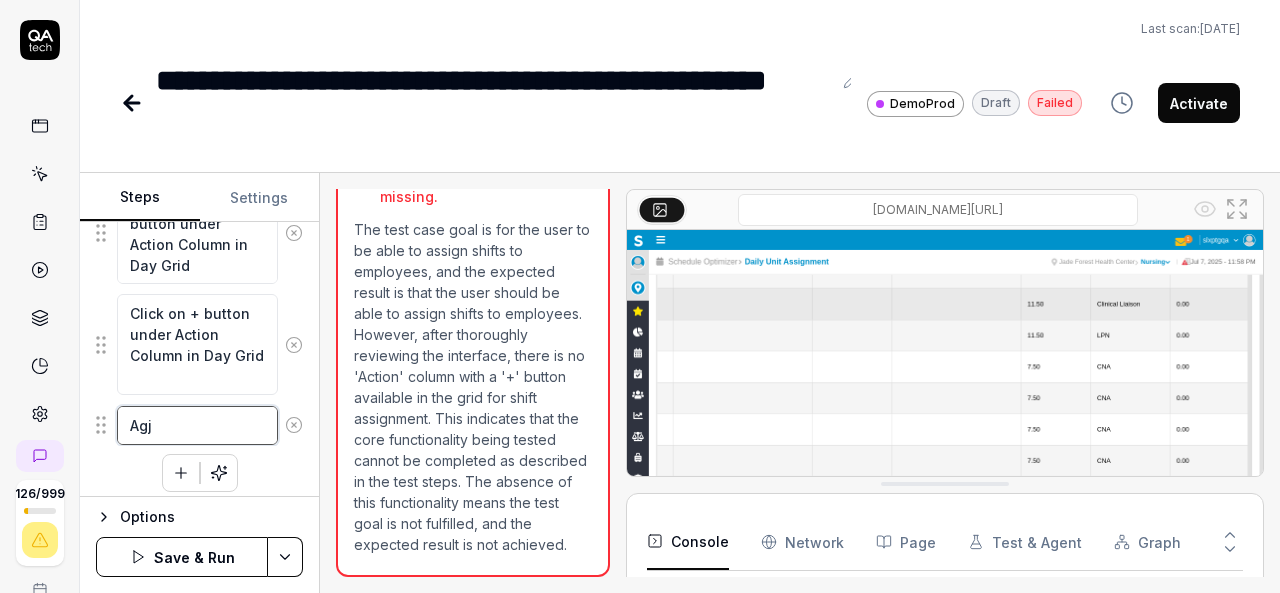 type on "*" 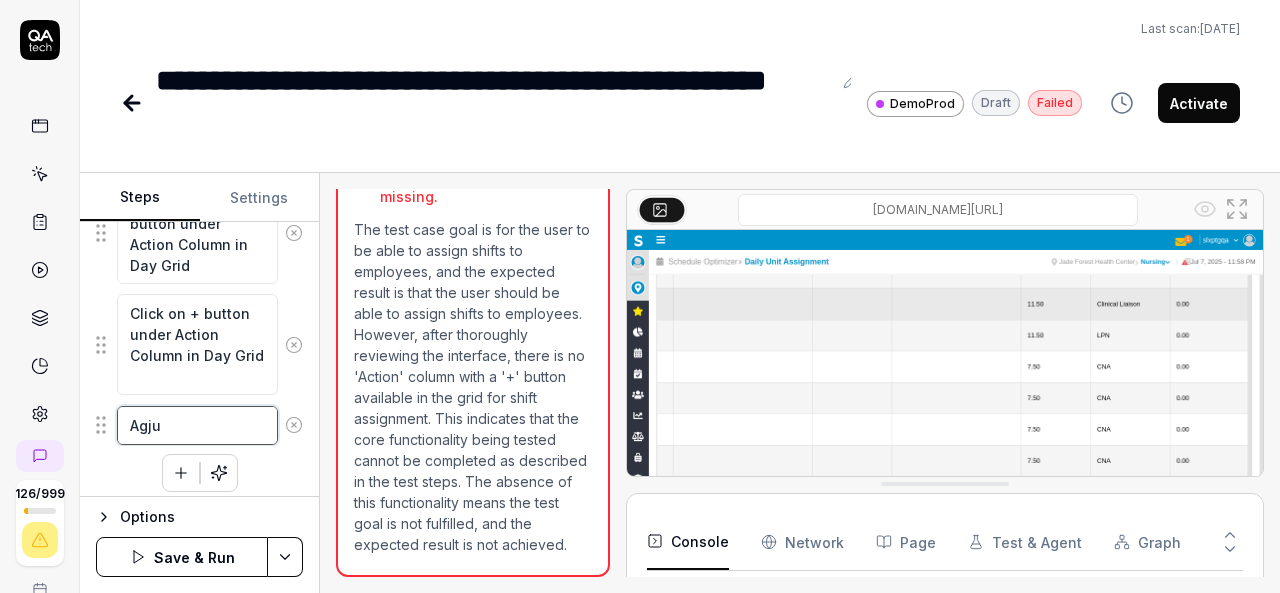 type on "*" 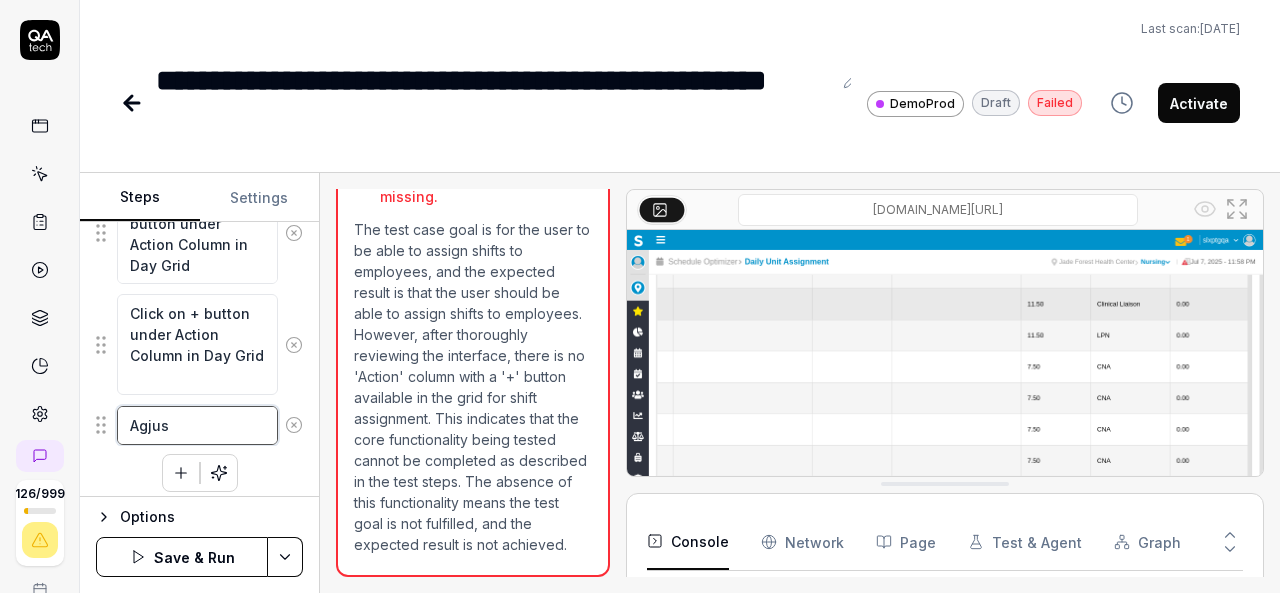 type on "*" 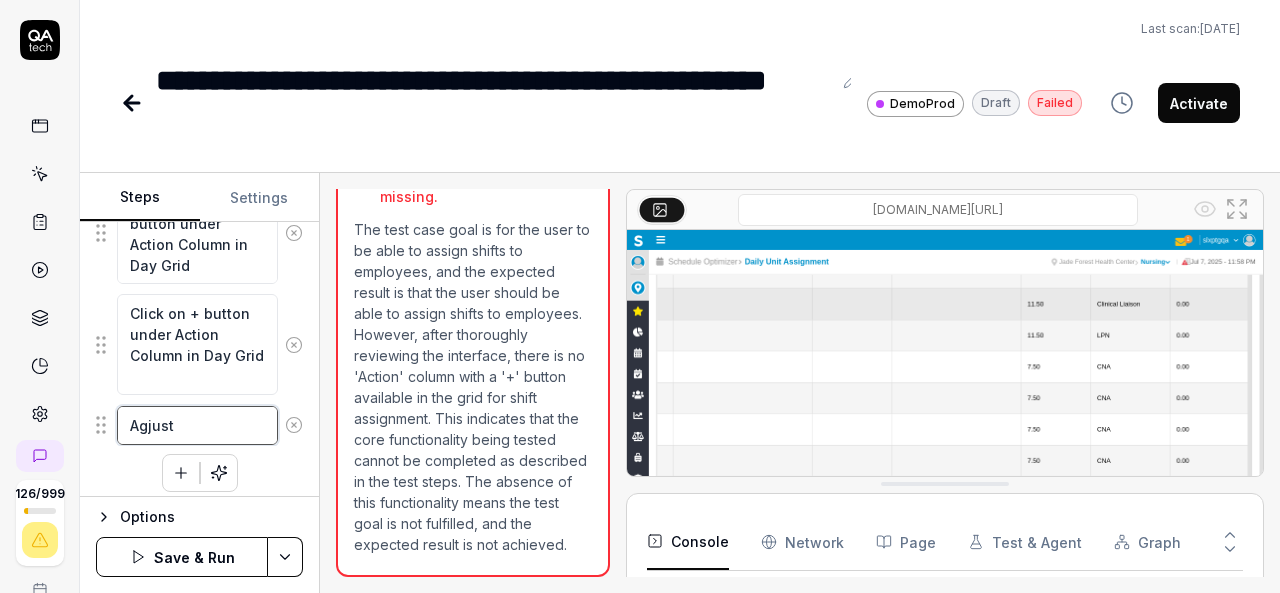 type on "*" 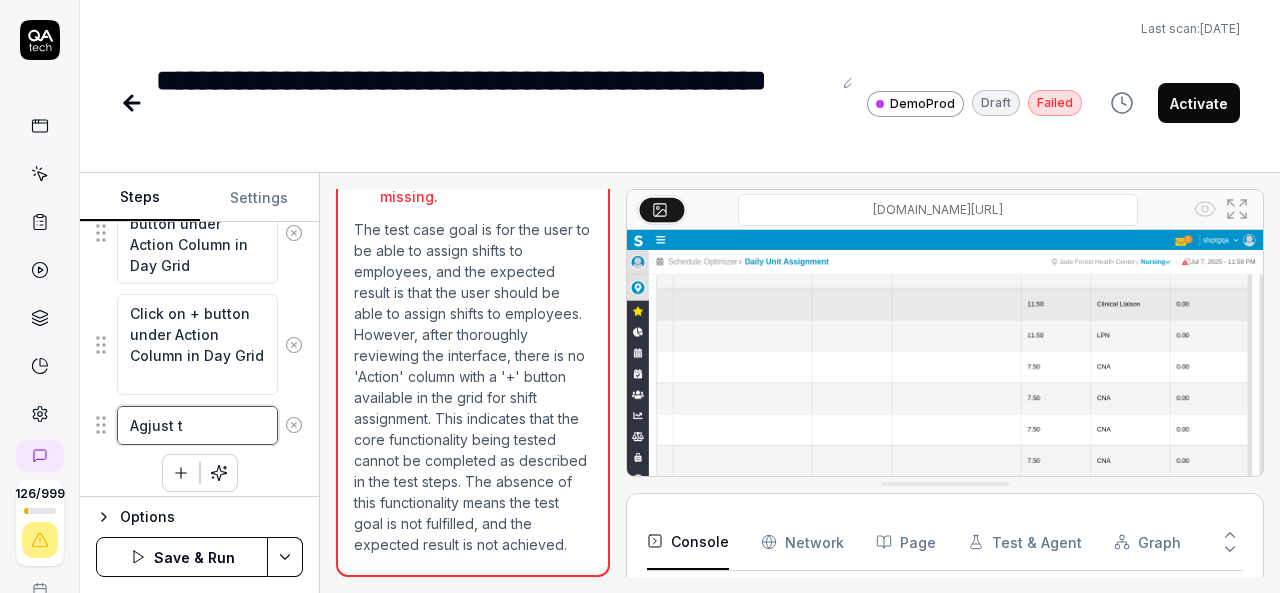 type on "*" 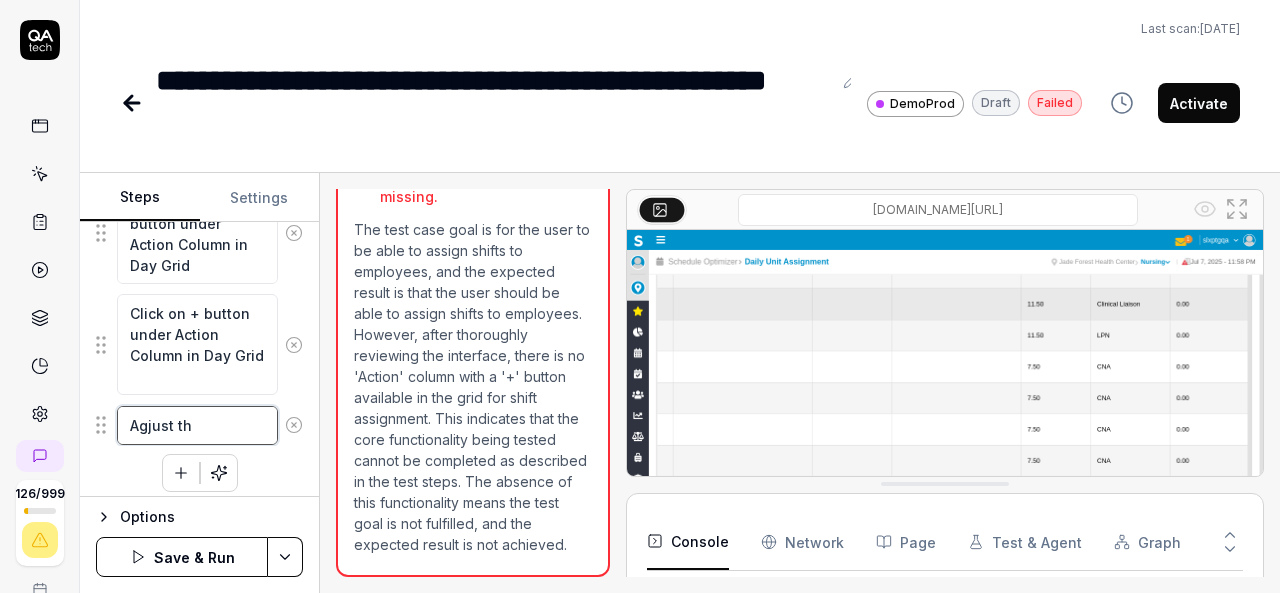type on "*" 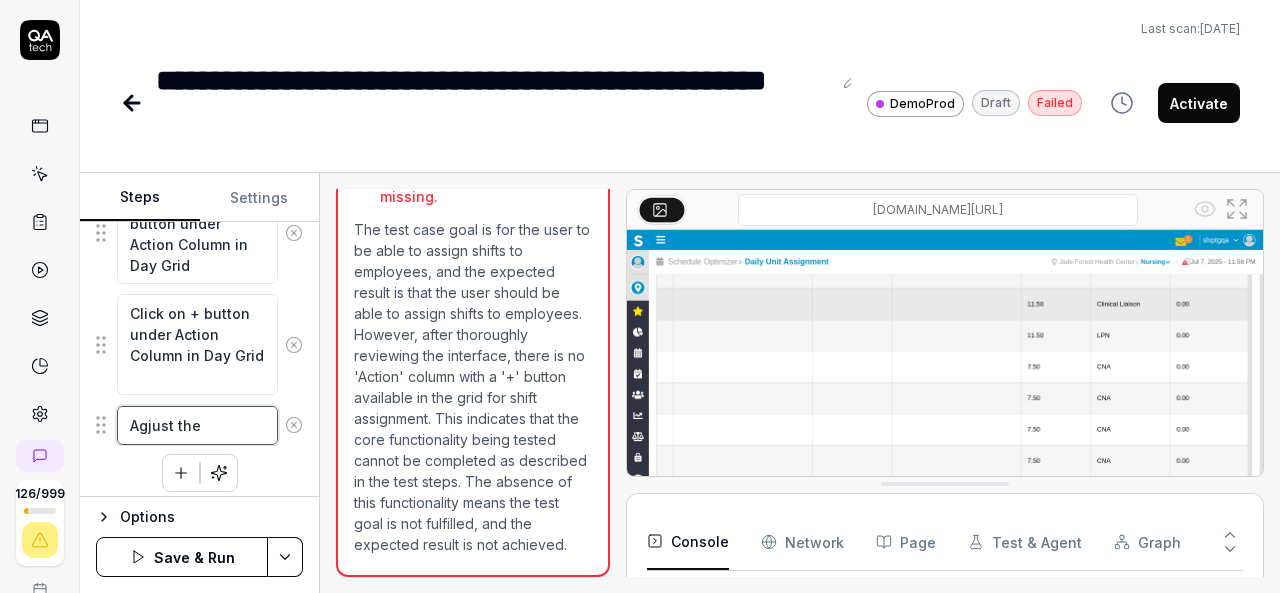 type on "*" 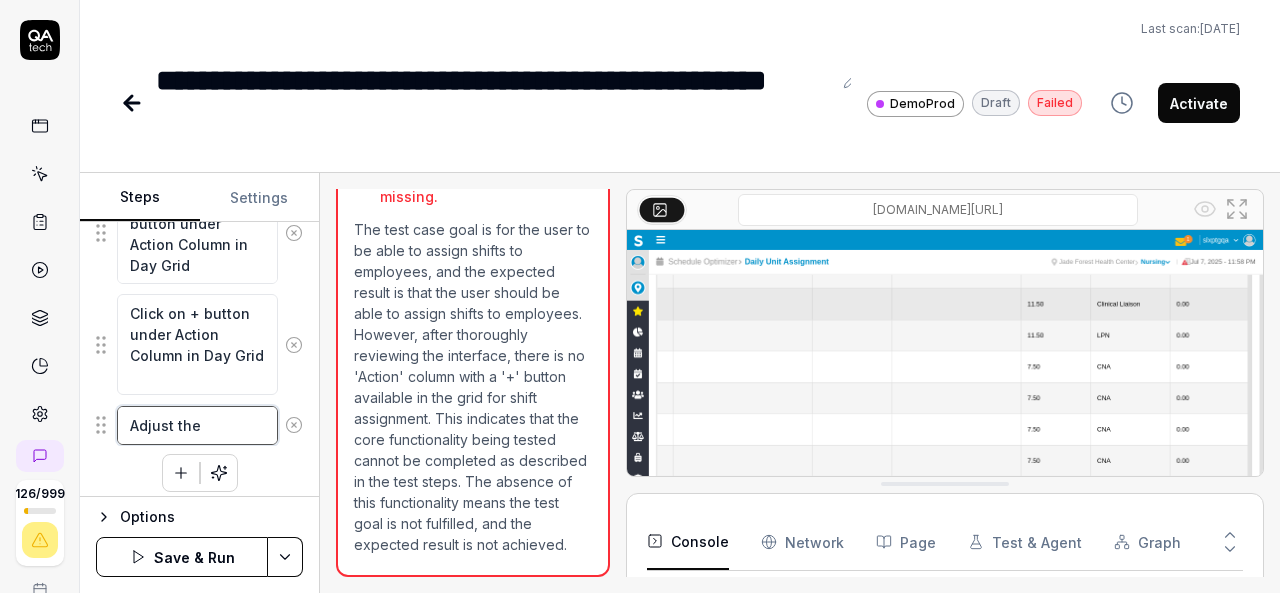 click on "Adjust the" at bounding box center [197, 425] 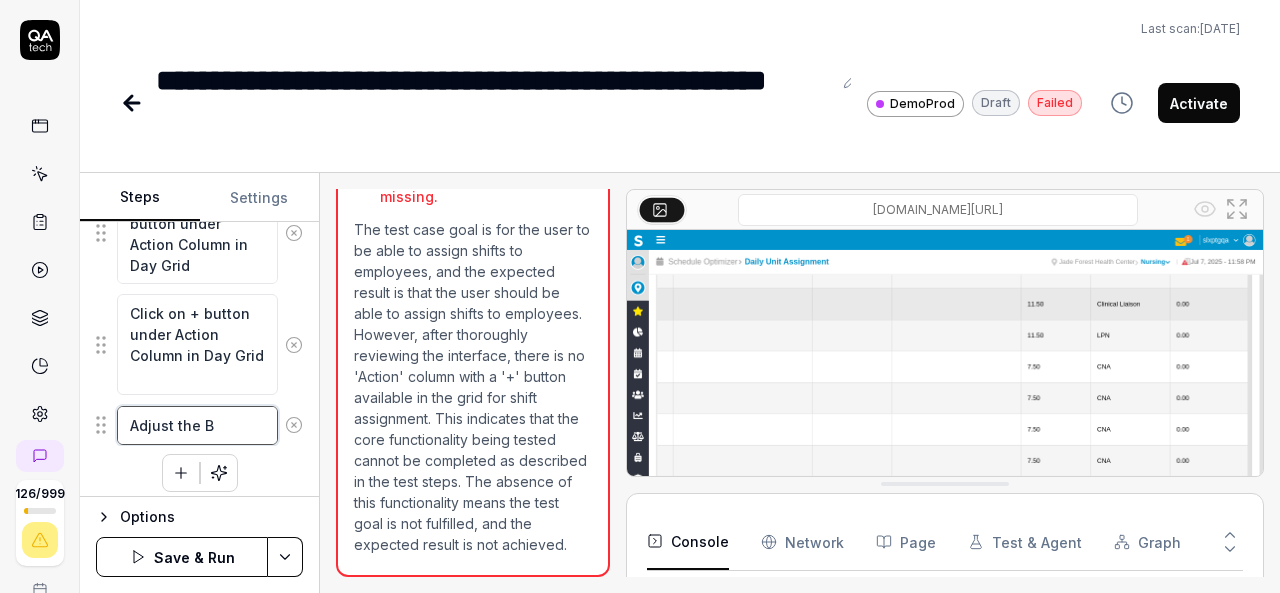 type on "*" 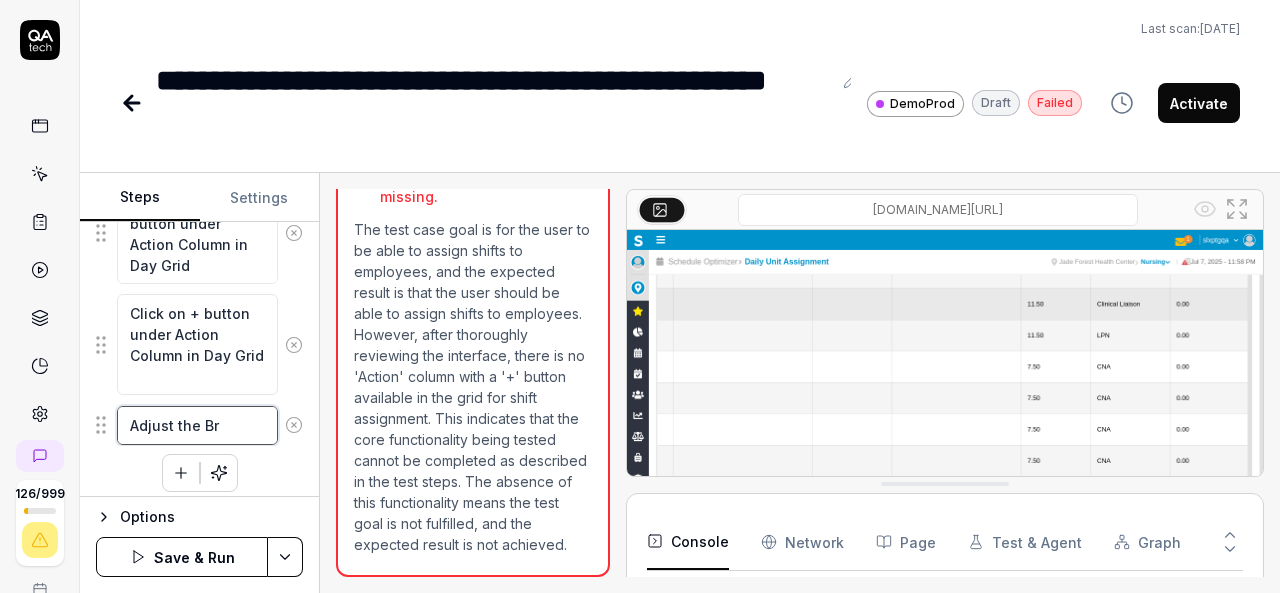type on "*" 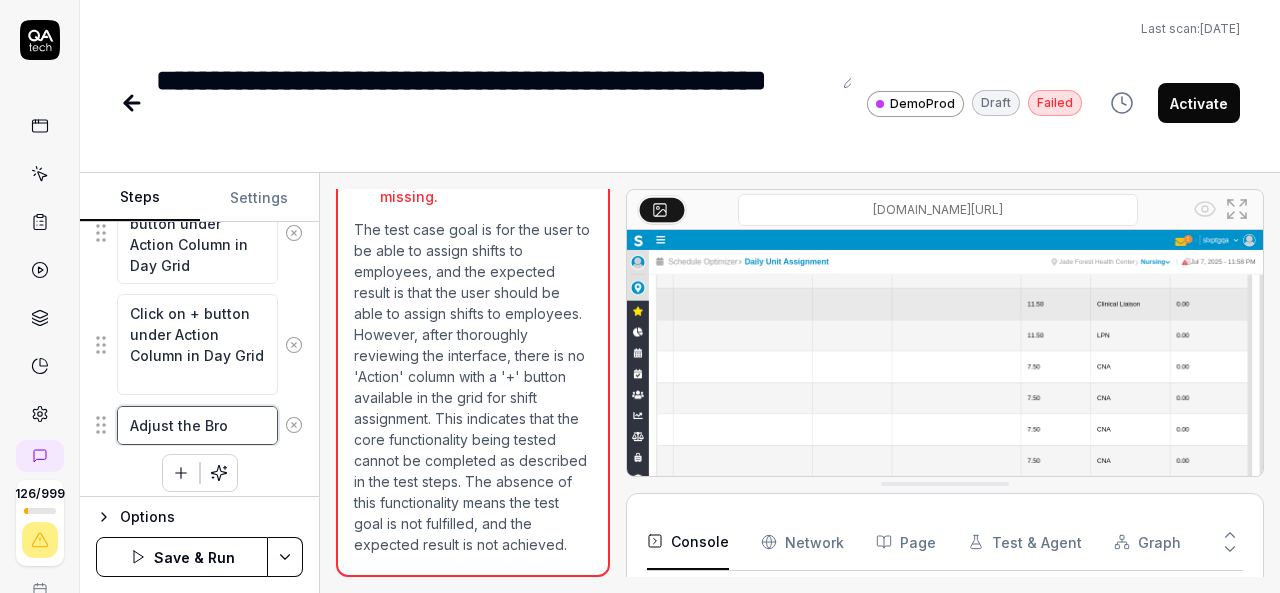 type on "*" 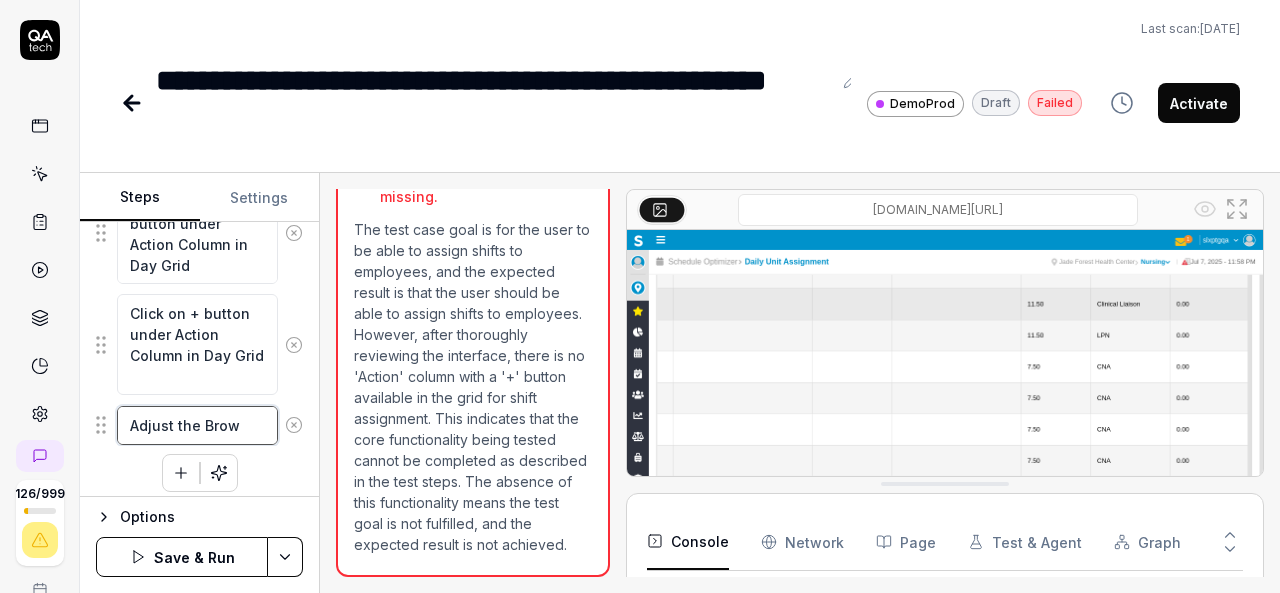type on "*" 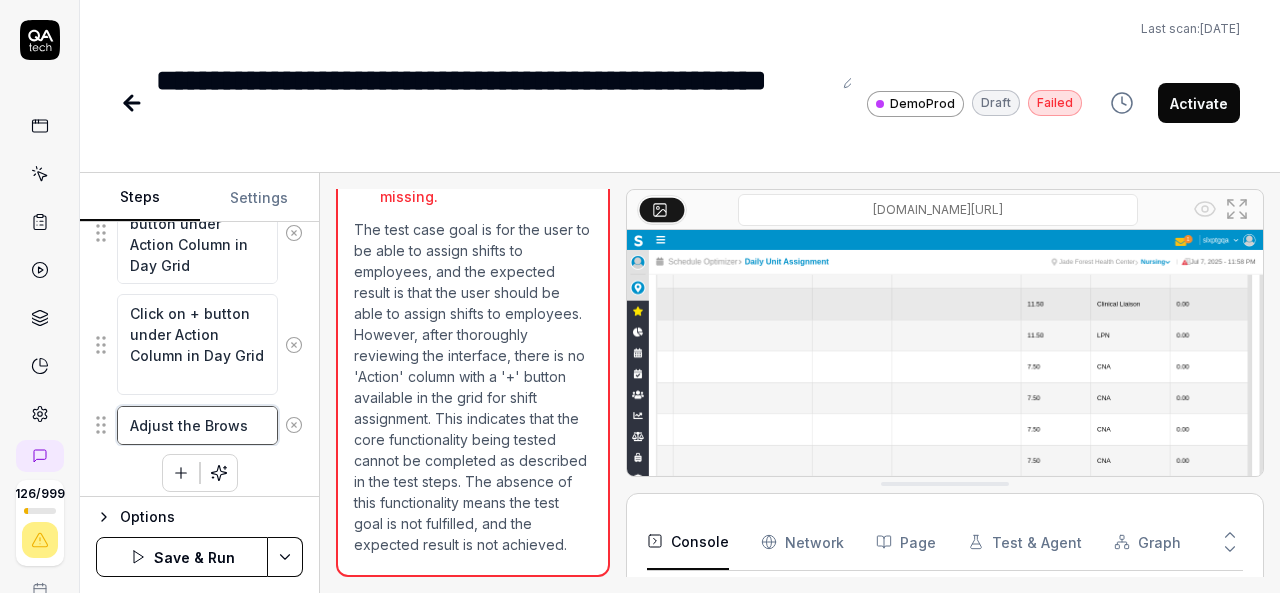 type on "*" 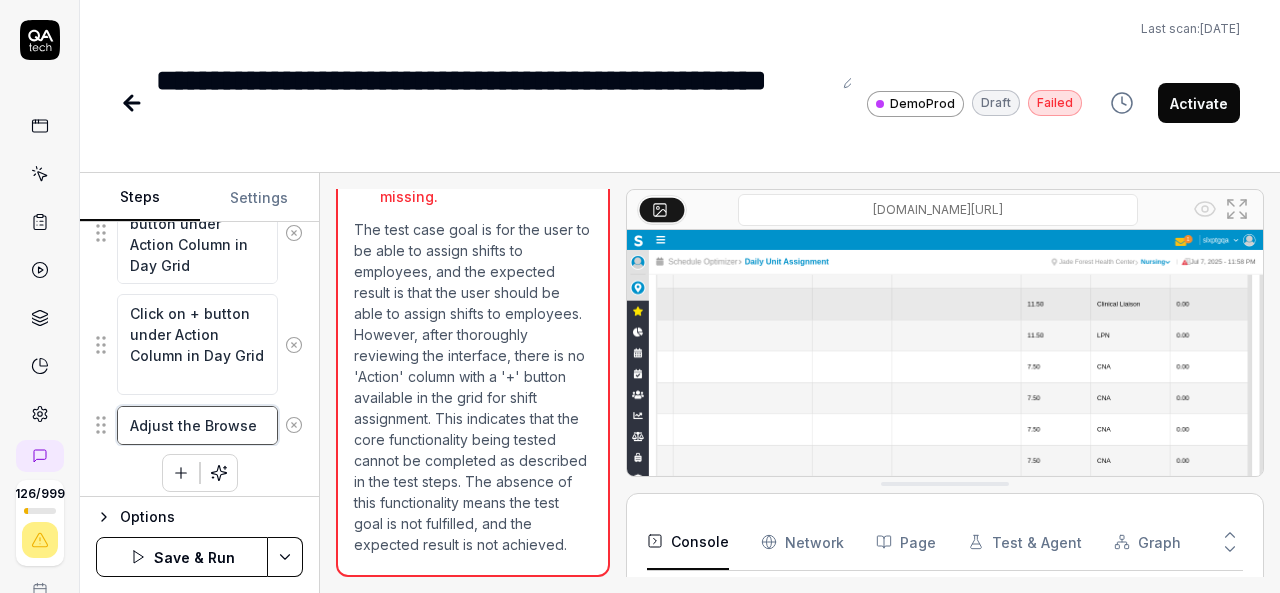 type on "*" 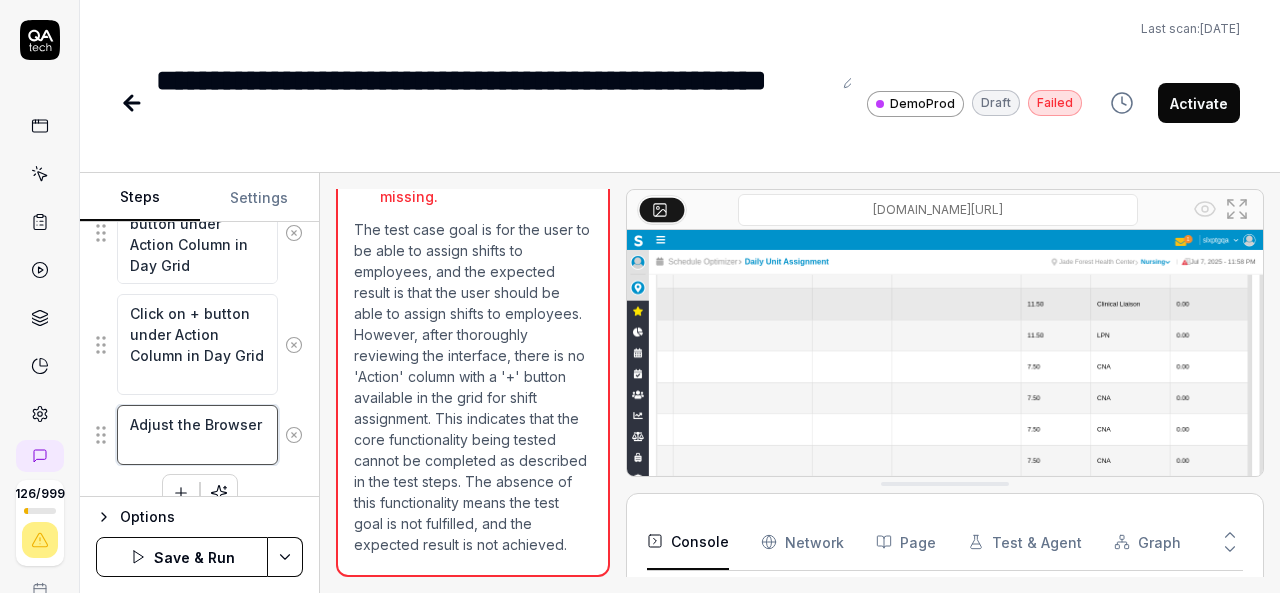 type on "*" 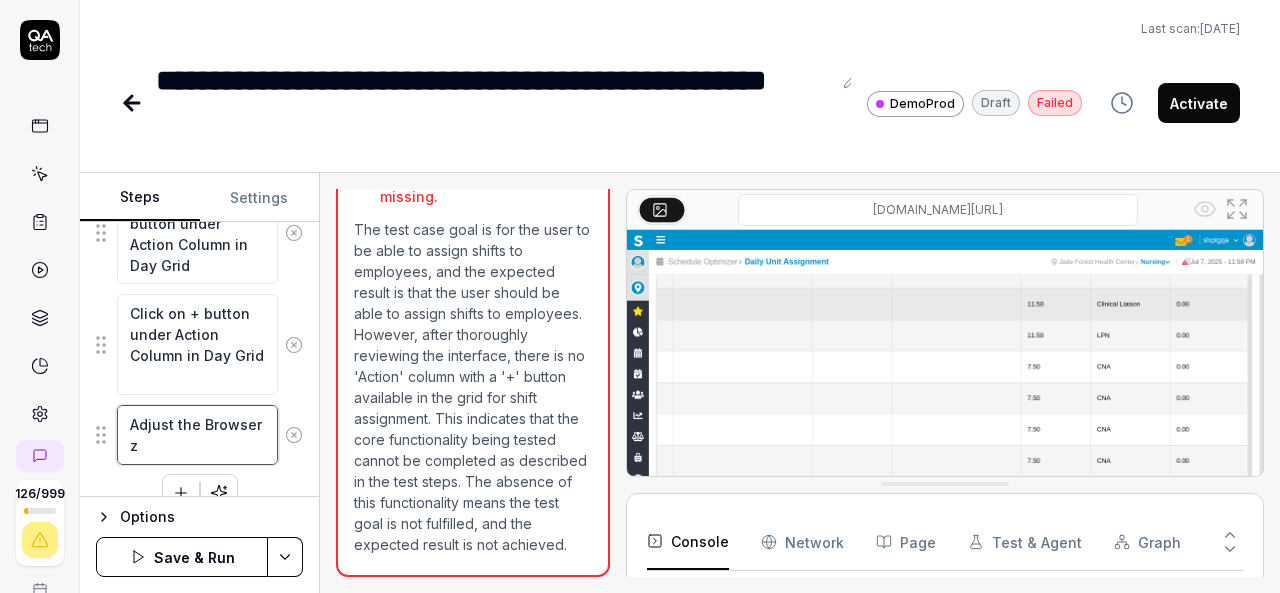 type on "*" 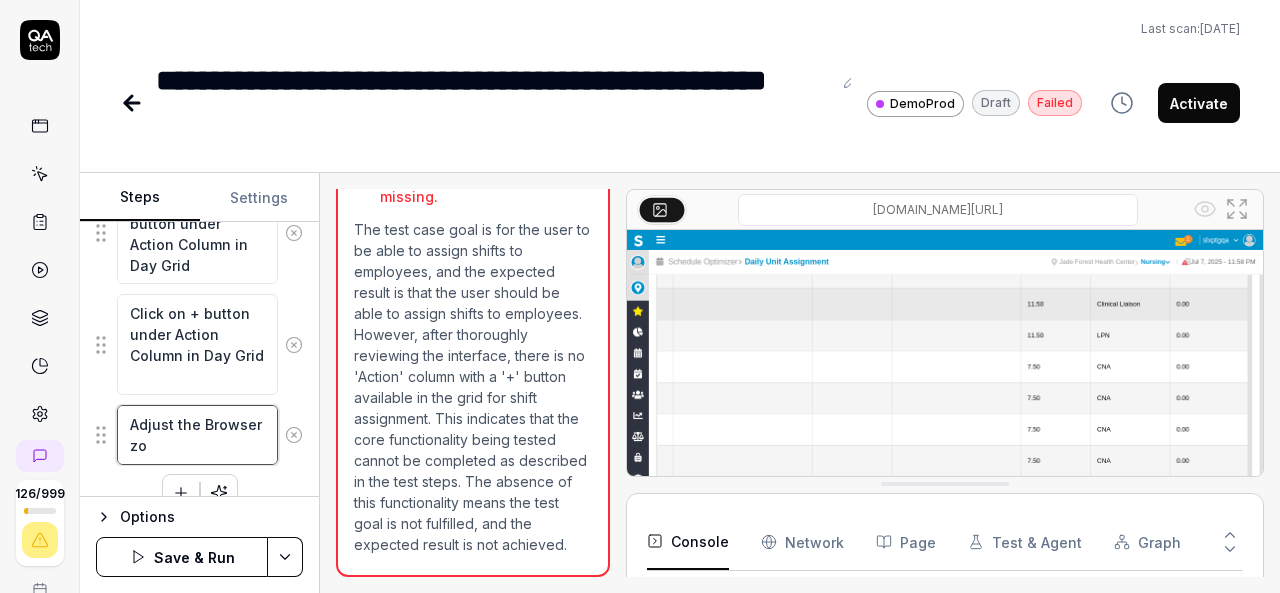 type on "*" 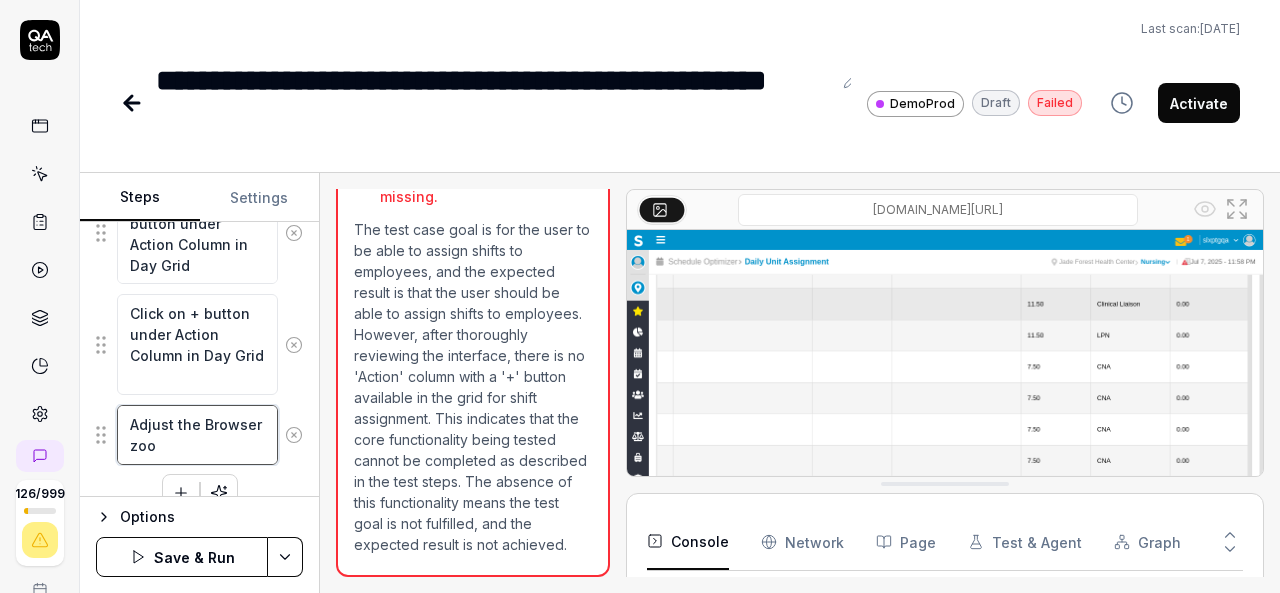 type on "*" 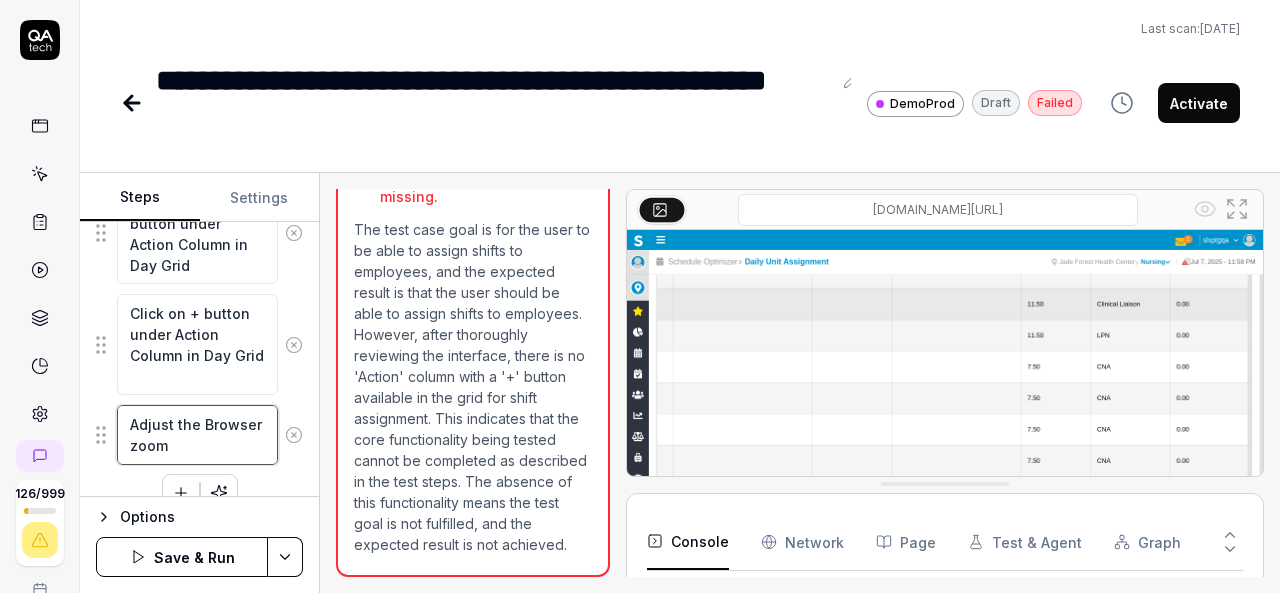 type on "*" 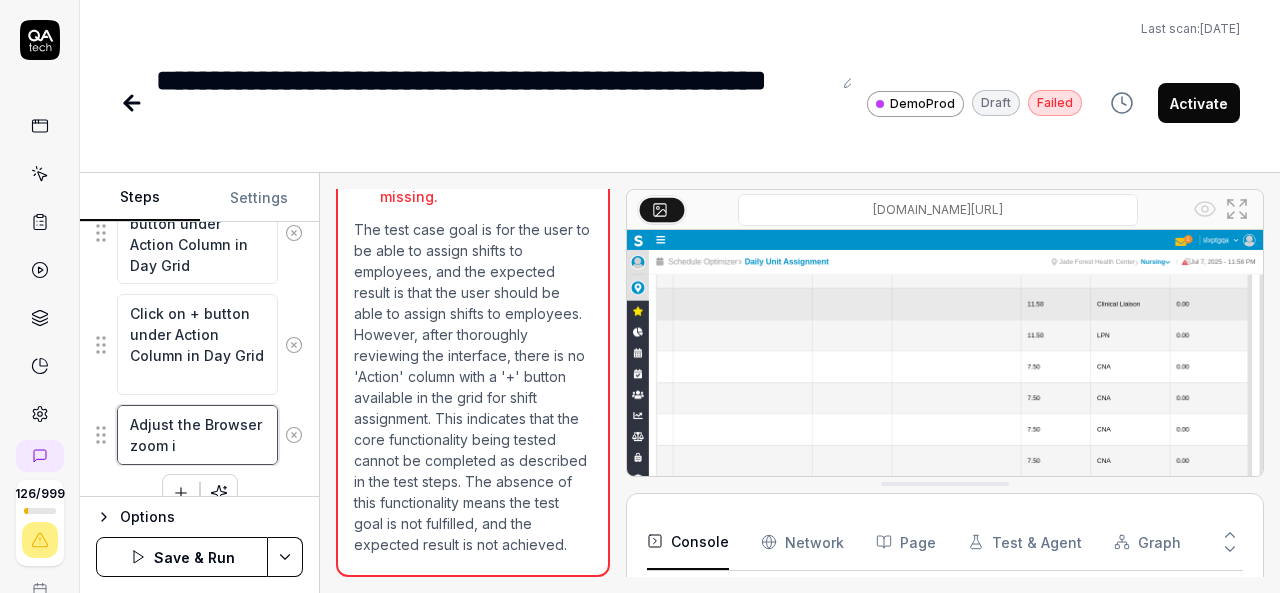 type on "*" 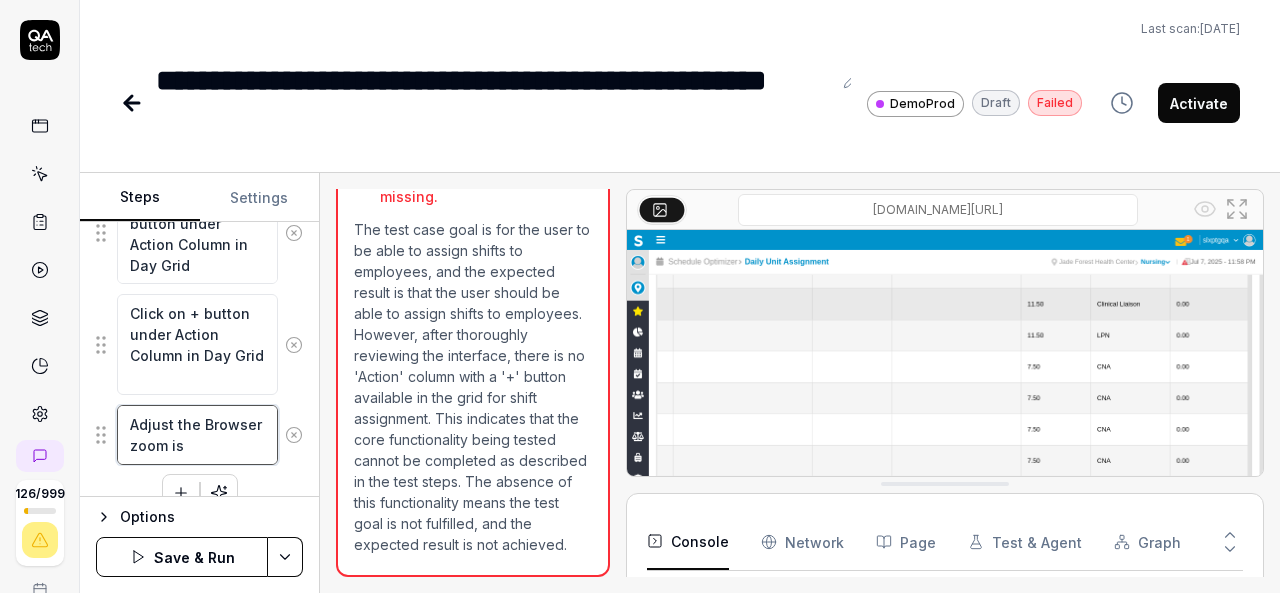 type on "*" 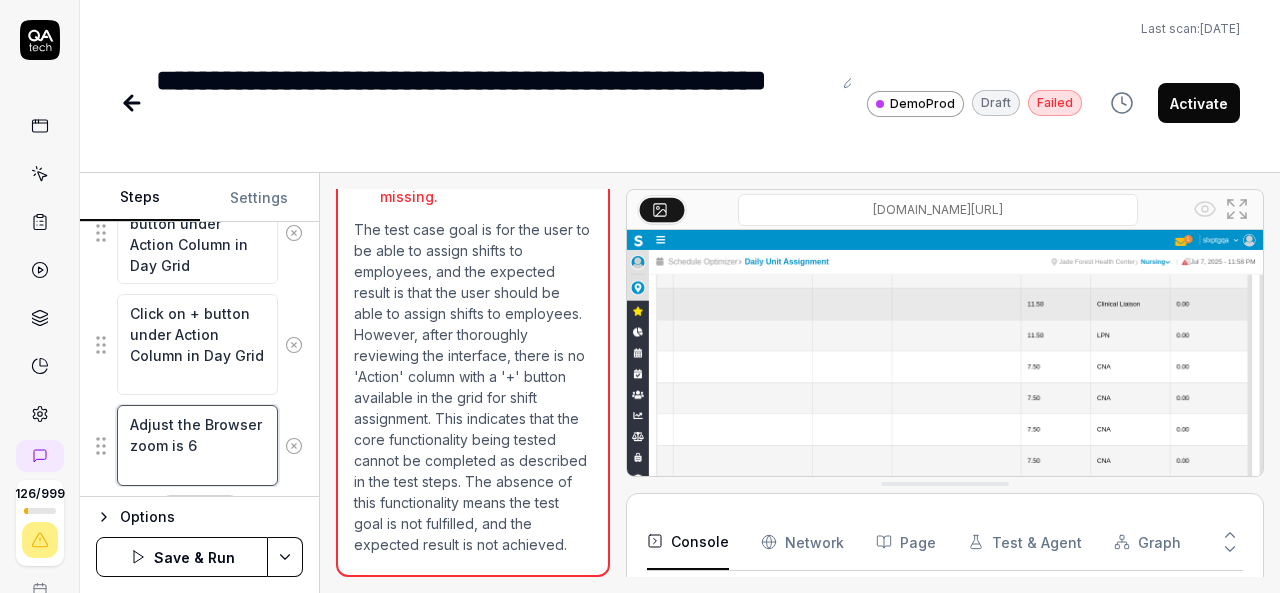 type on "*" 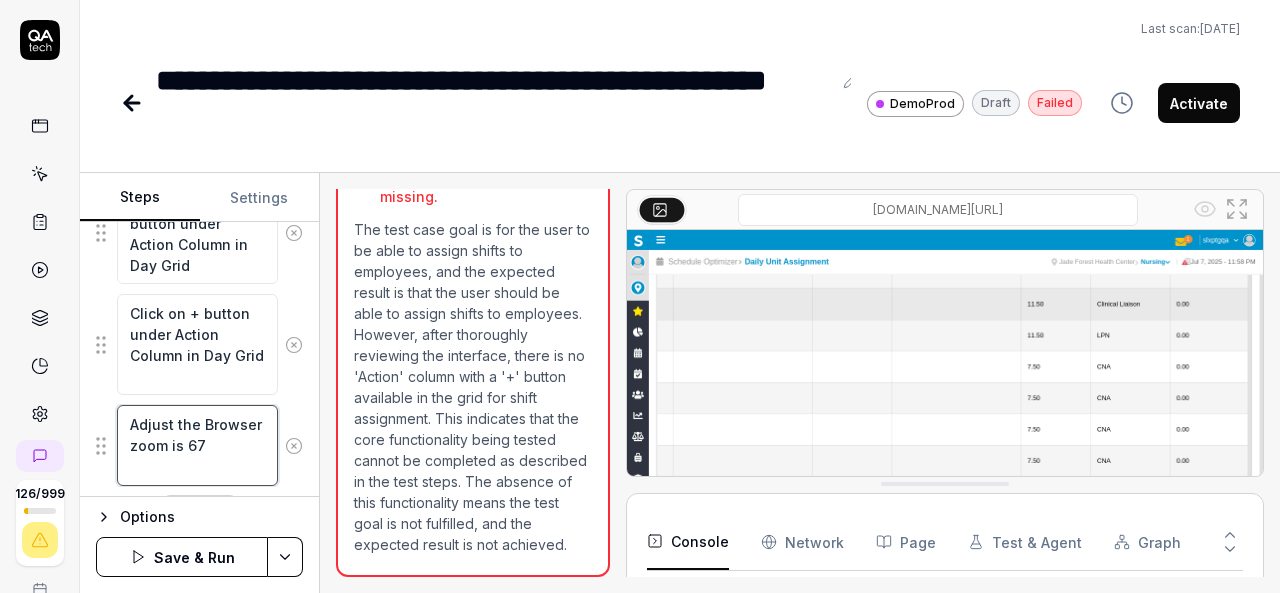 type on "*" 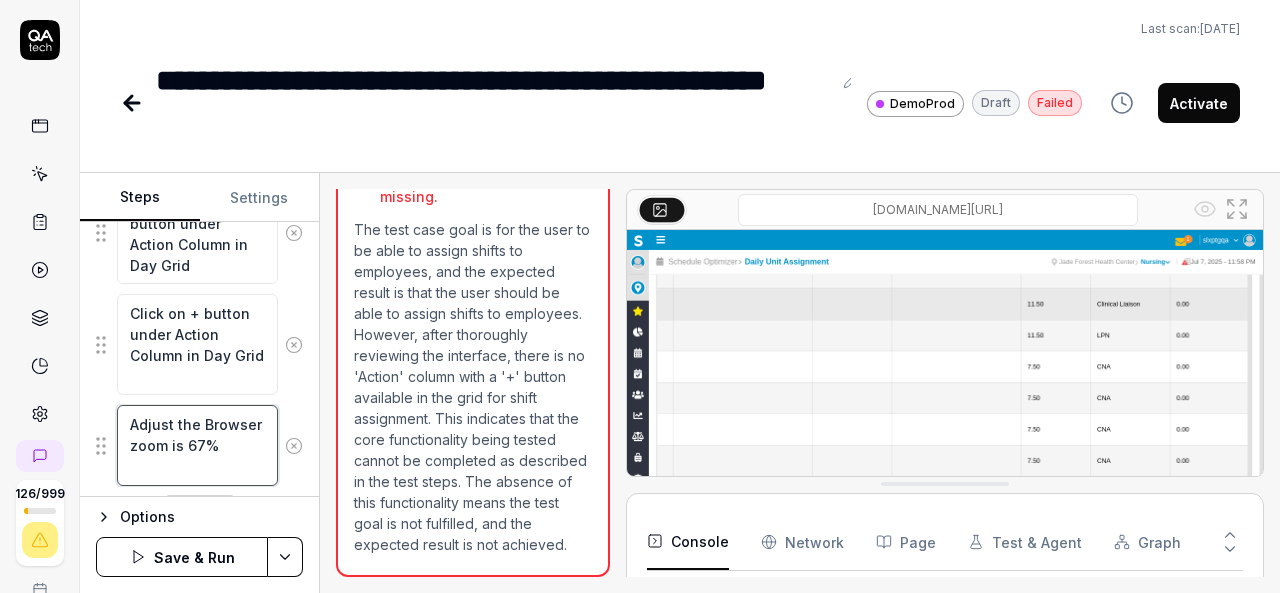type on "*" 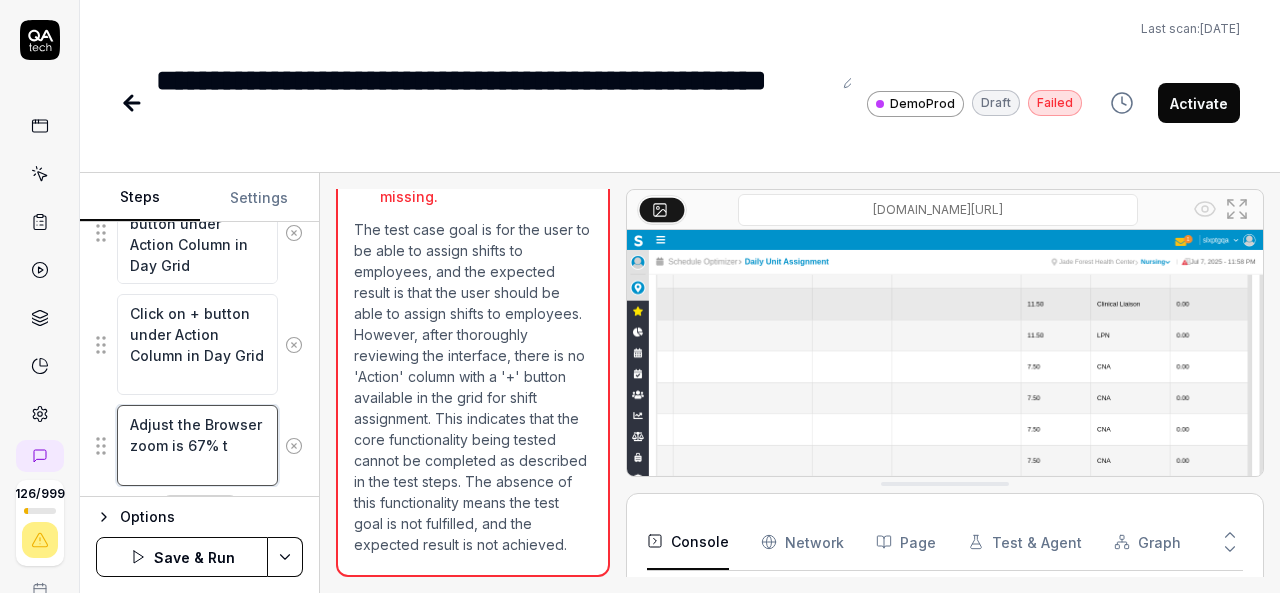 type on "*" 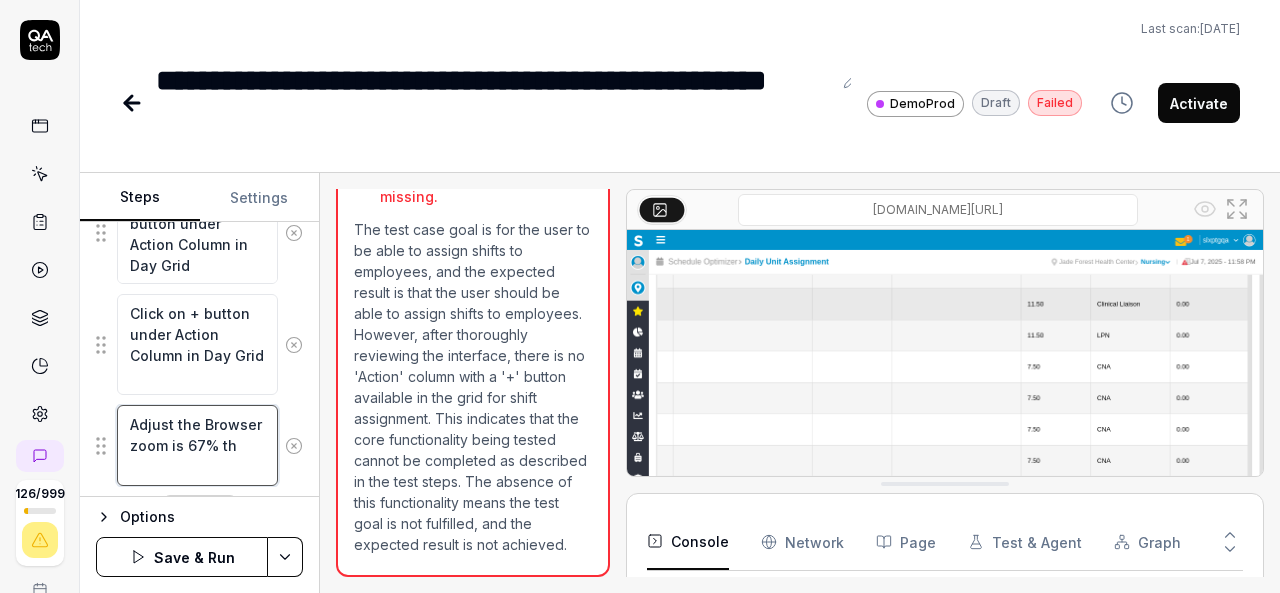 type on "*" 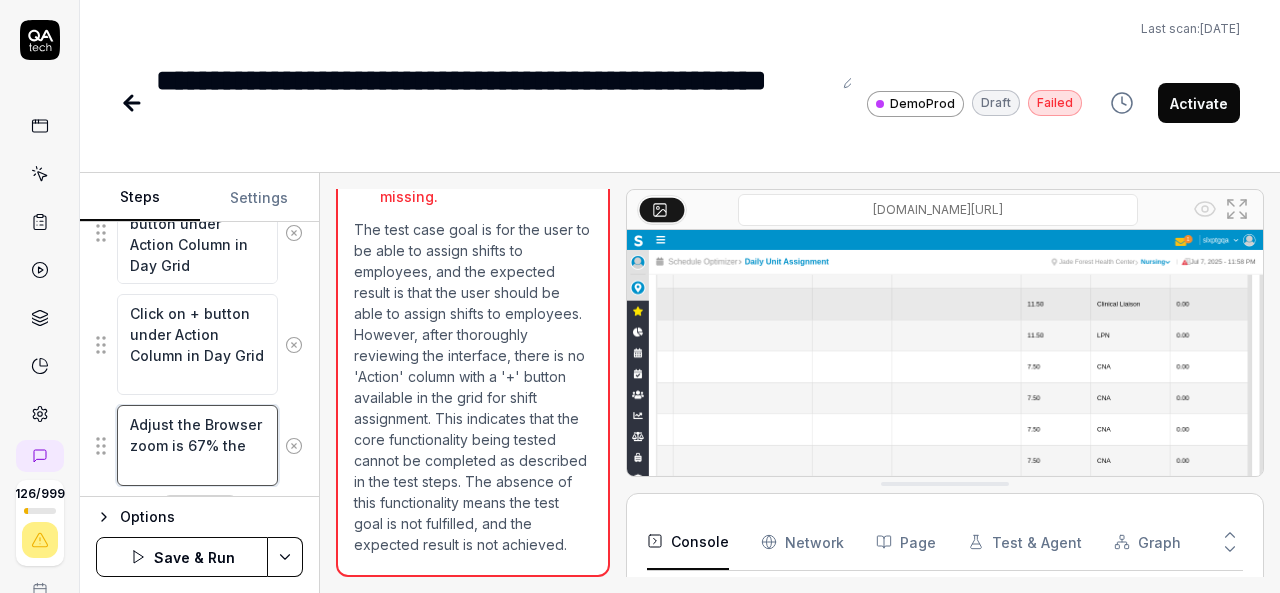 type on "*" 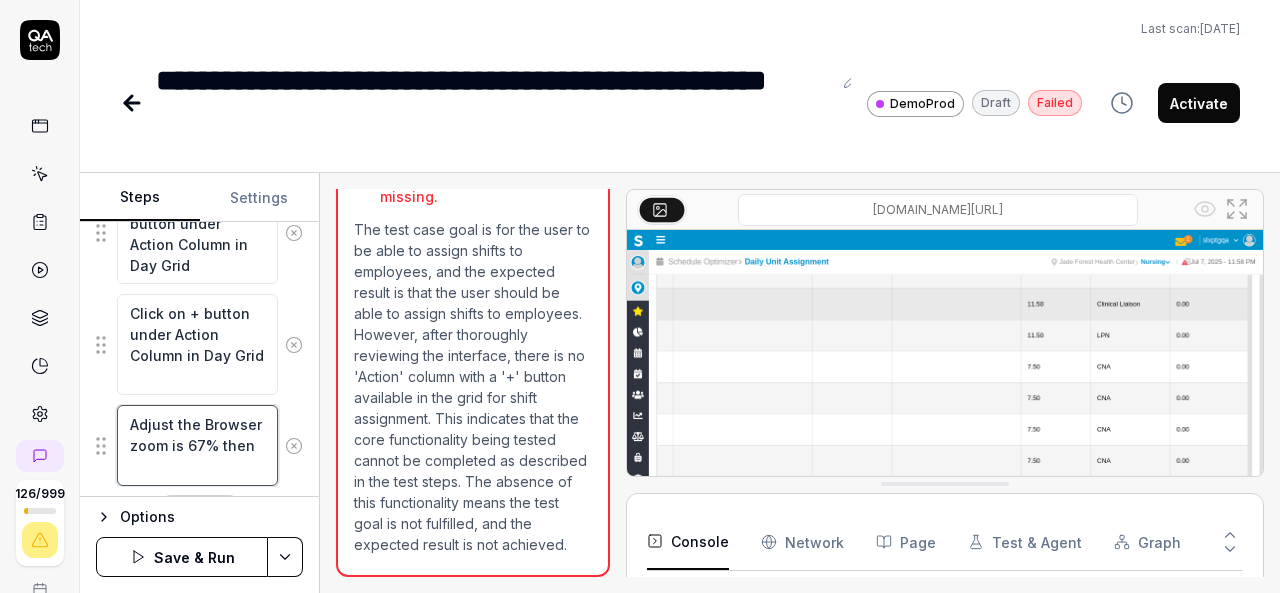 type on "*" 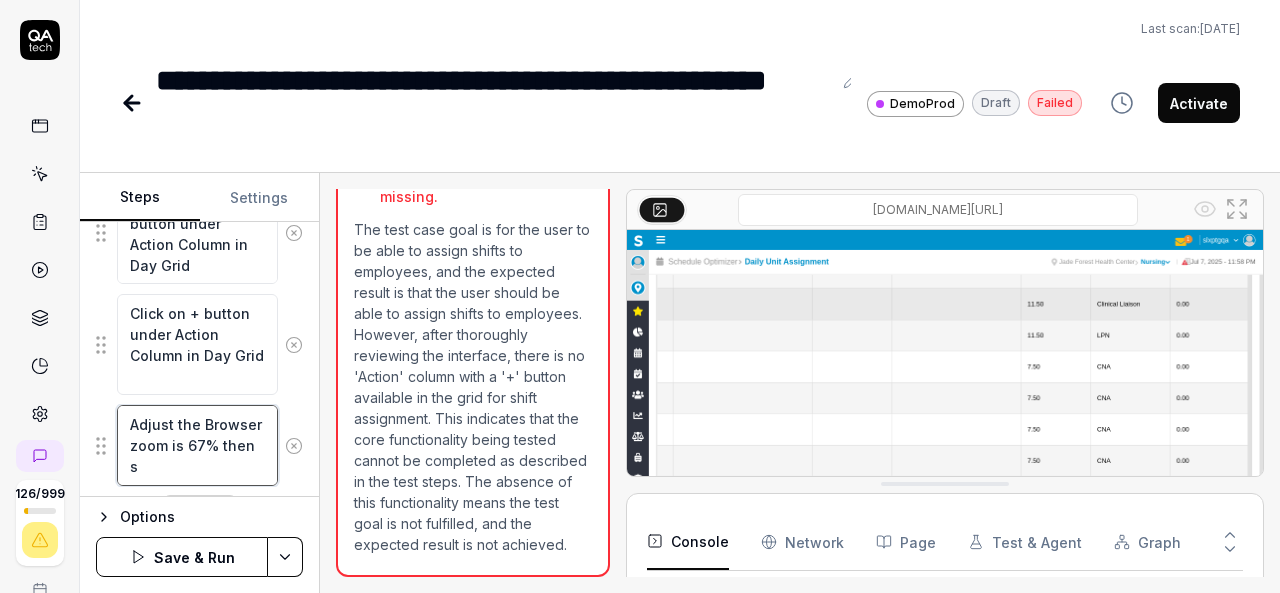 type on "*" 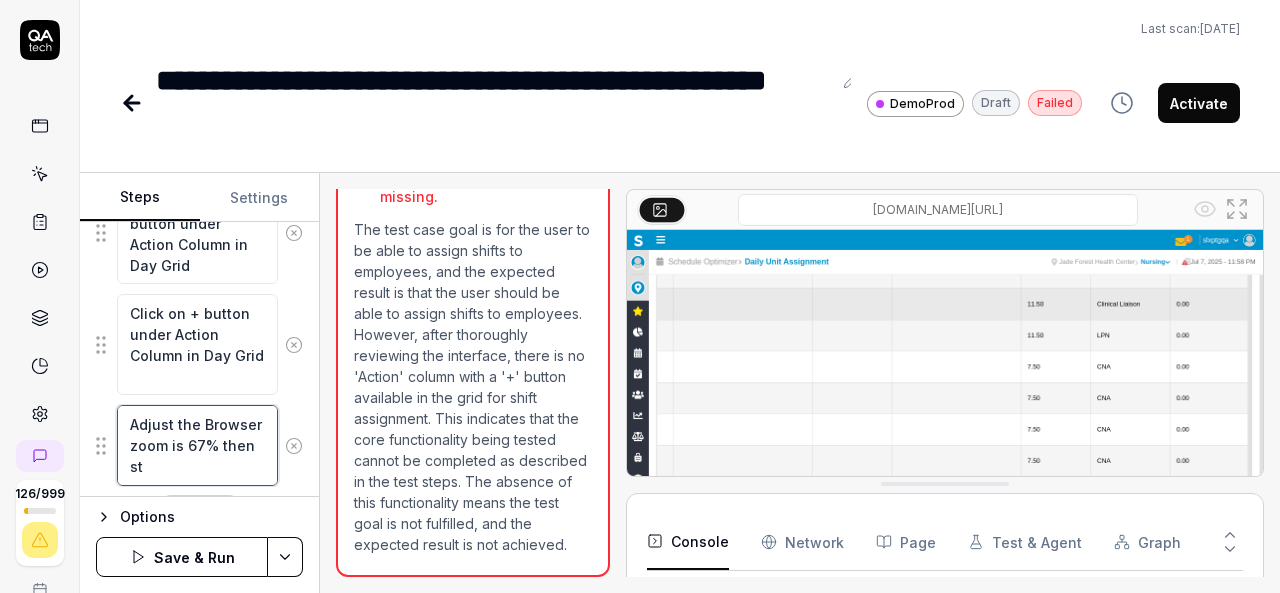 type on "*" 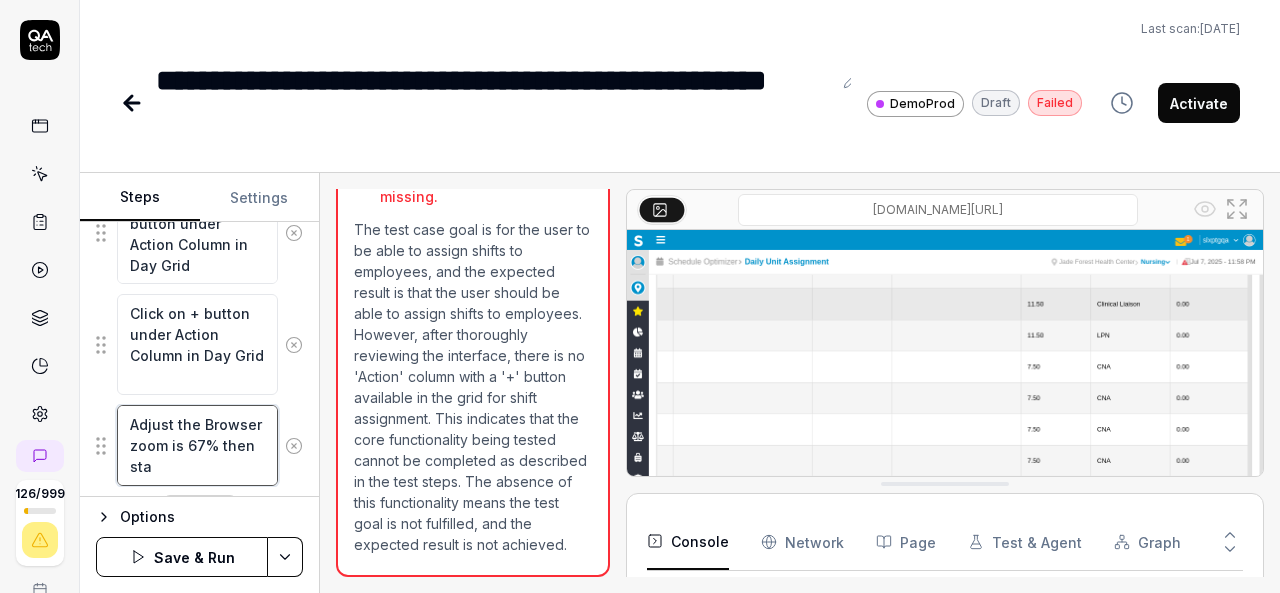 type on "*" 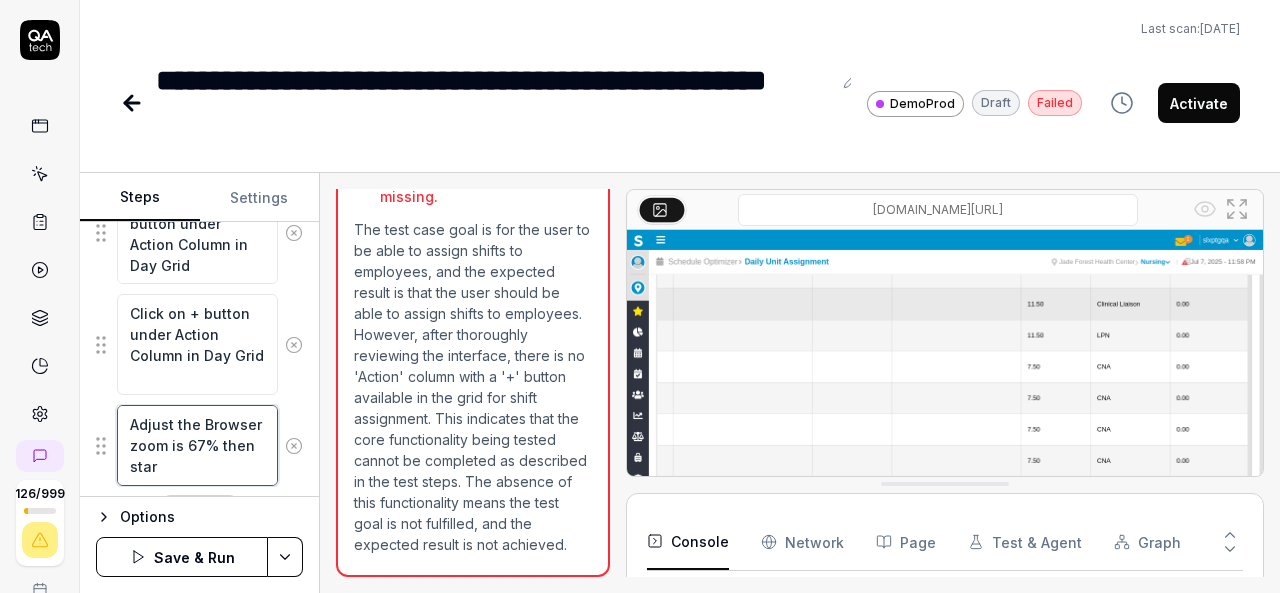 type on "*" 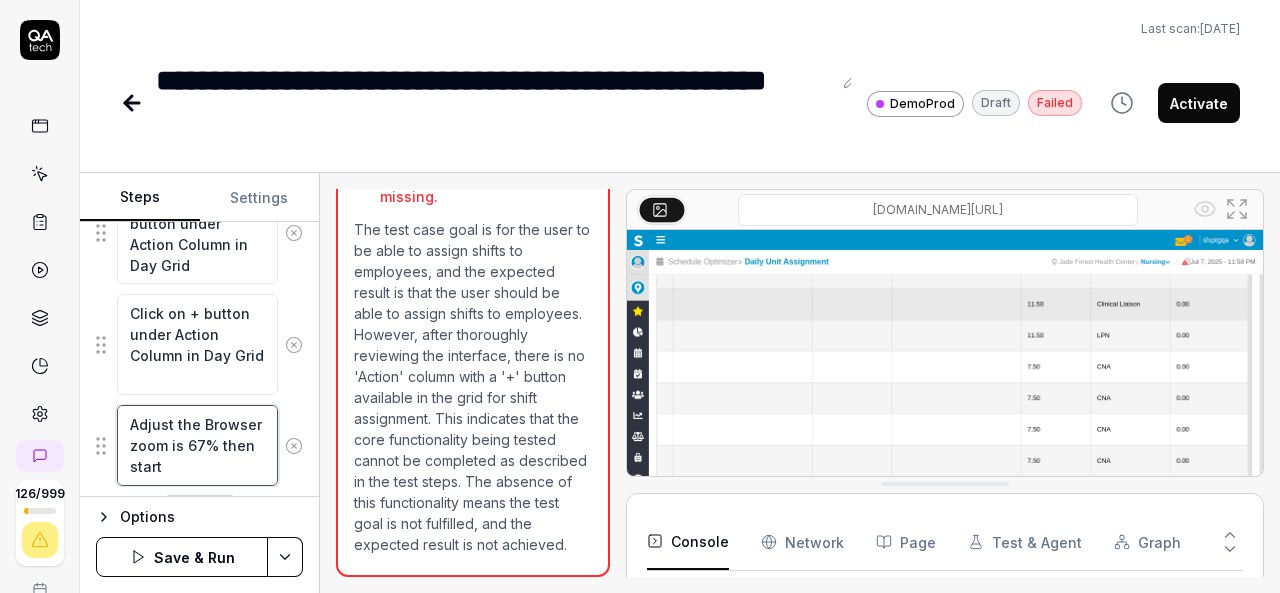 type on "*" 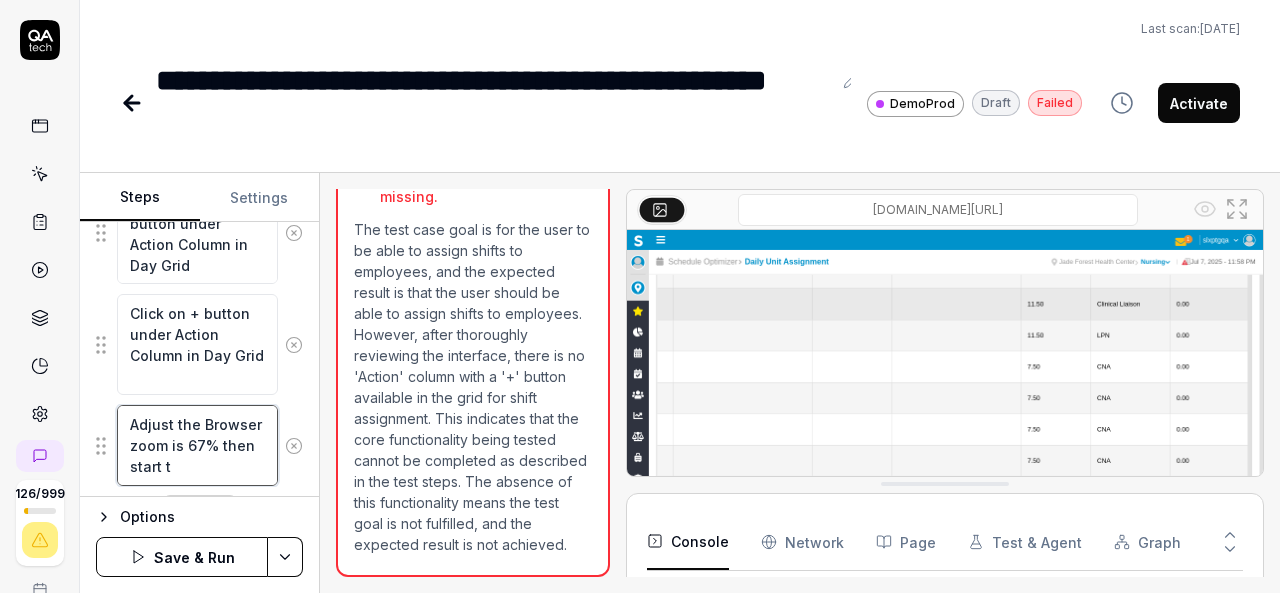 type on "*" 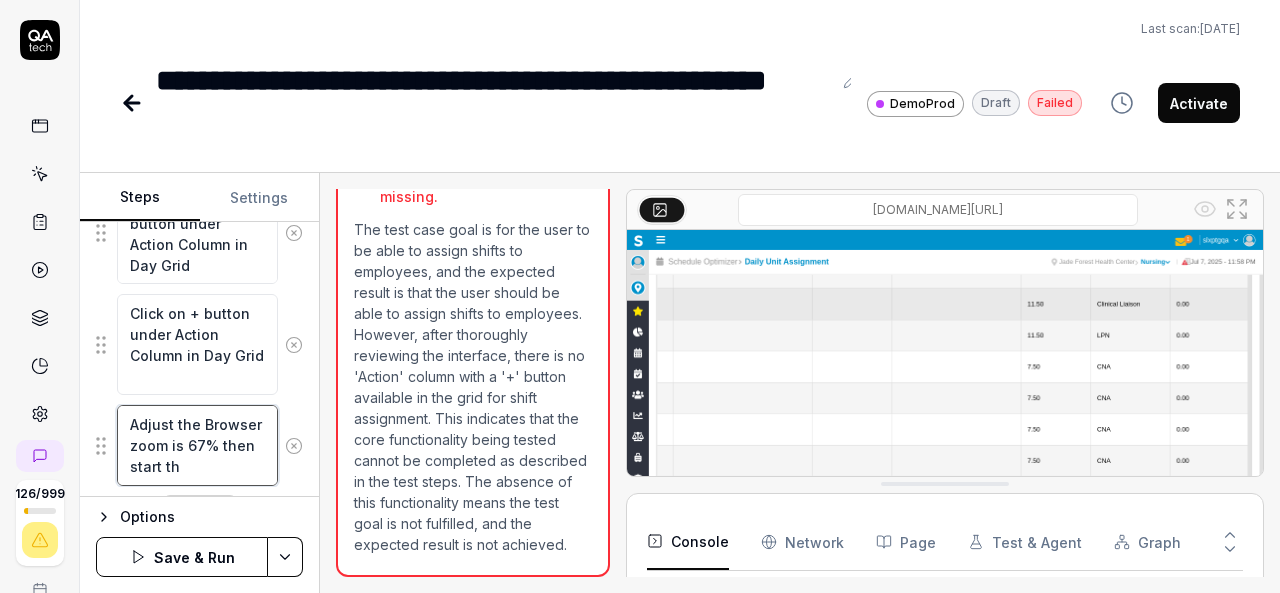 type on "*" 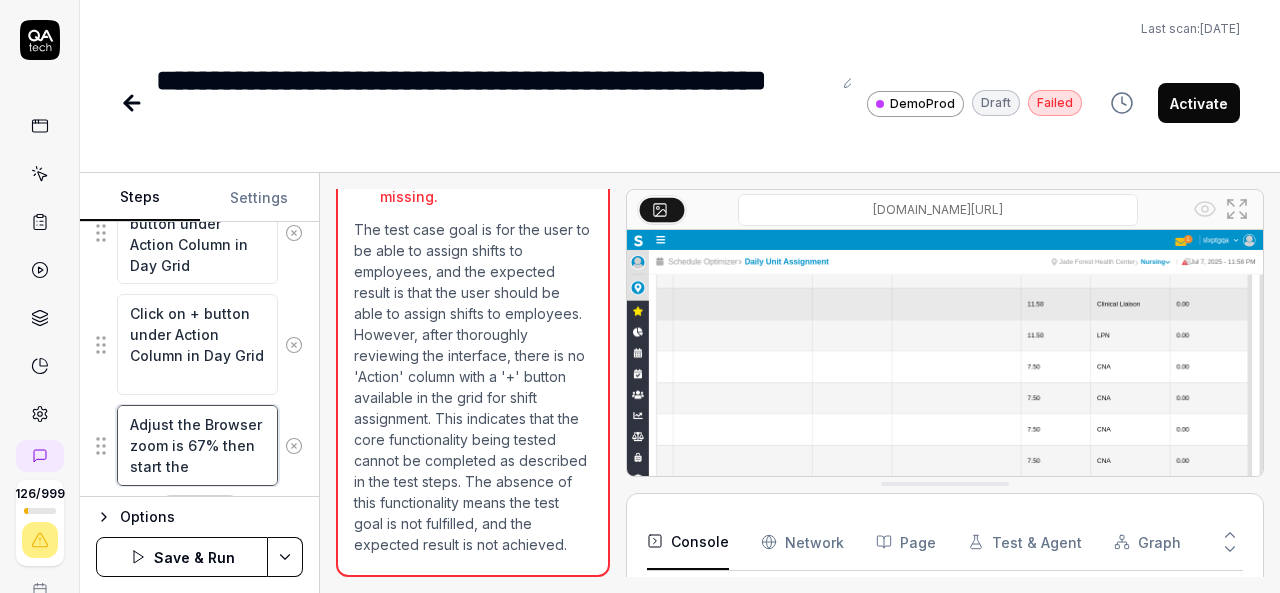 type on "*" 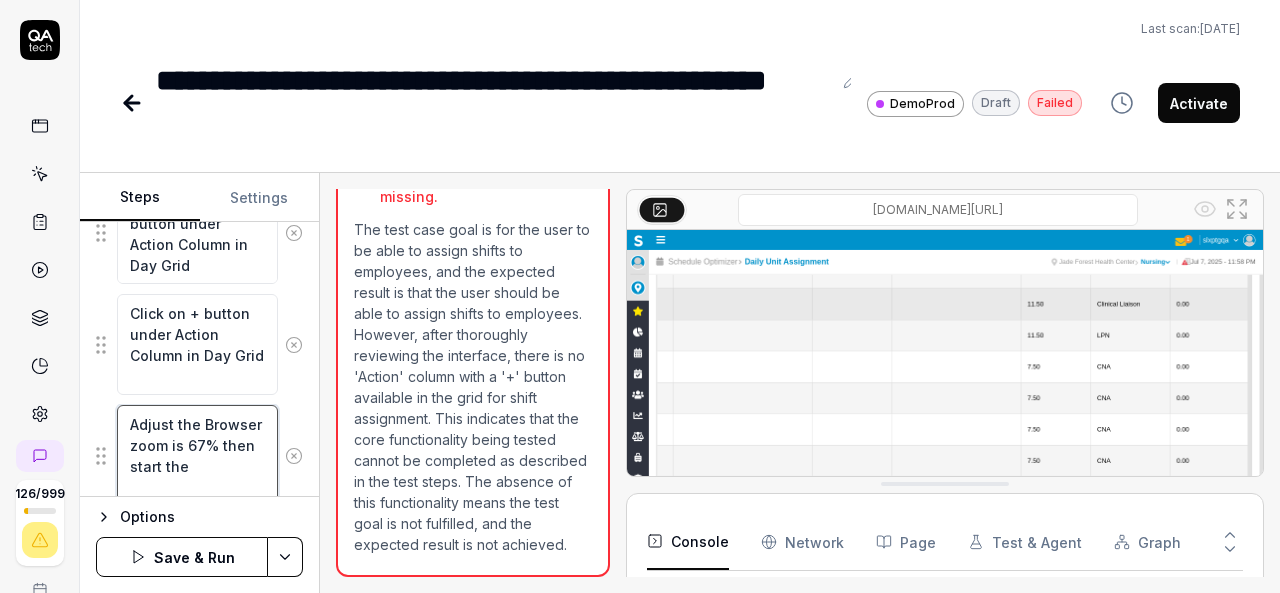 type on "*" 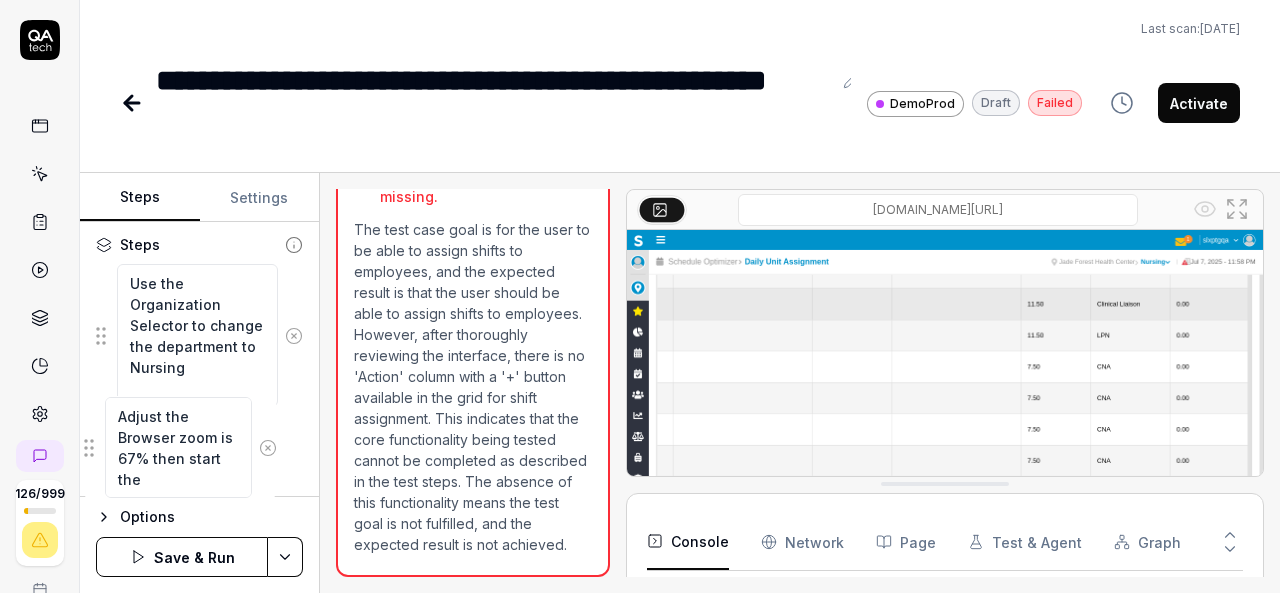 scroll, scrollTop: 223, scrollLeft: 0, axis: vertical 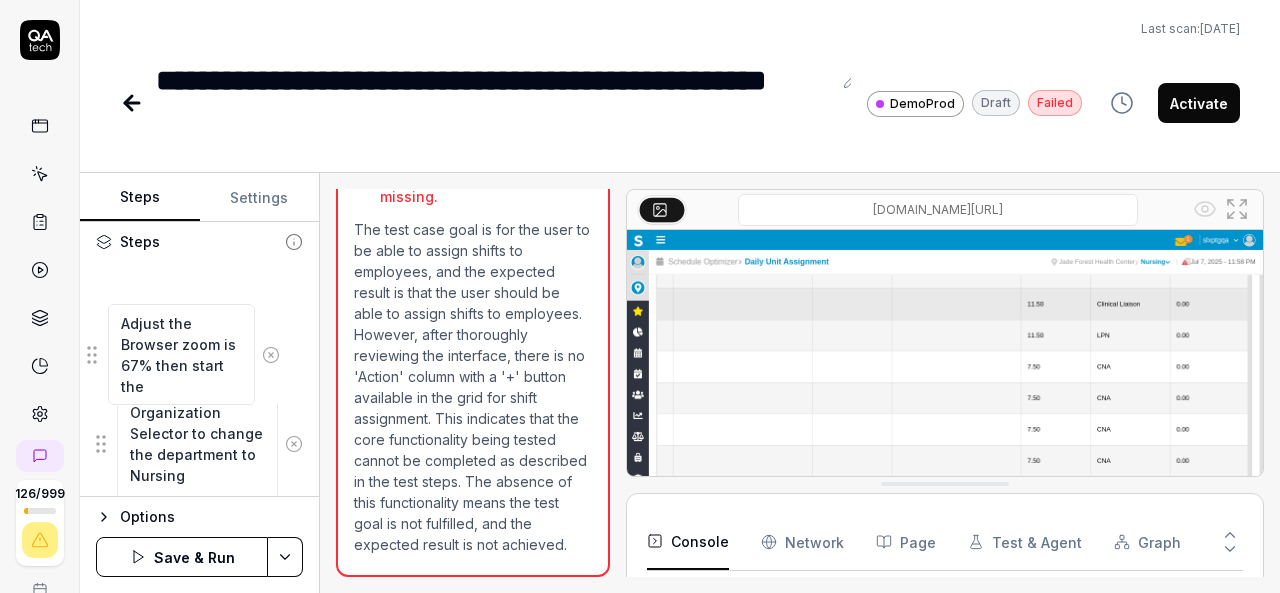 drag, startPoint x: 100, startPoint y: 447, endPoint x: 91, endPoint y: 355, distance: 92.43917 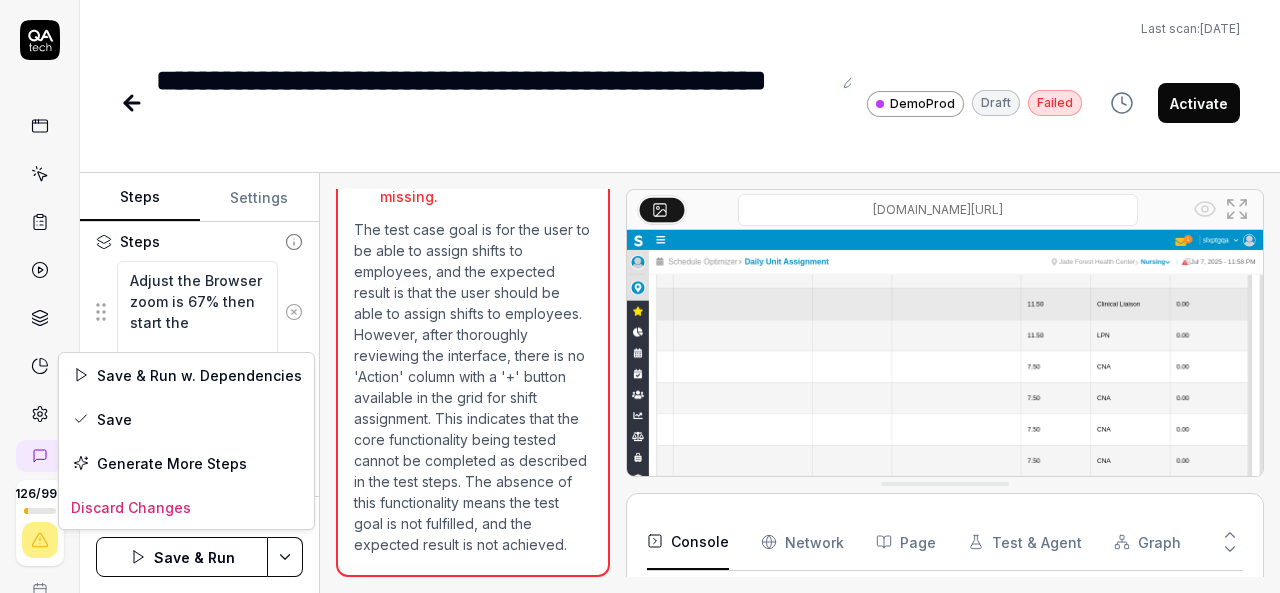 click on "**********" at bounding box center (640, 296) 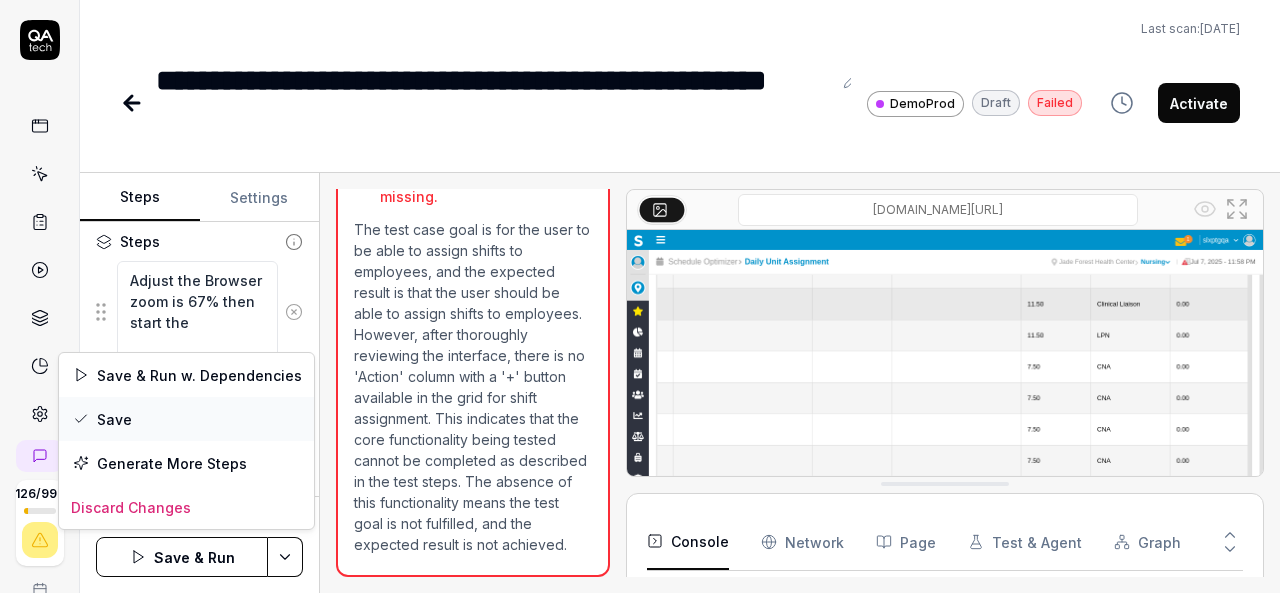 click on "Save" at bounding box center (186, 419) 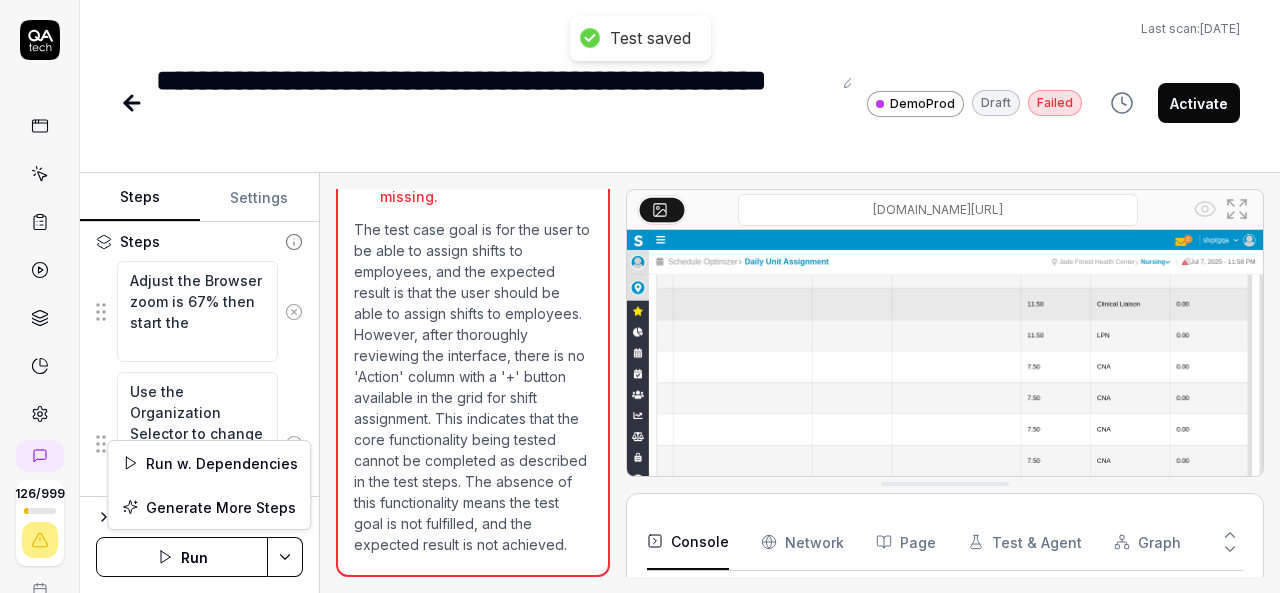 click on "**********" at bounding box center [640, 296] 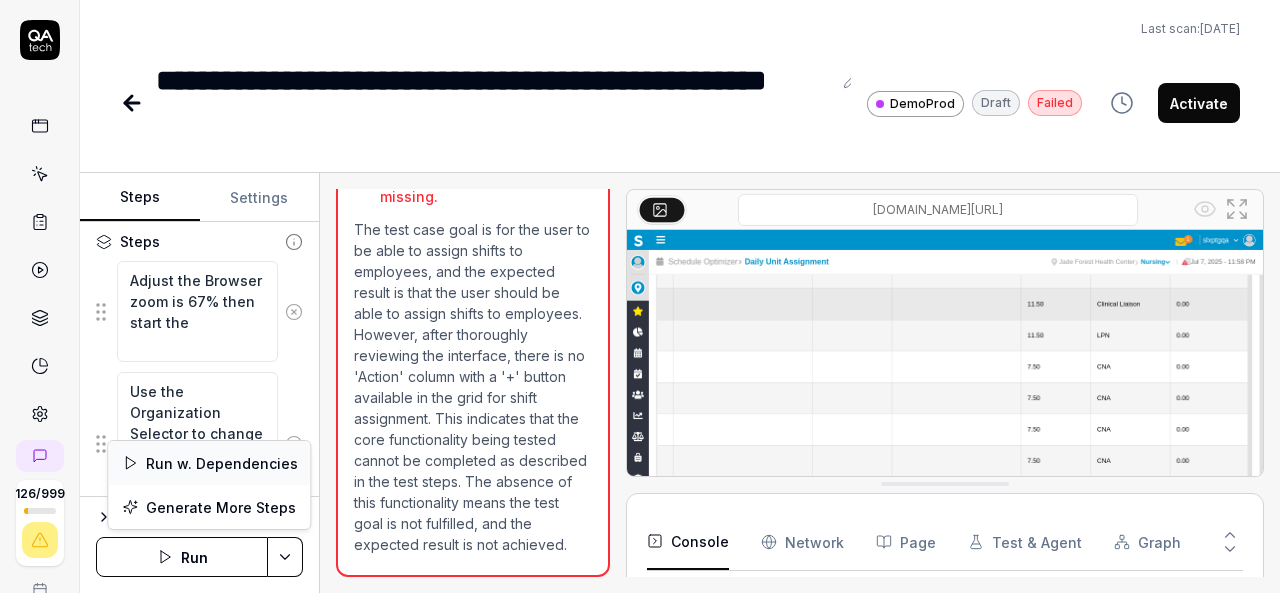 click on "Run w. Dependencies" at bounding box center (209, 463) 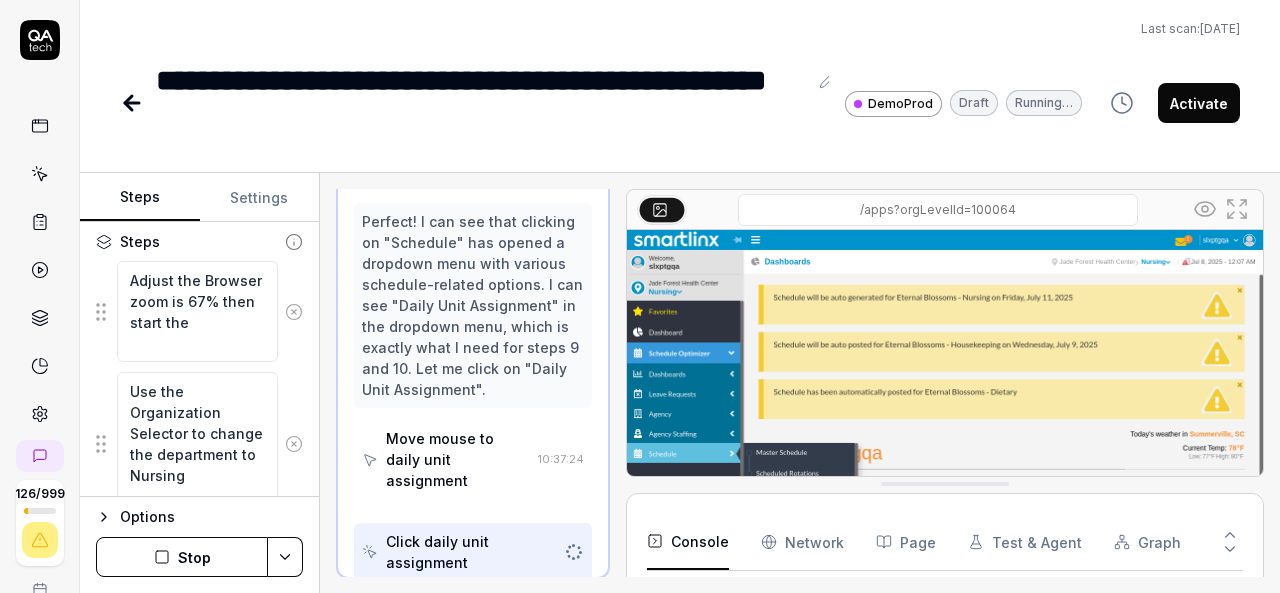 scroll, scrollTop: 527, scrollLeft: 0, axis: vertical 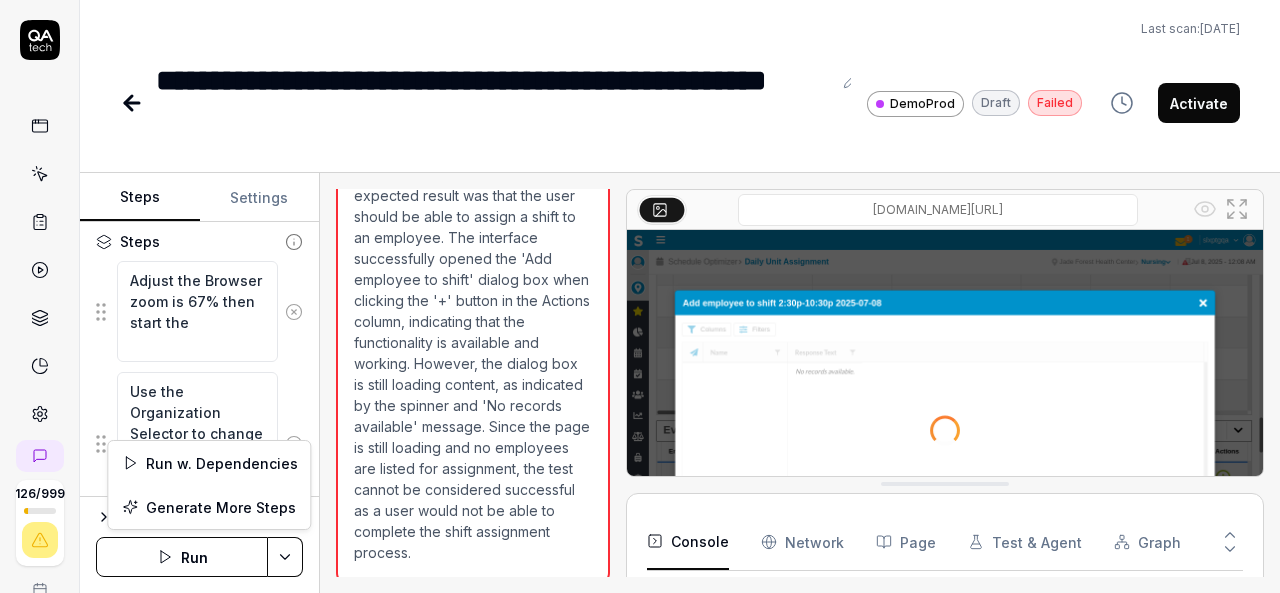 click on "**********" at bounding box center [640, 296] 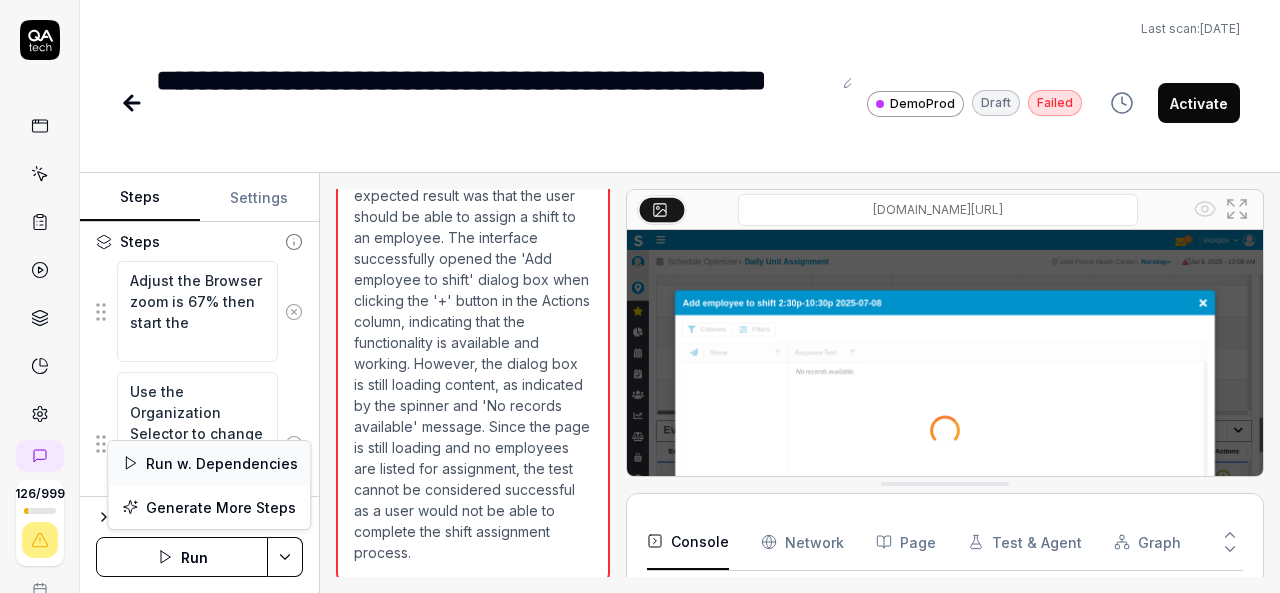 click on "Run w. Dependencies" at bounding box center [209, 463] 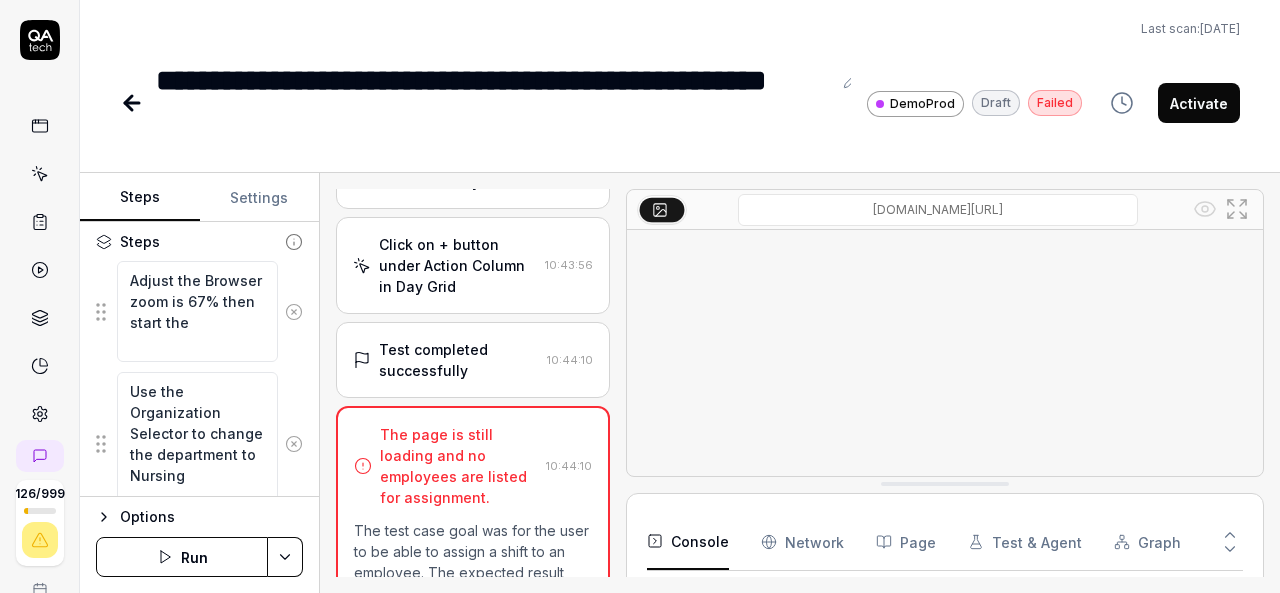 scroll, scrollTop: 1593, scrollLeft: 0, axis: vertical 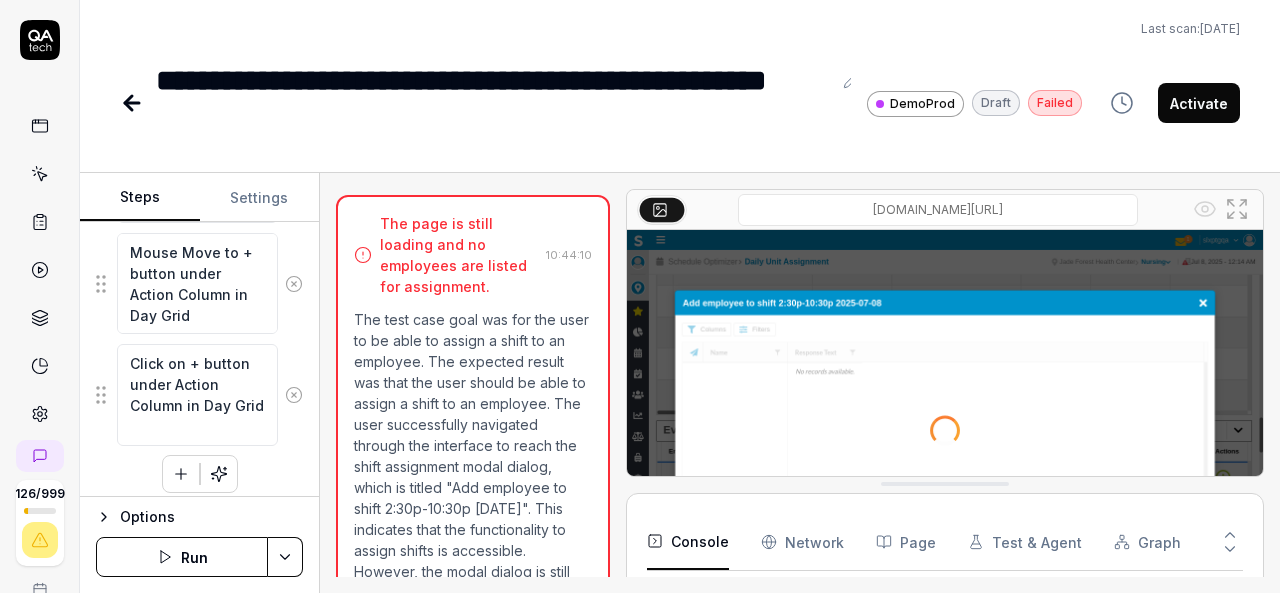click at bounding box center [181, 474] 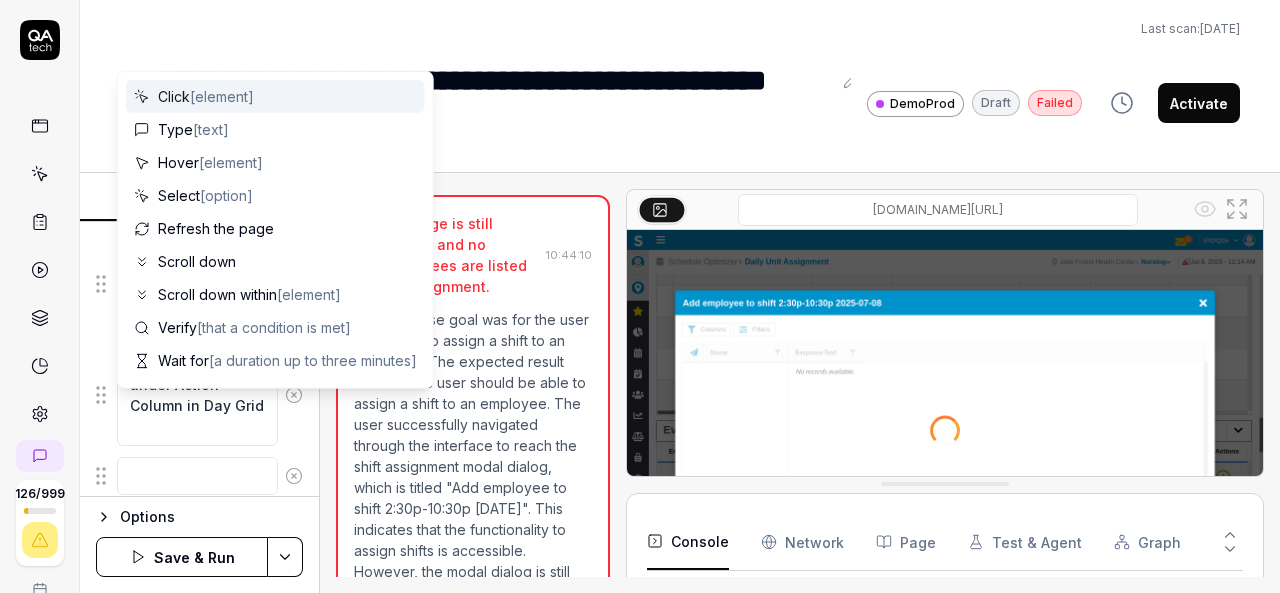 scroll, scrollTop: 1498, scrollLeft: 0, axis: vertical 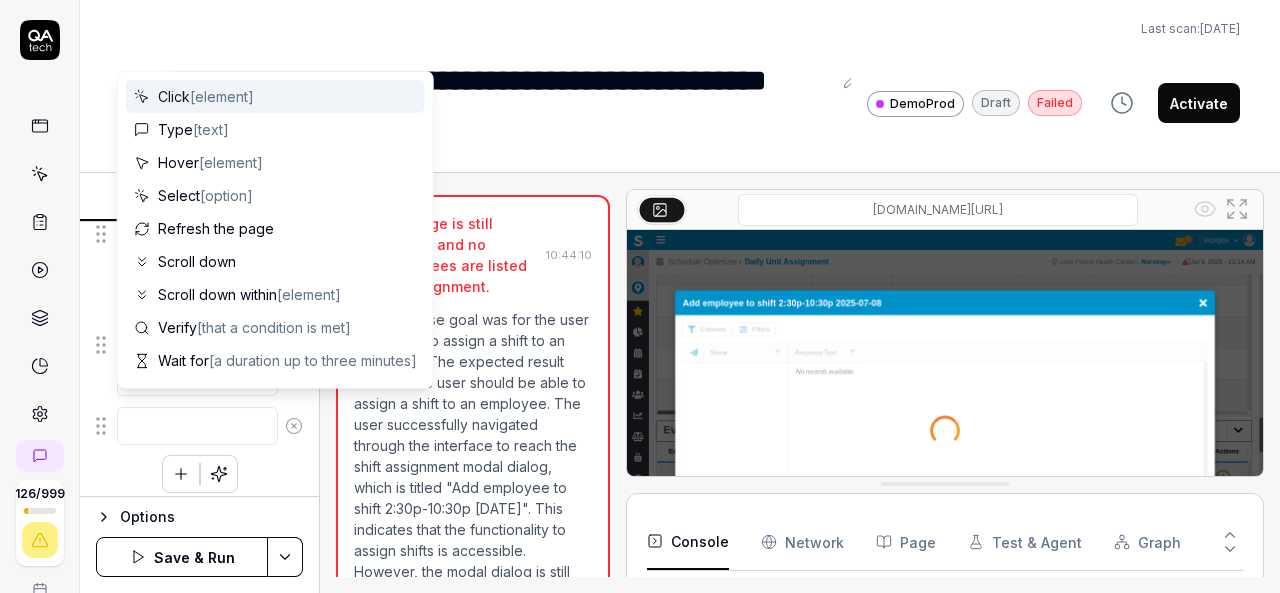 type on "*" 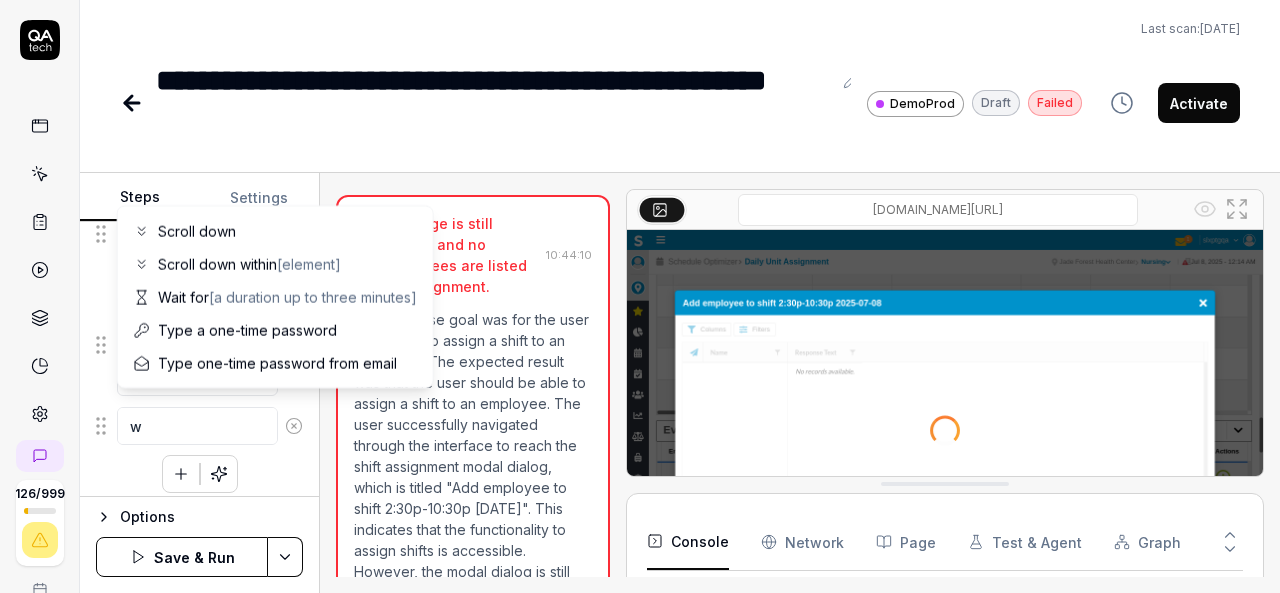 type on "*" 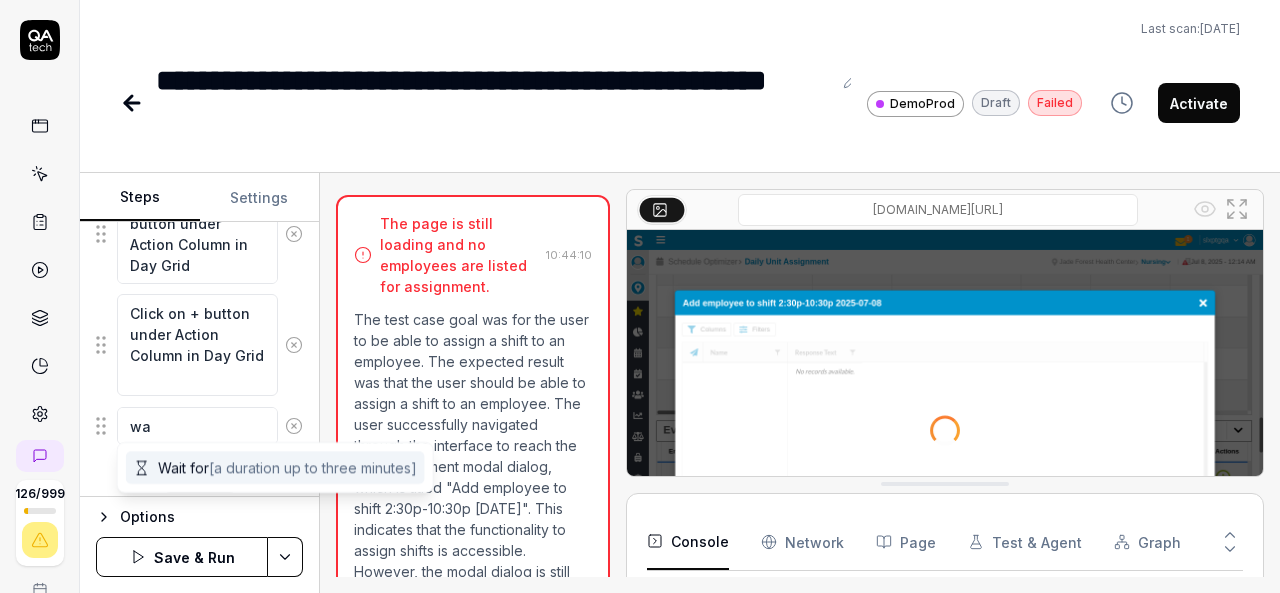 type on "wa" 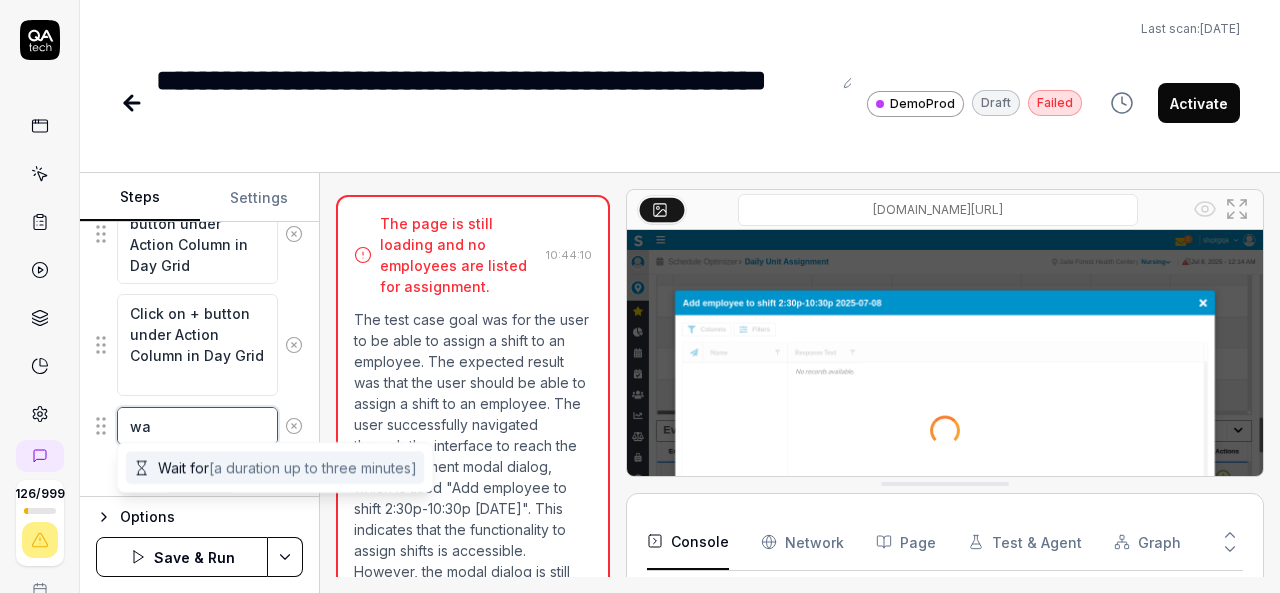 type on "*" 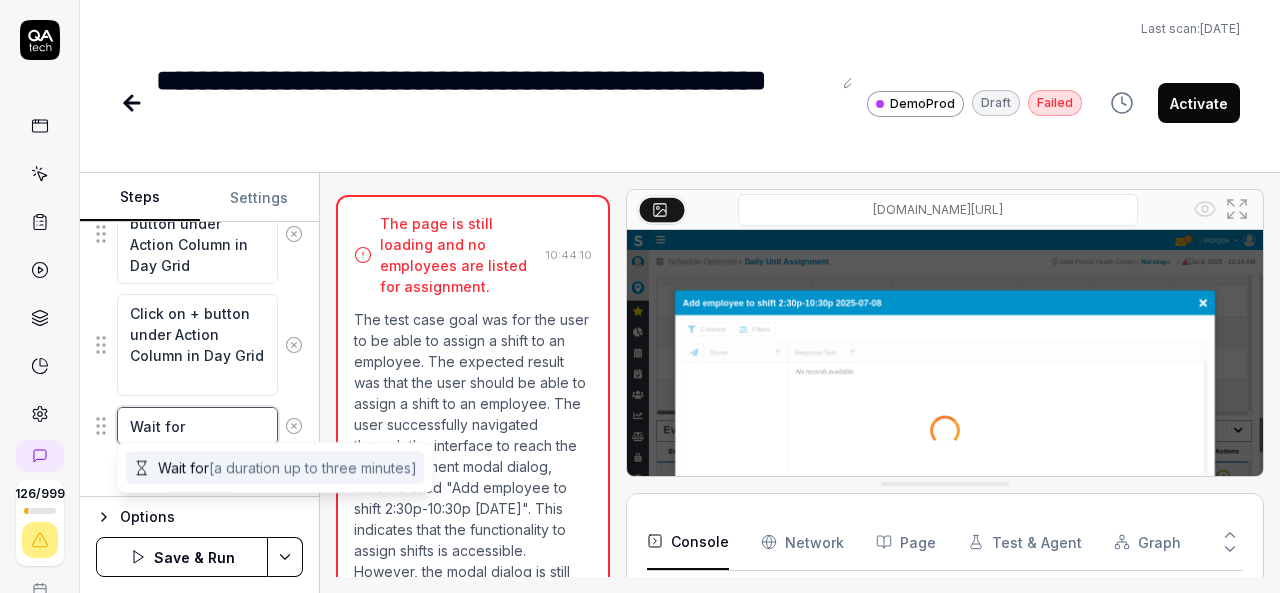 type on "*" 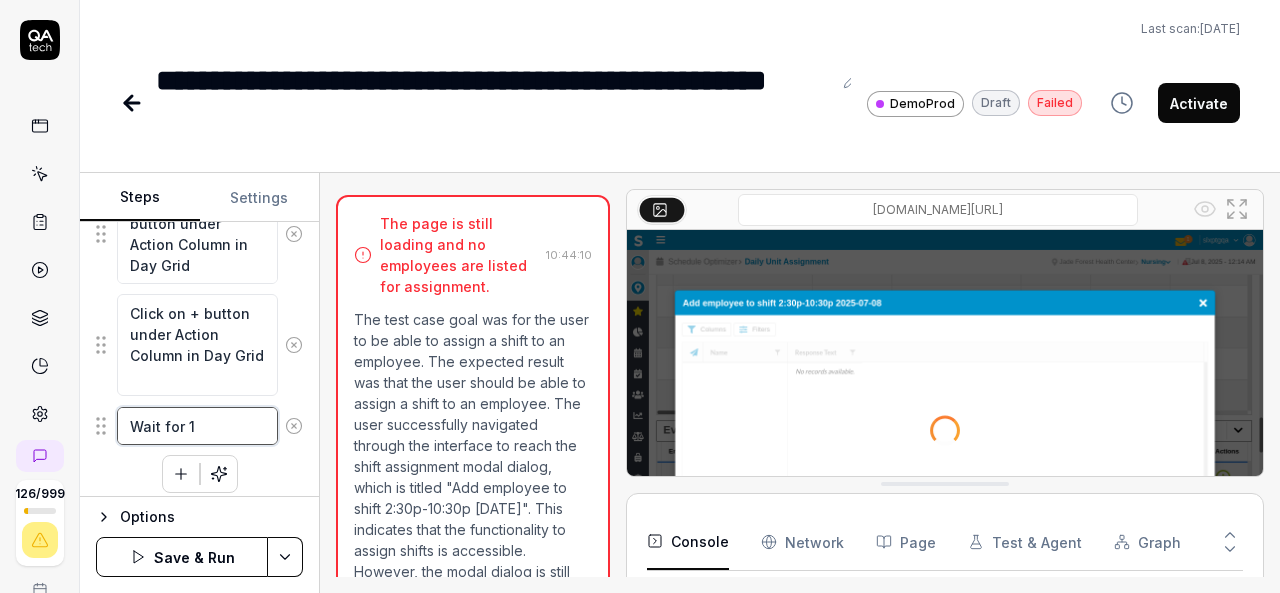 type on "*" 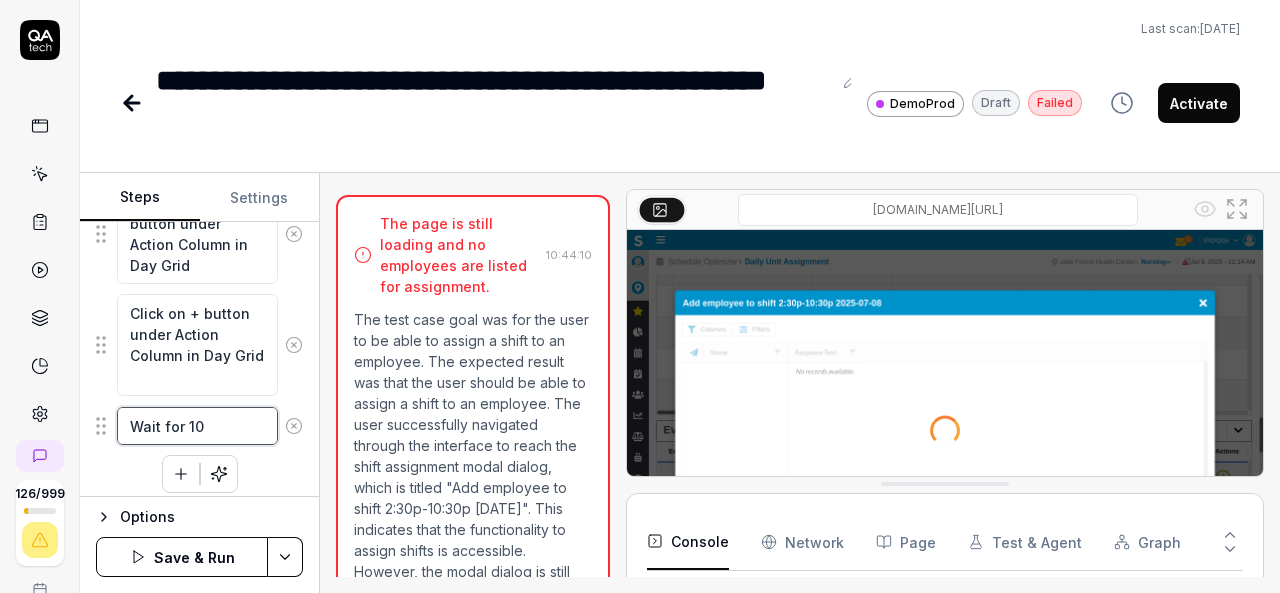 type on "*" 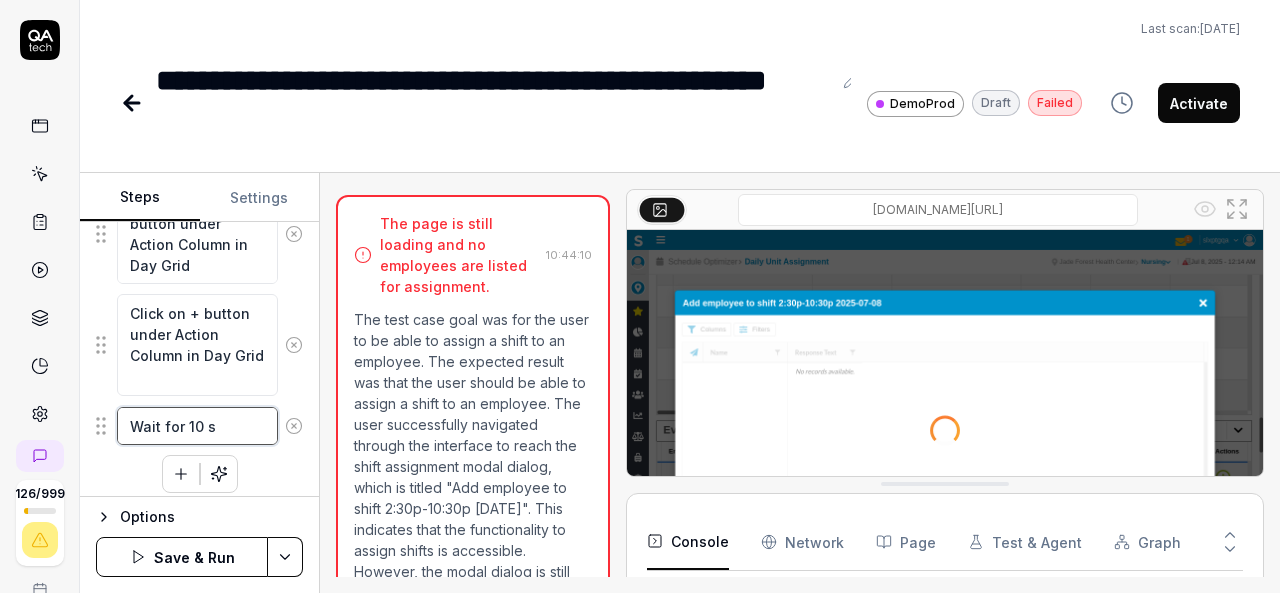 type on "*" 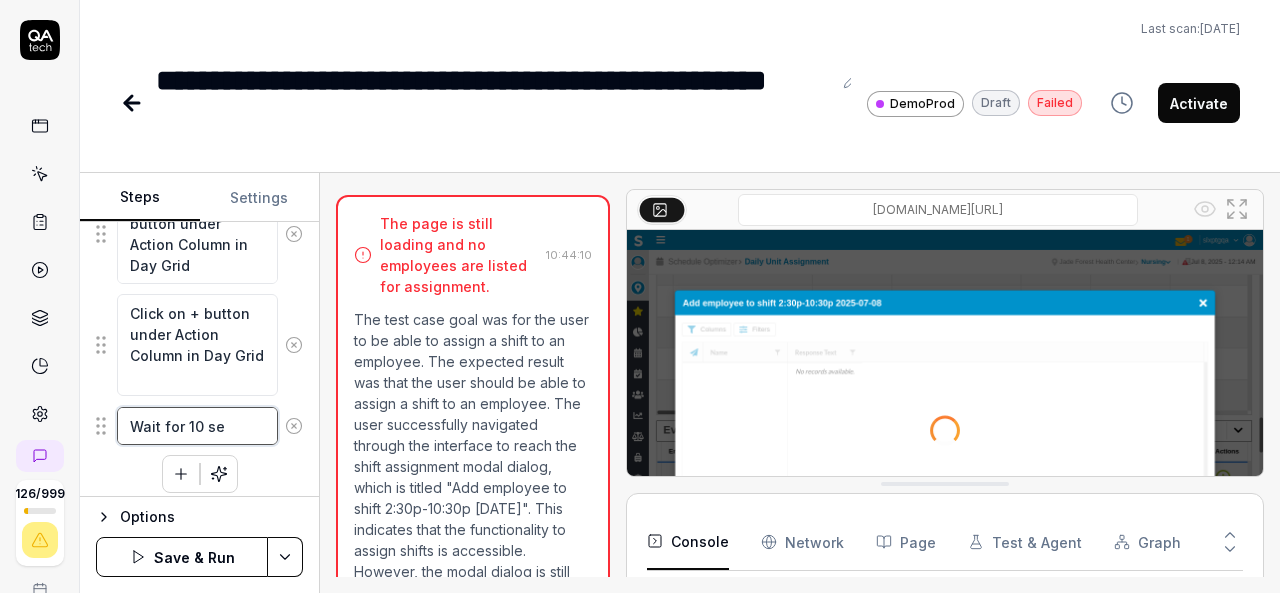 type on "*" 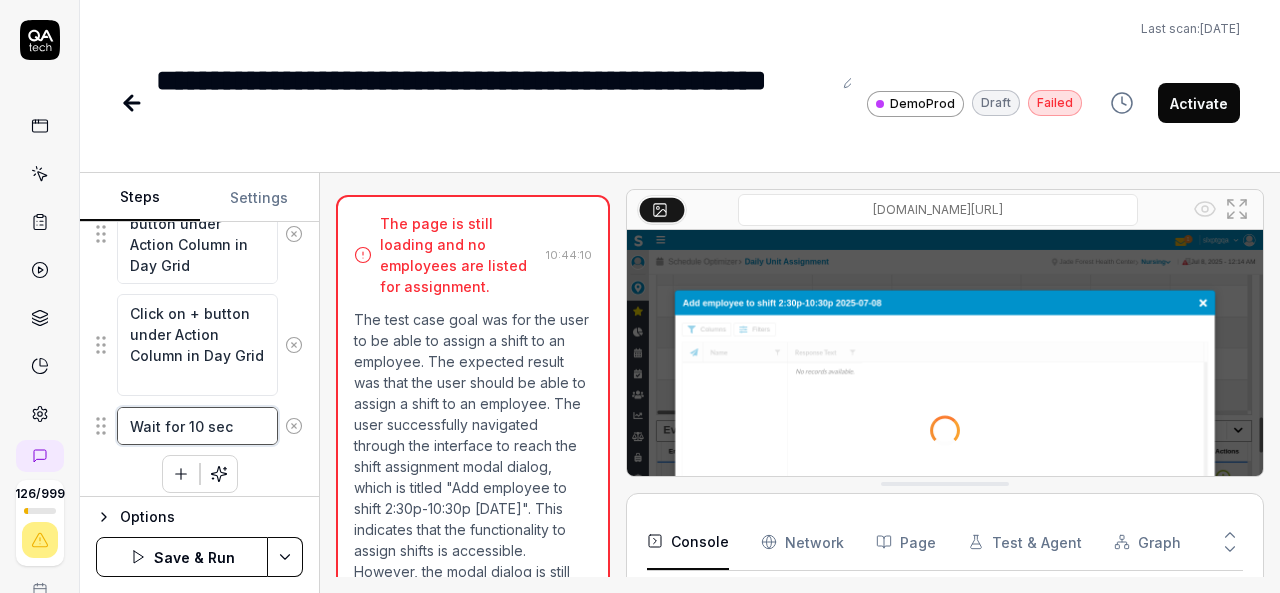 type on "Wait for 10 sec" 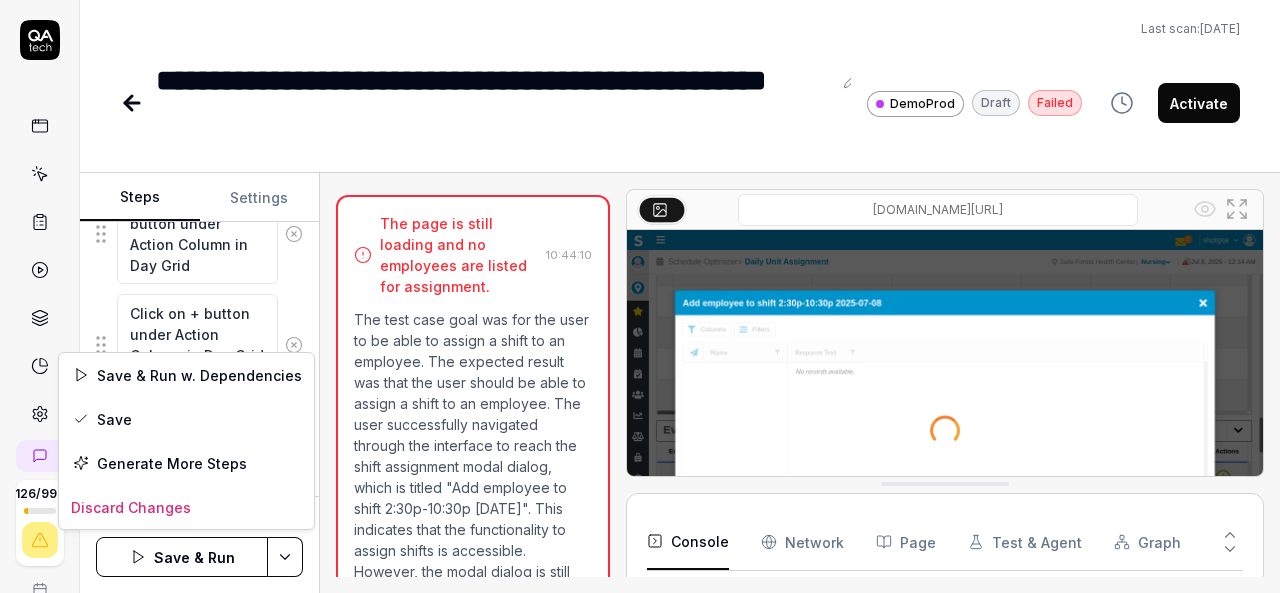 click on "**********" at bounding box center [640, 296] 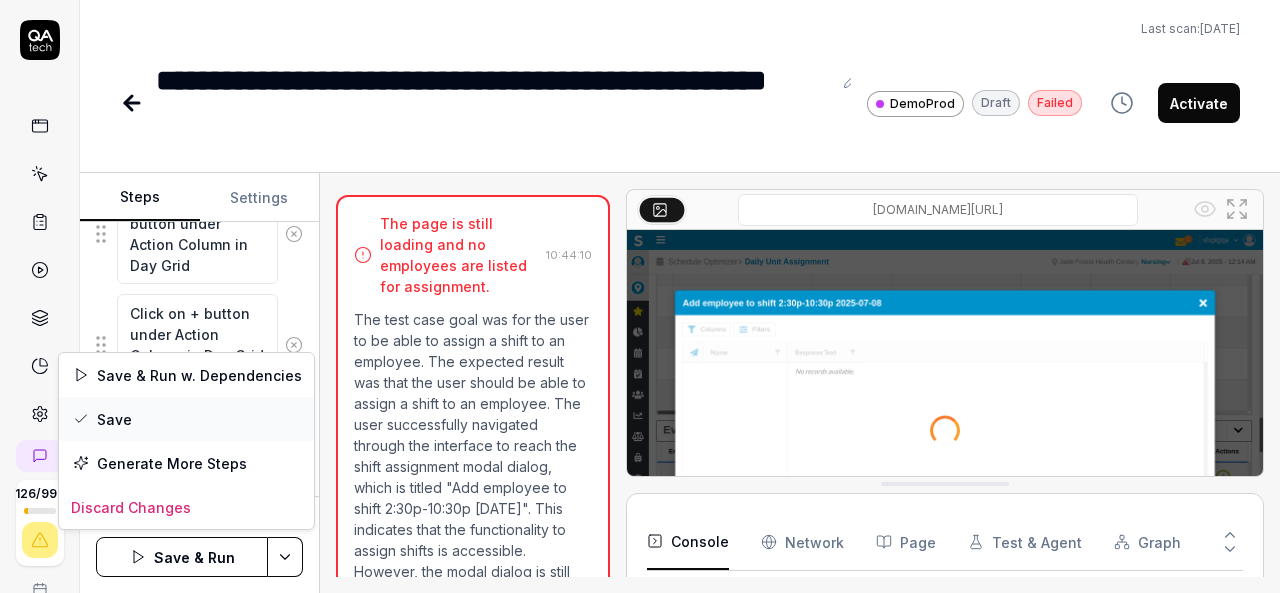 click on "Save" at bounding box center [186, 419] 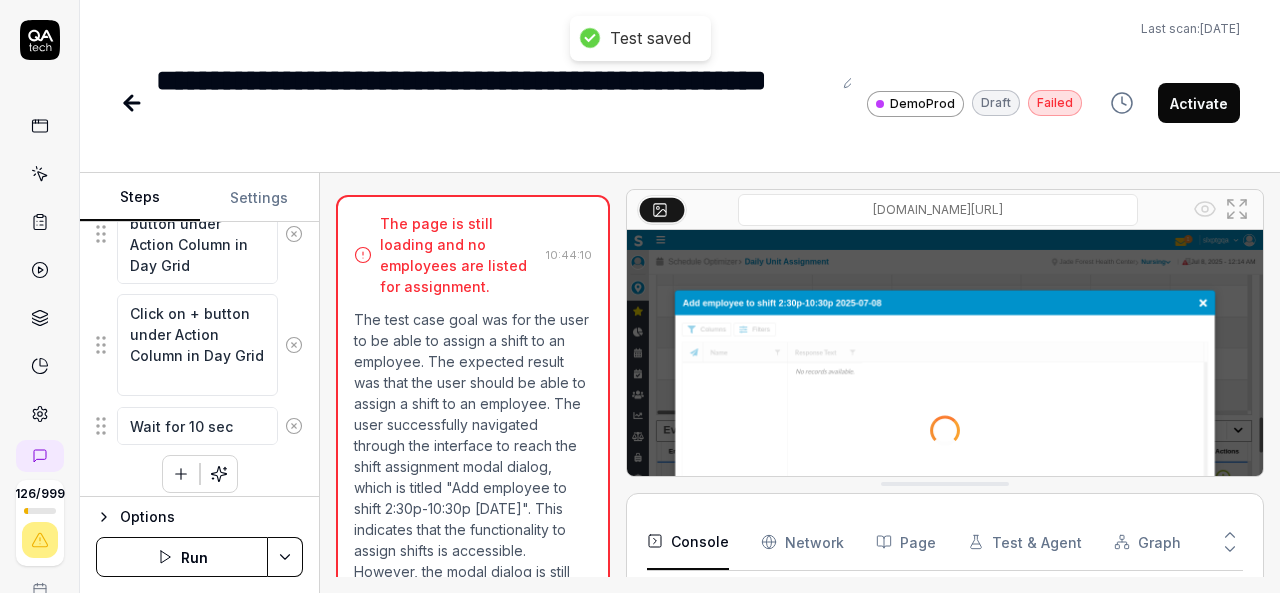 click on "**********" at bounding box center [640, 296] 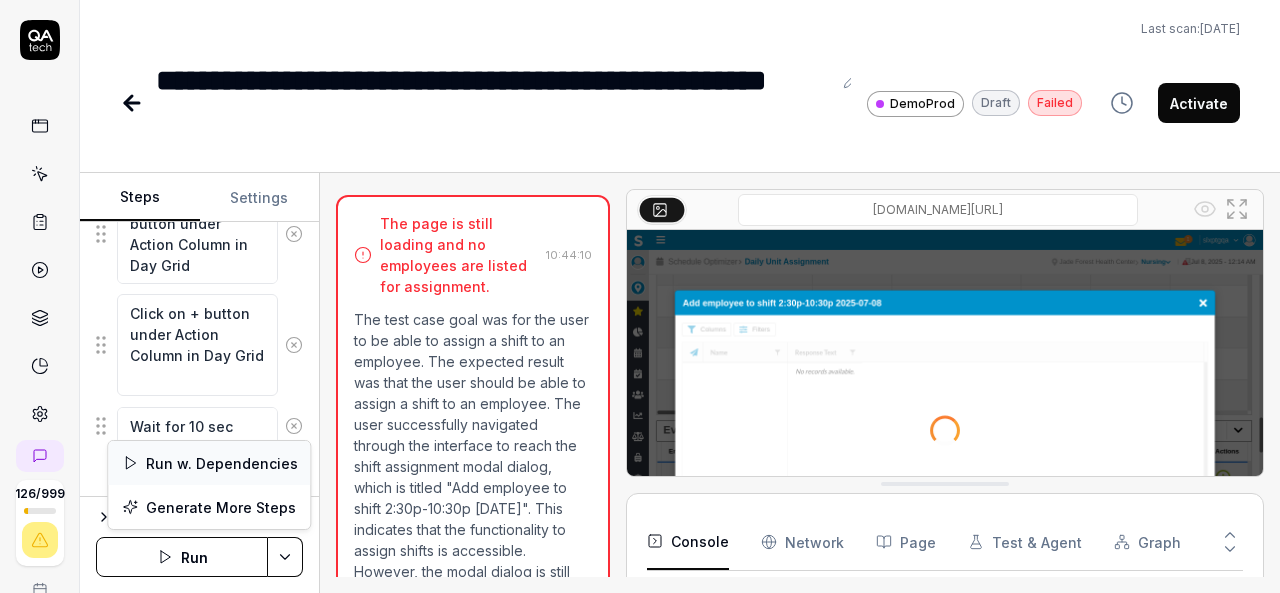 click on "Run w. Dependencies" at bounding box center (209, 463) 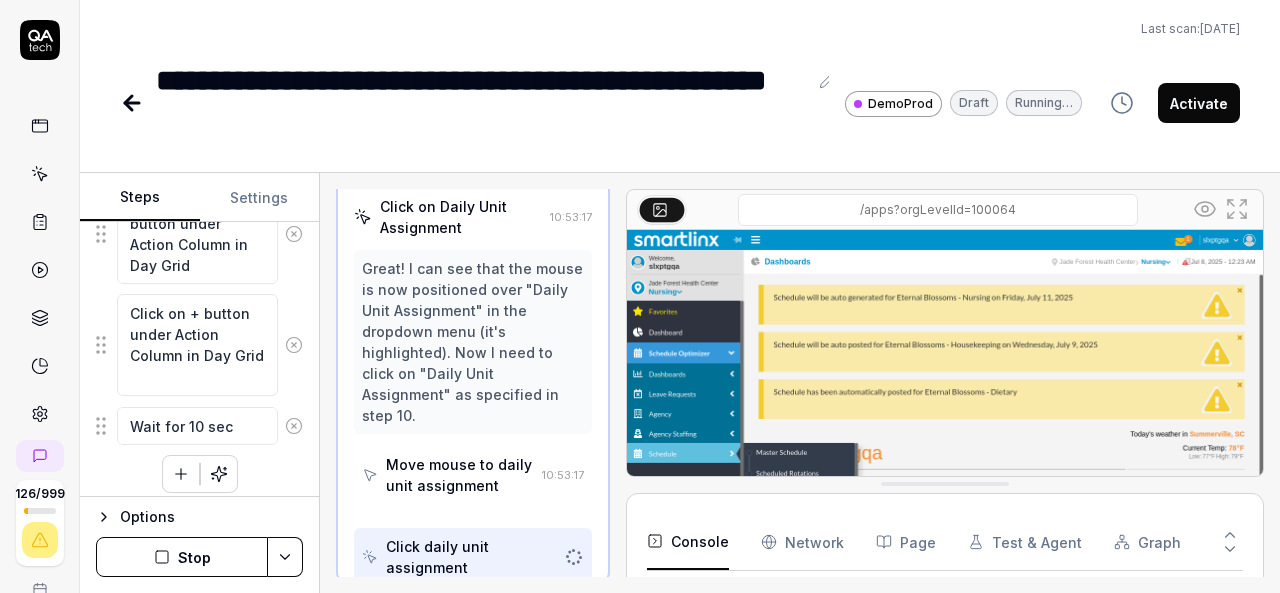scroll, scrollTop: 818, scrollLeft: 0, axis: vertical 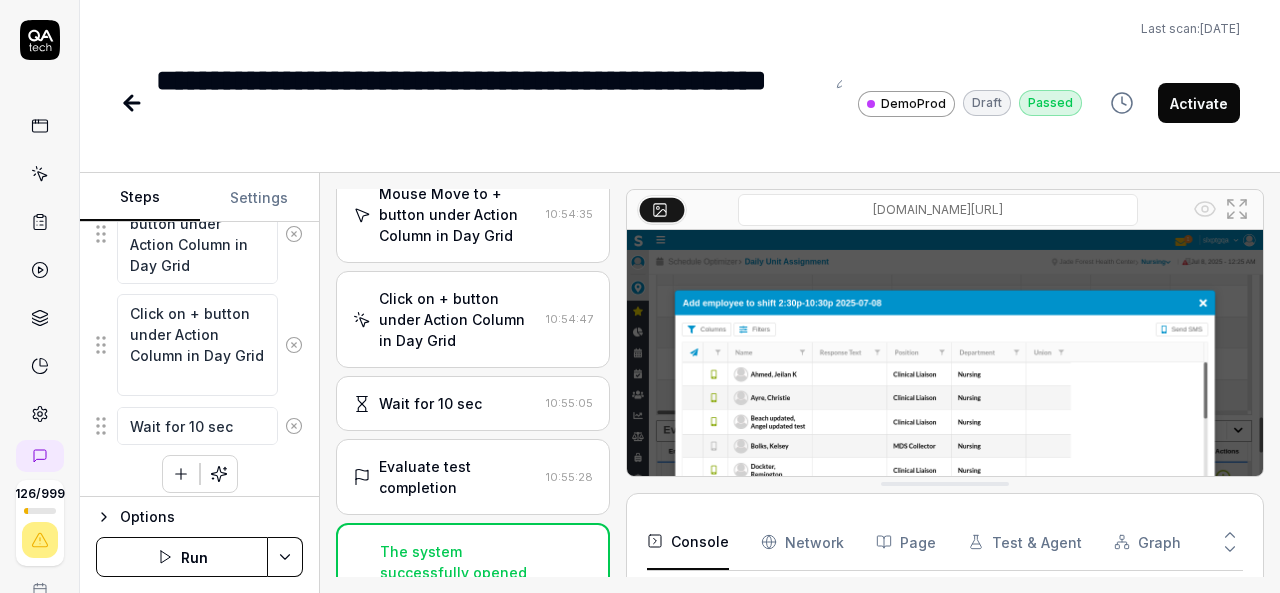 click on "Click on + button under Action Column in Day Grid" at bounding box center (458, 319) 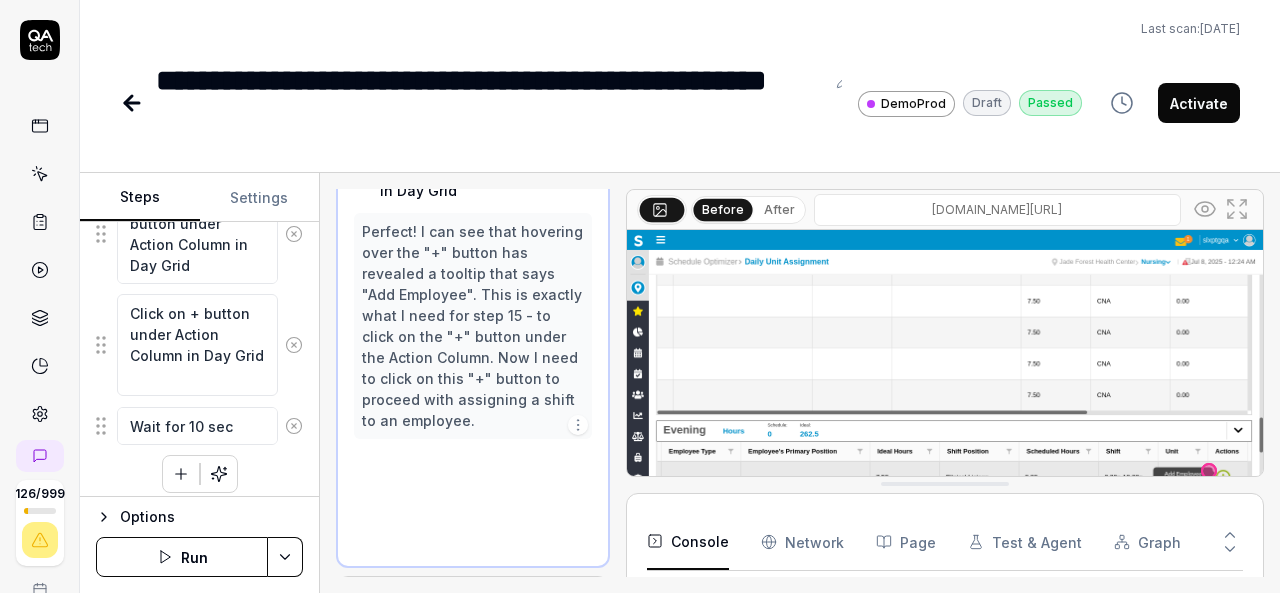 scroll, scrollTop: 1256, scrollLeft: 0, axis: vertical 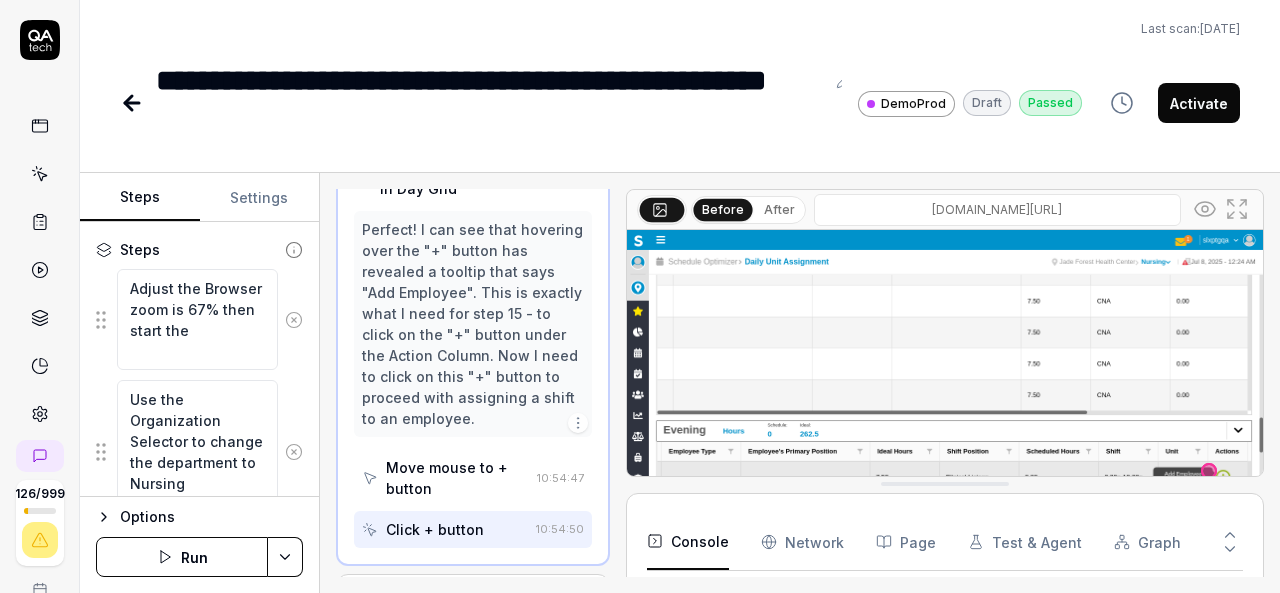 click 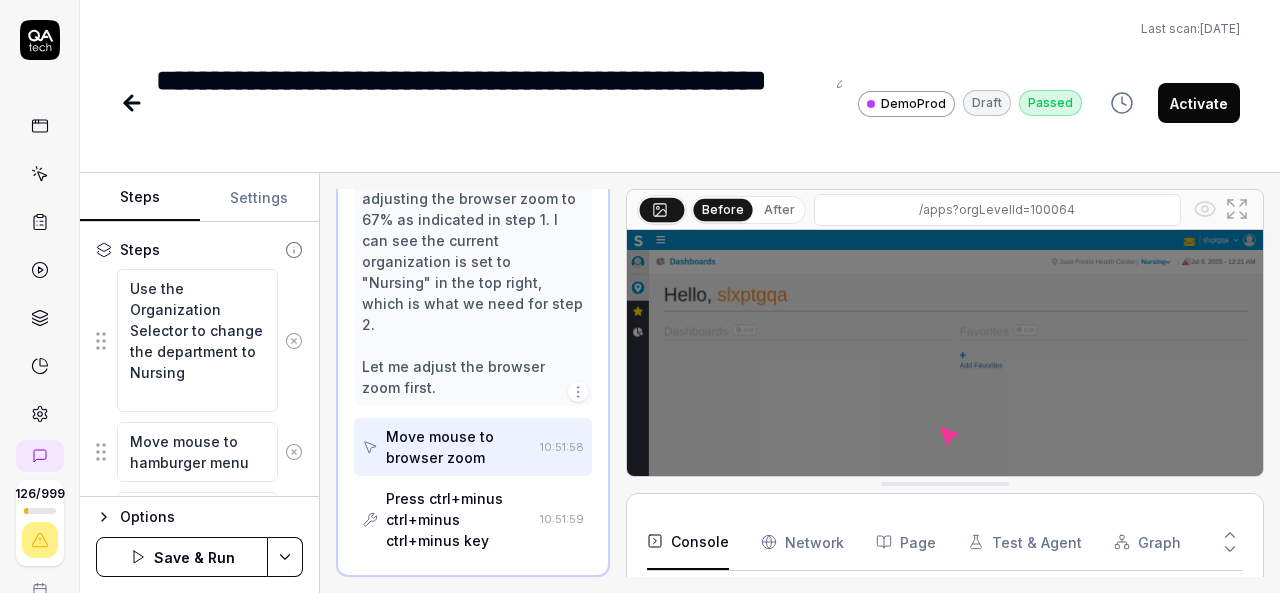 scroll, scrollTop: 277, scrollLeft: 0, axis: vertical 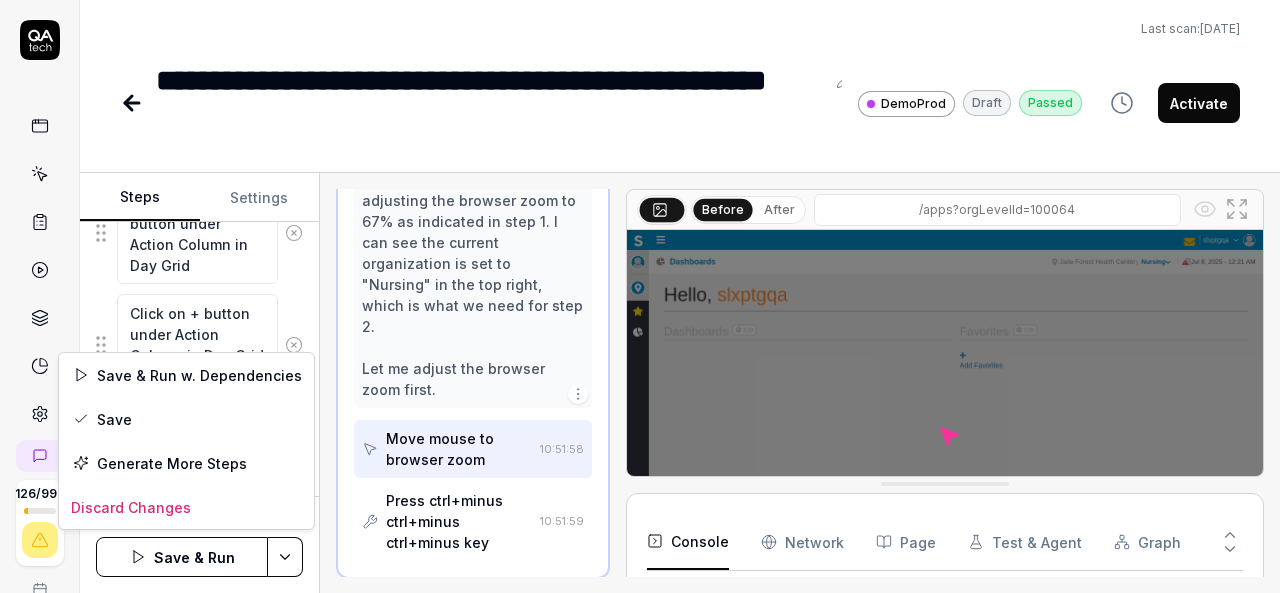 click on "**********" at bounding box center [640, 296] 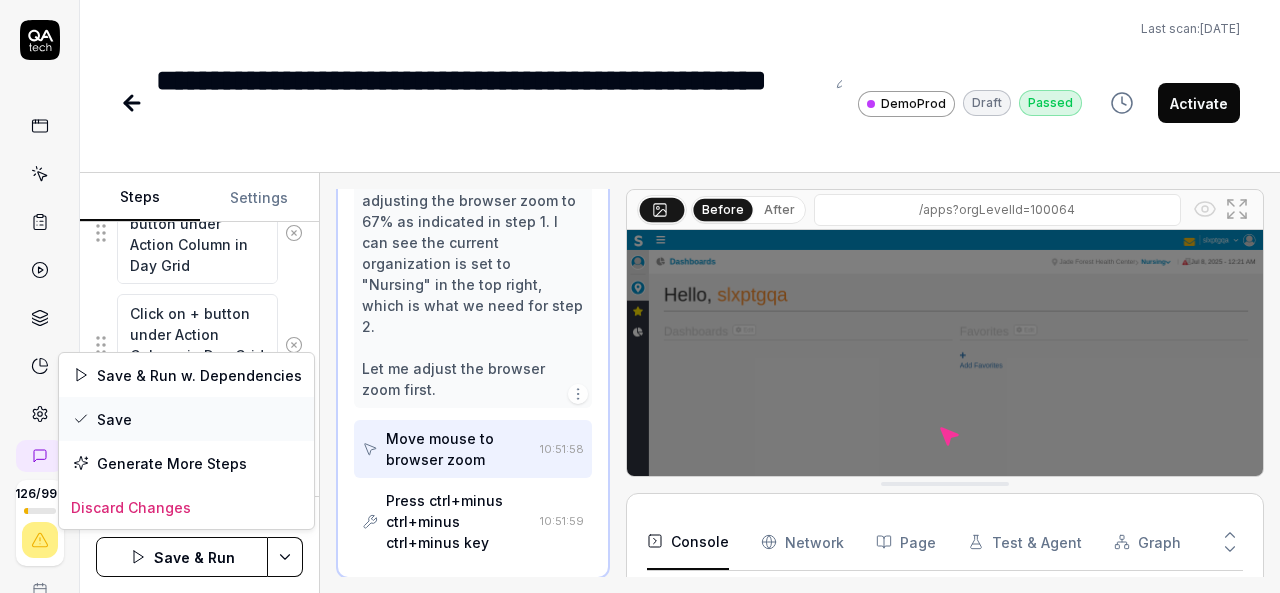 click on "Save" at bounding box center (186, 419) 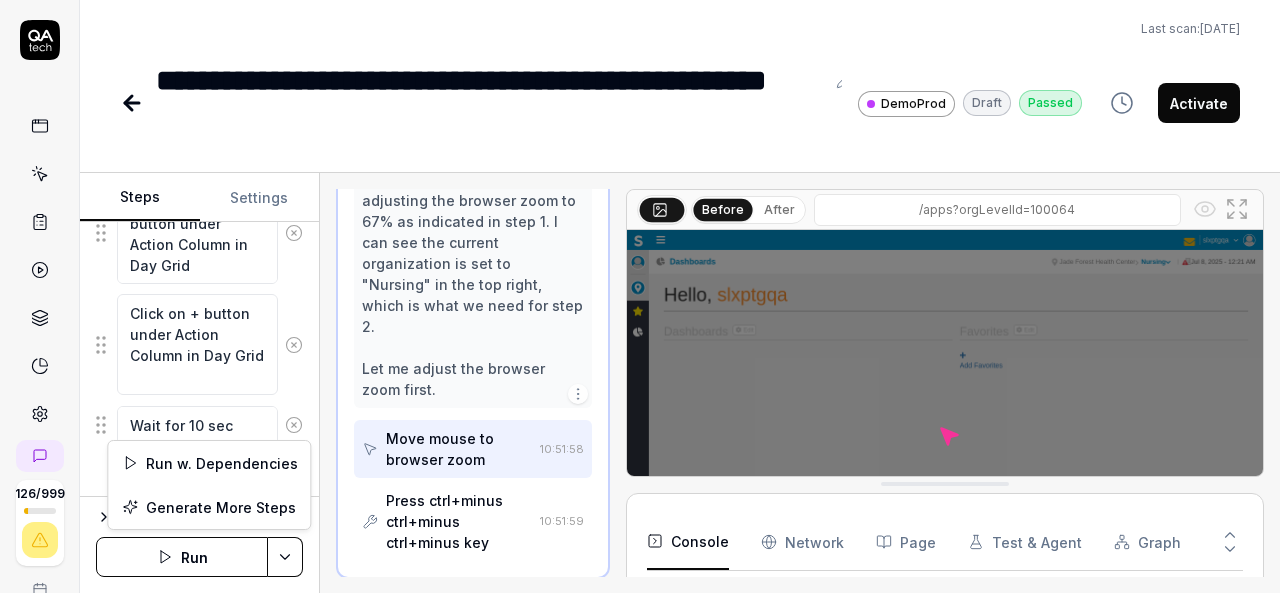 click on "**********" at bounding box center (640, 296) 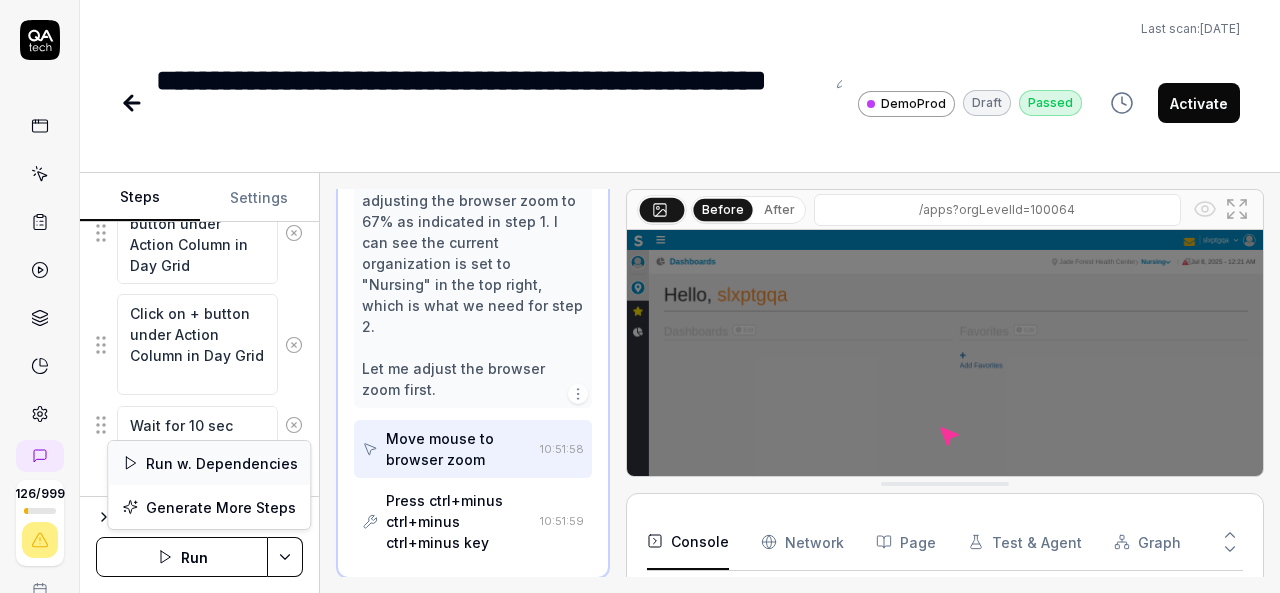 click on "Run w. Dependencies" at bounding box center [209, 463] 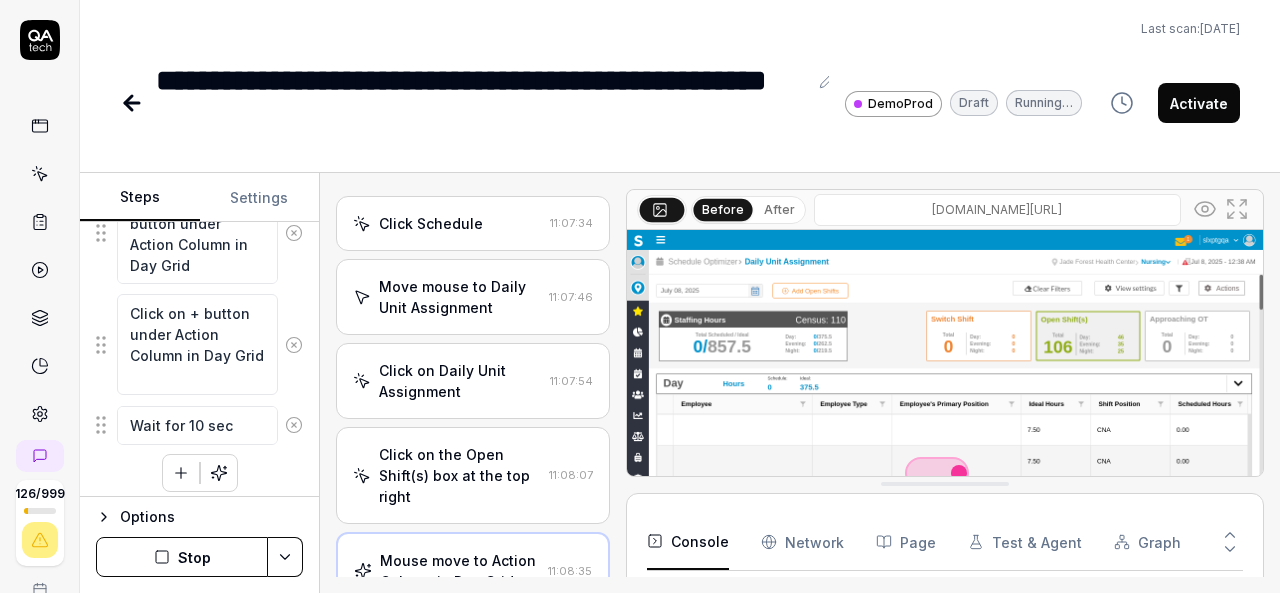 scroll, scrollTop: 904, scrollLeft: 0, axis: vertical 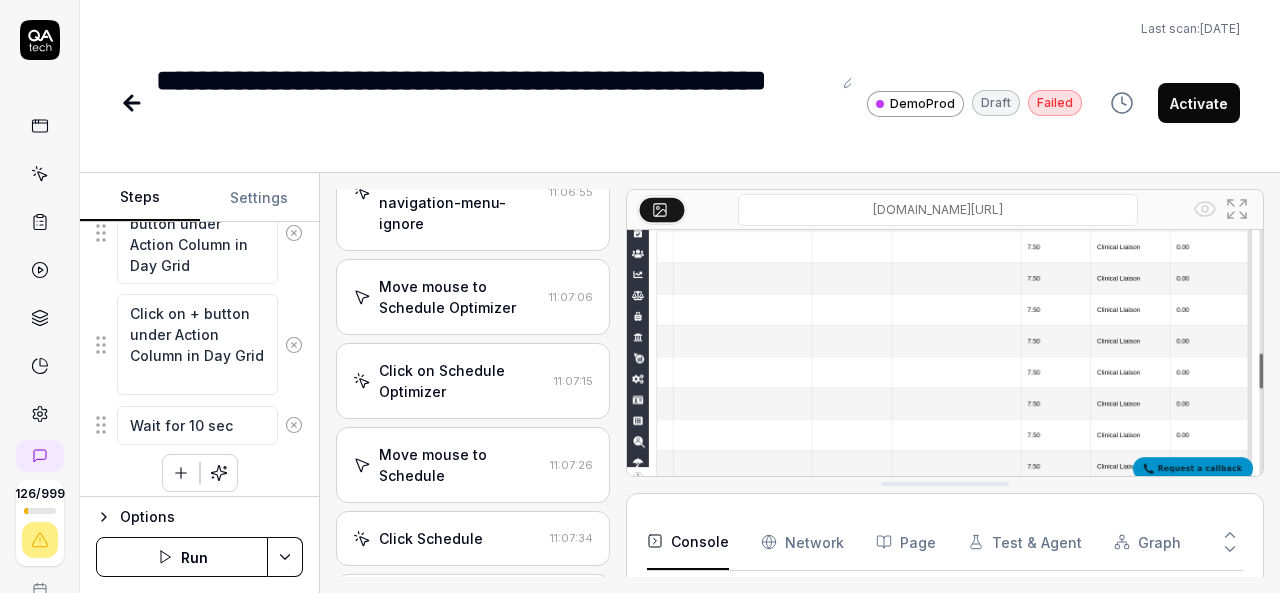 click at bounding box center [181, 473] 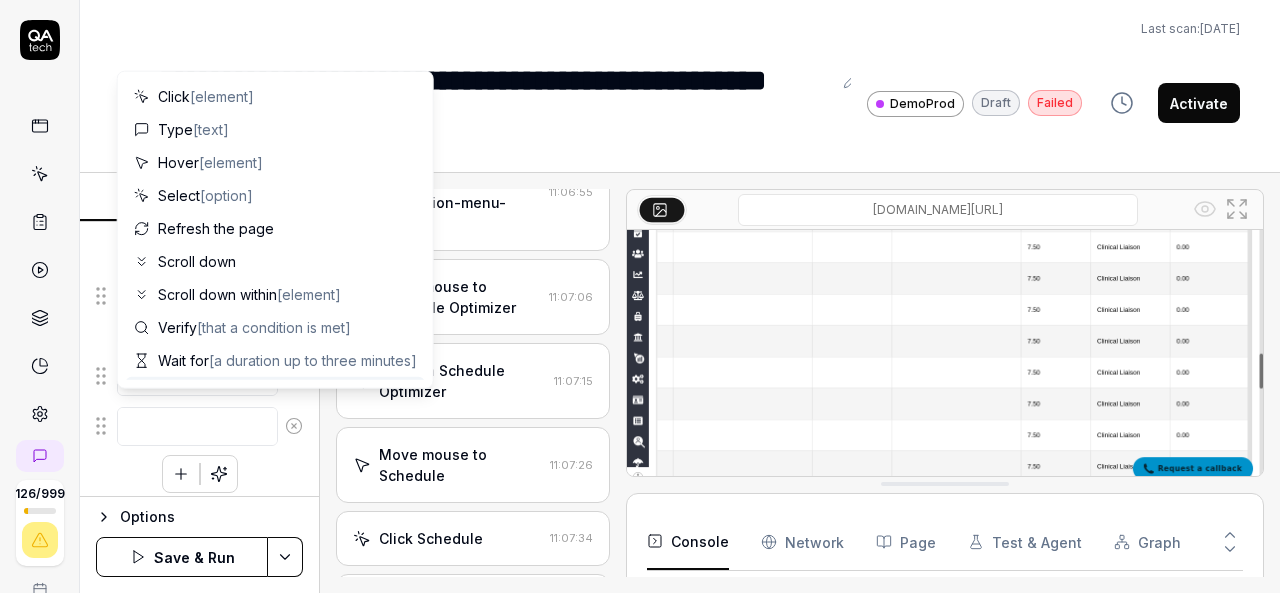 click at bounding box center [197, 426] 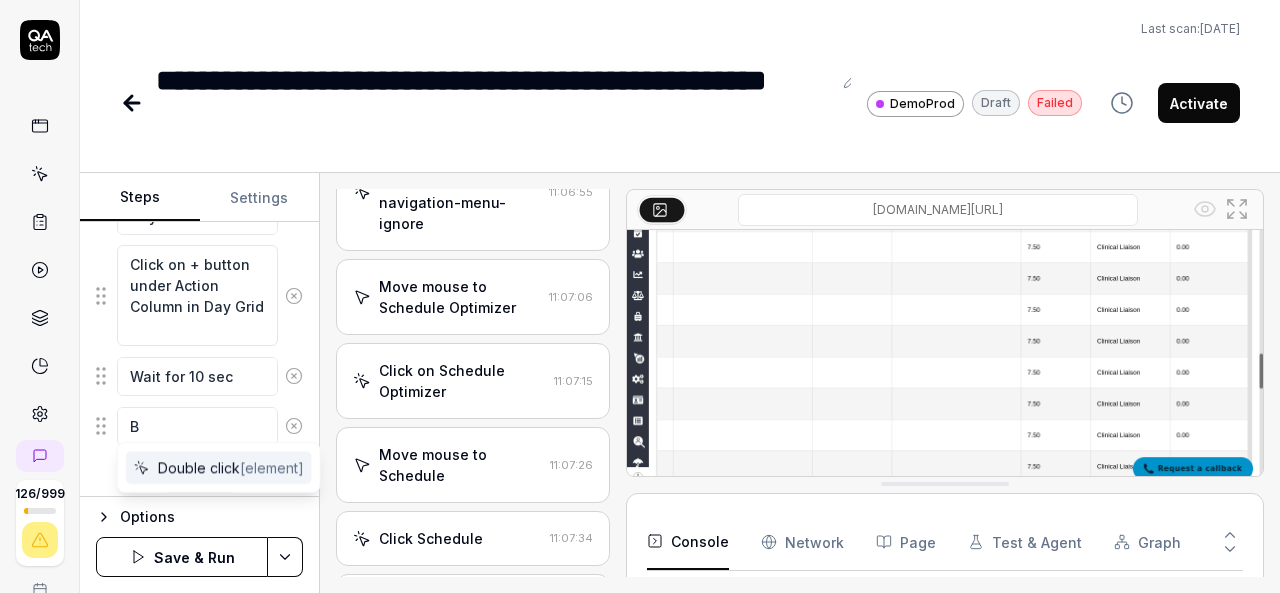 type on "*" 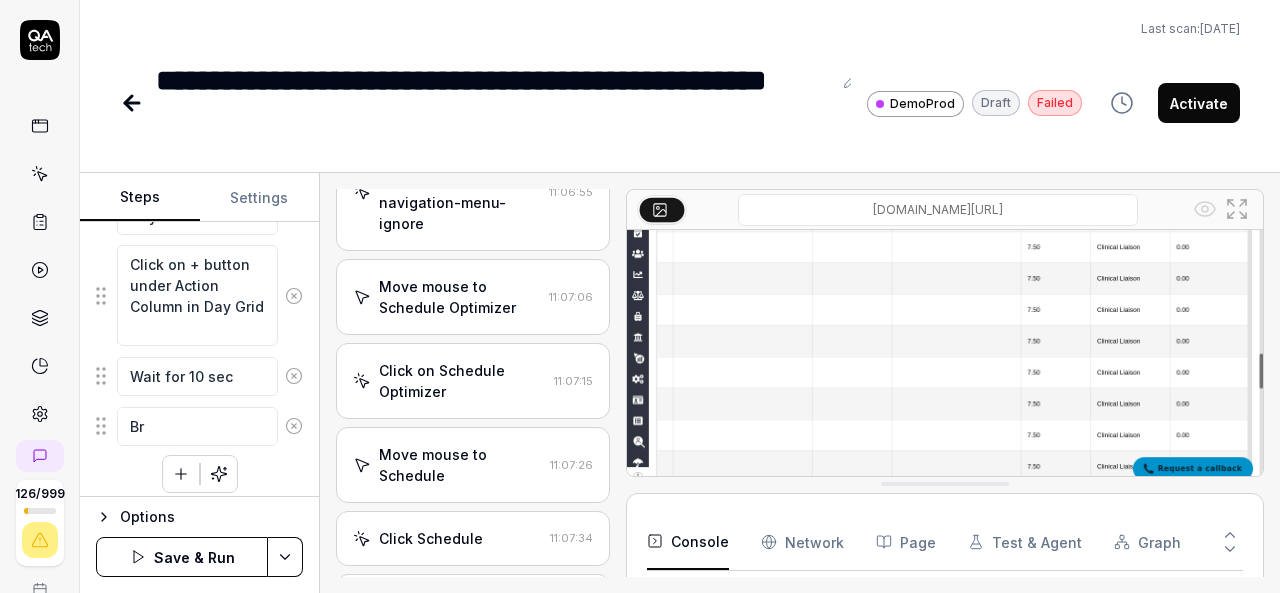 type on "*" 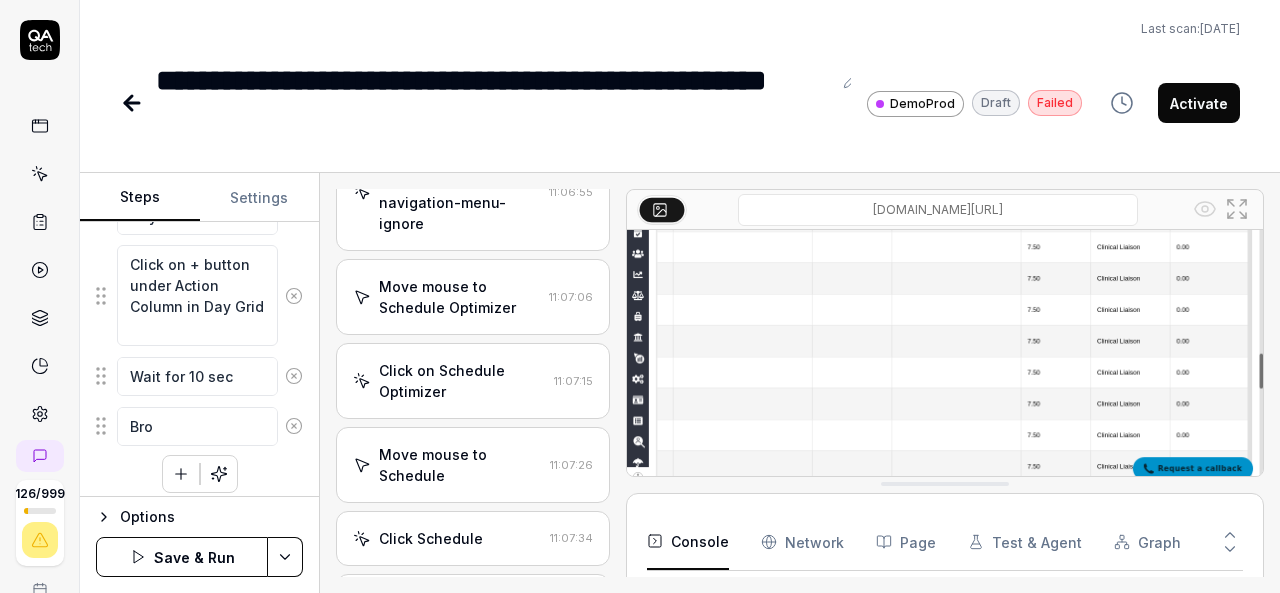 type on "*" 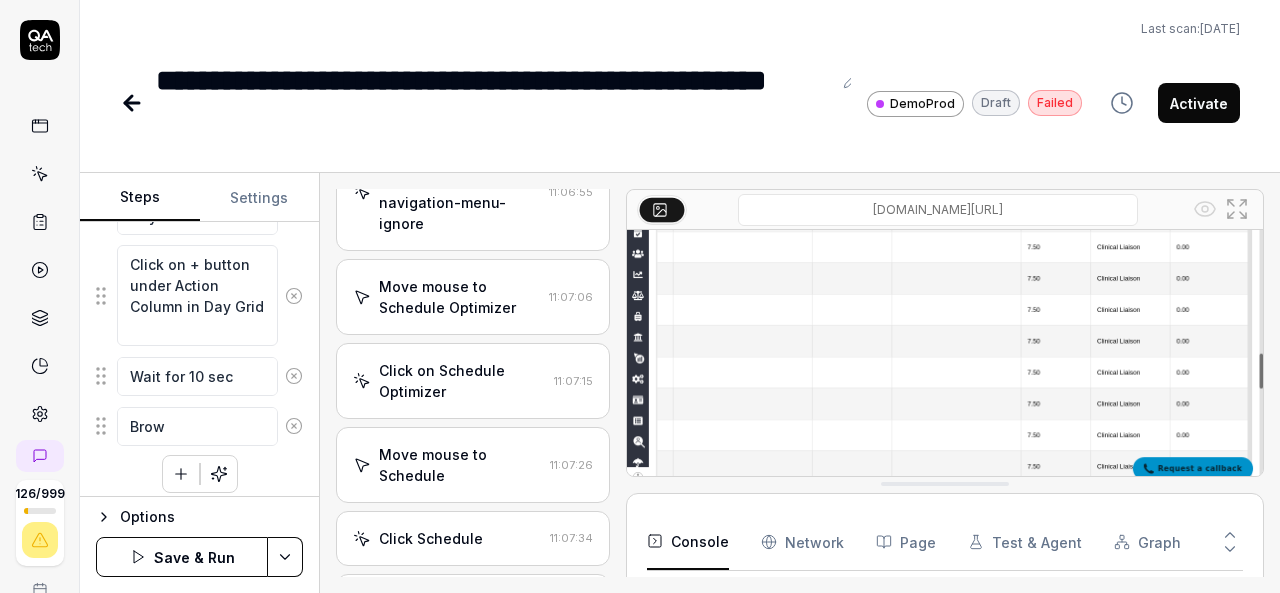 type on "*" 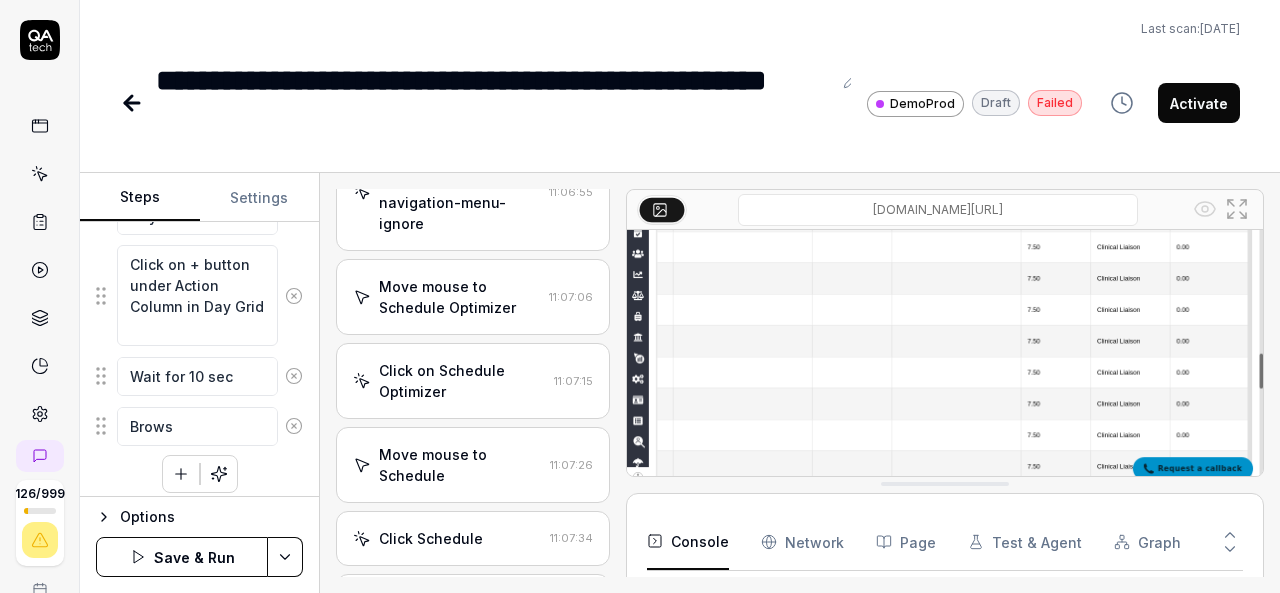type on "*" 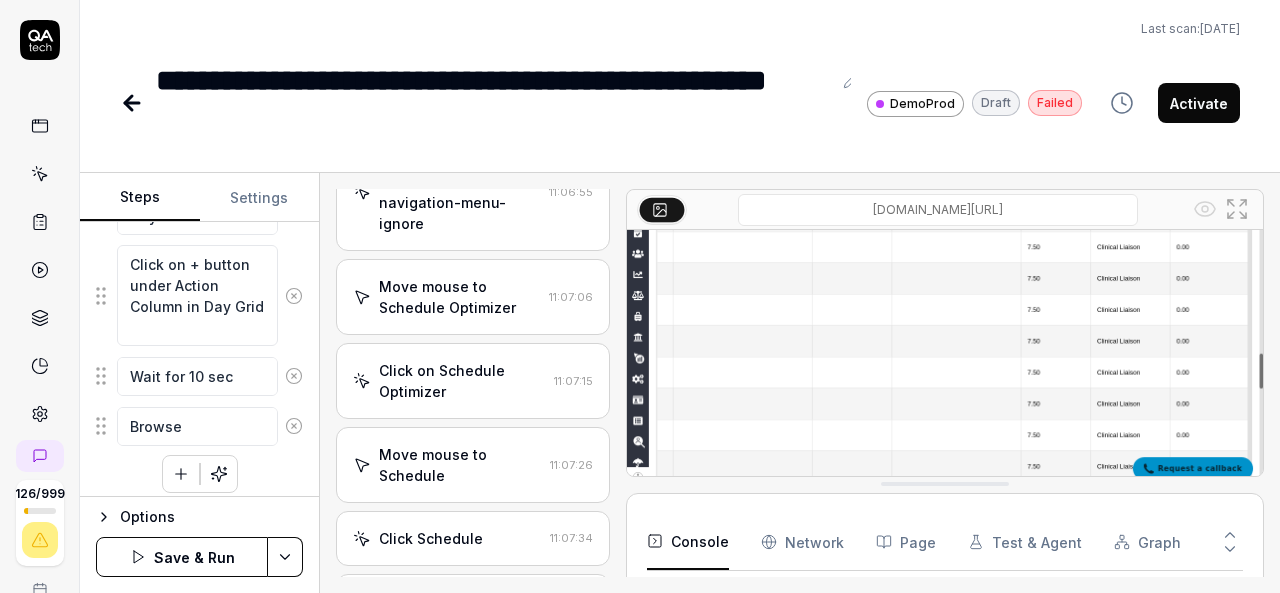 type on "*" 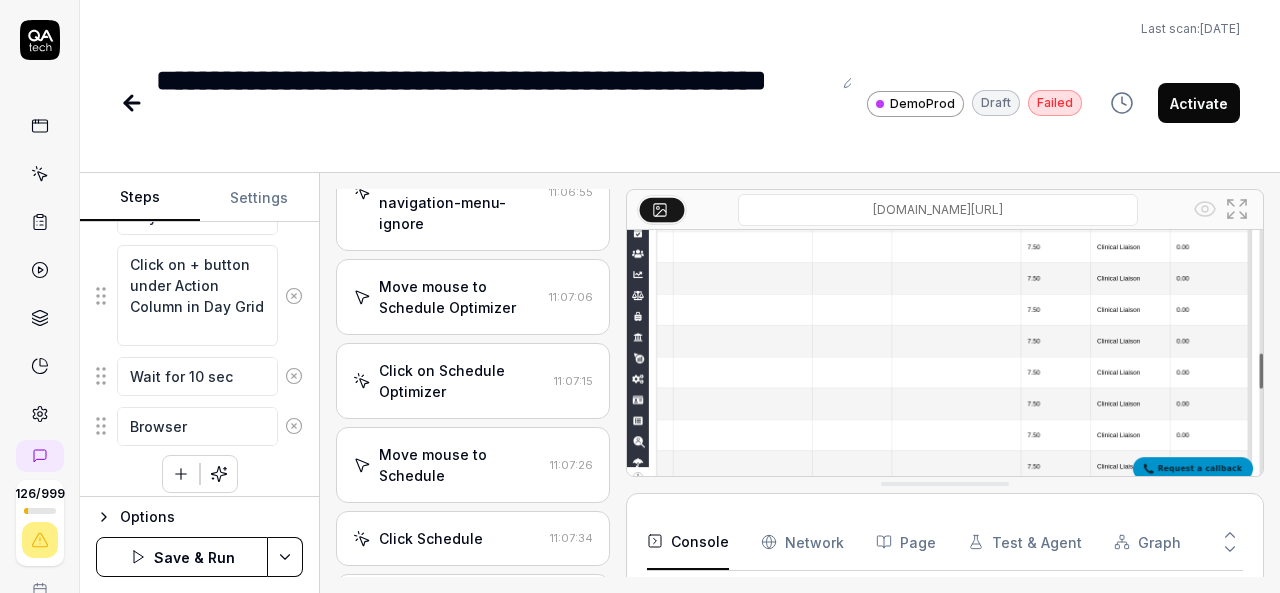 type on "*" 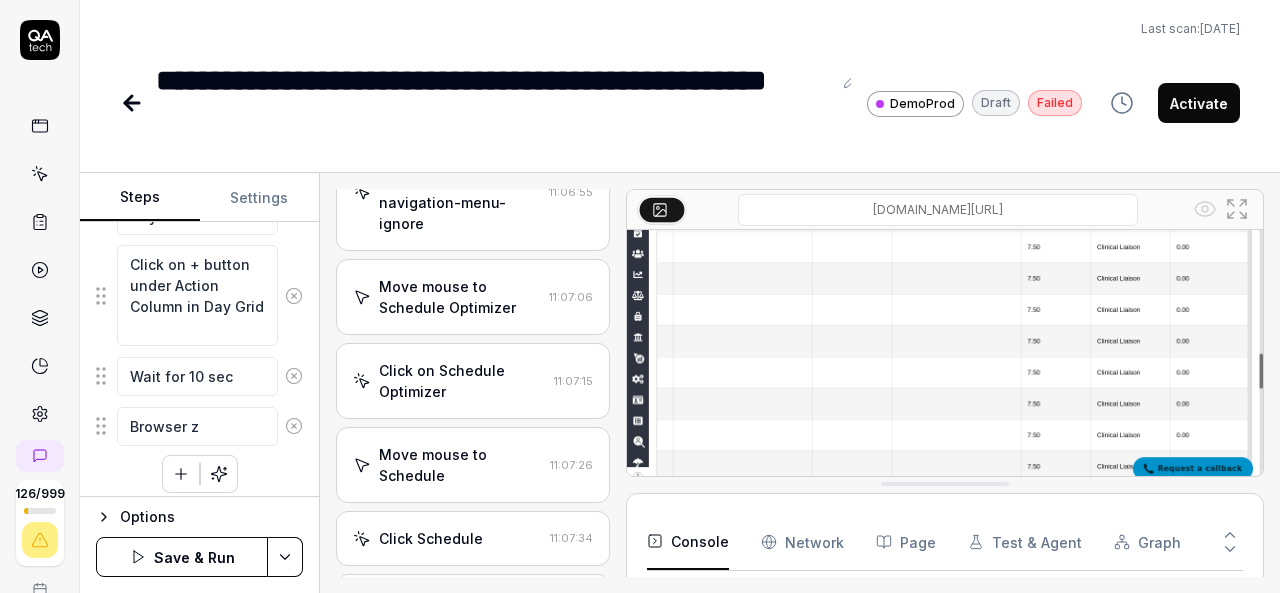 type on "*" 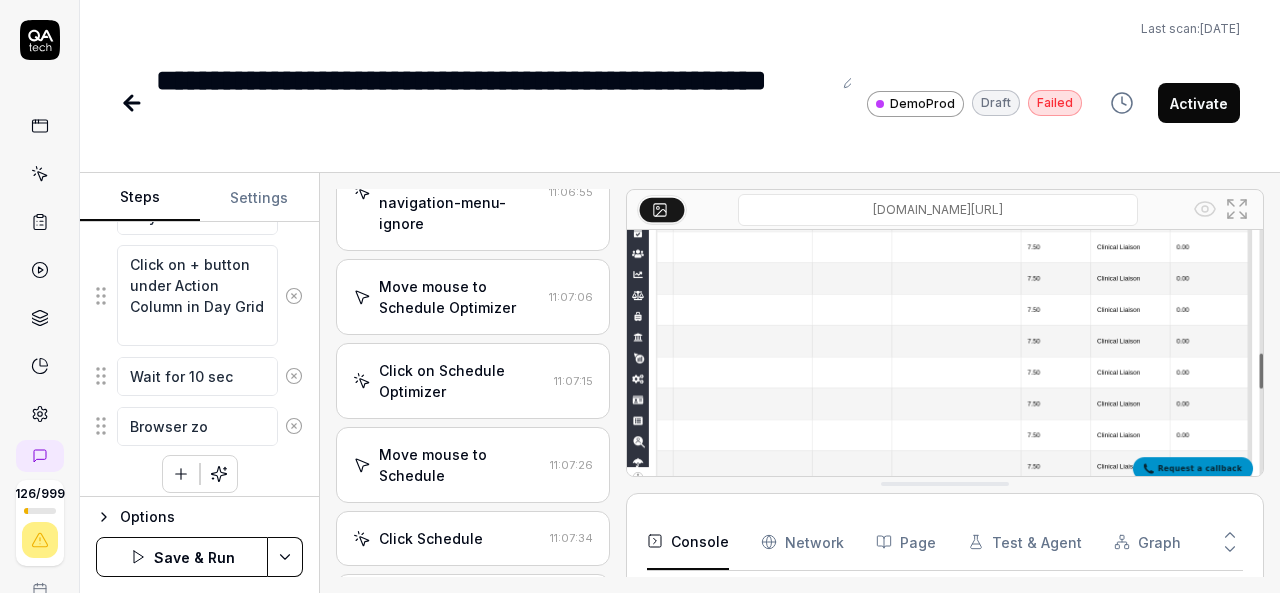 type on "*" 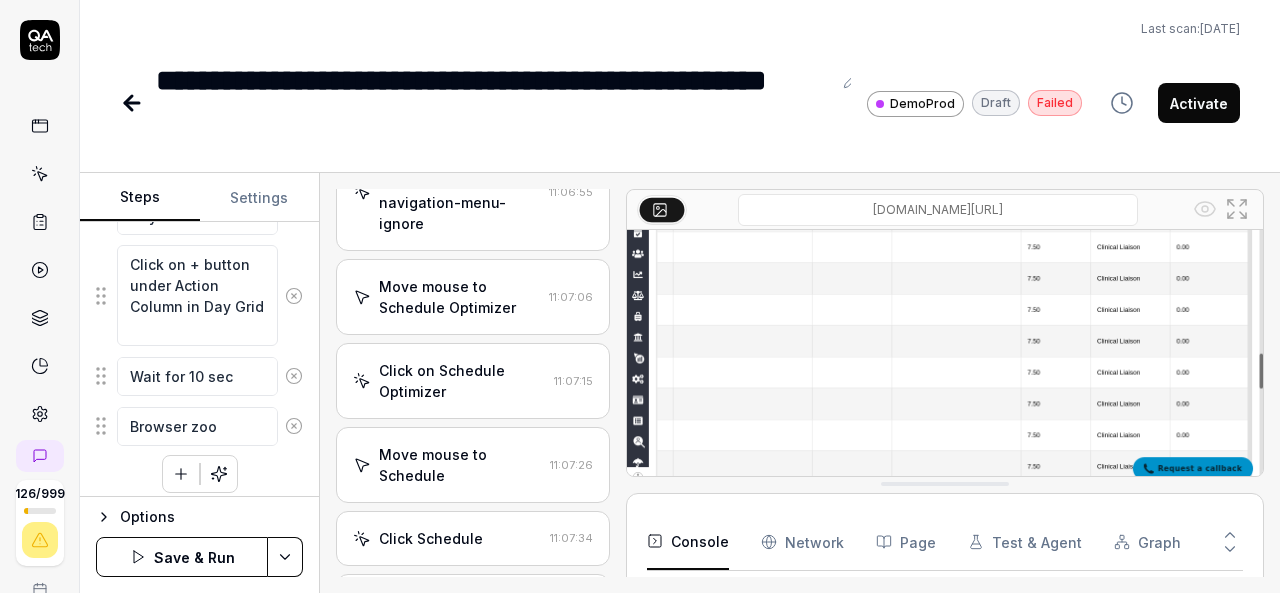 type on "*" 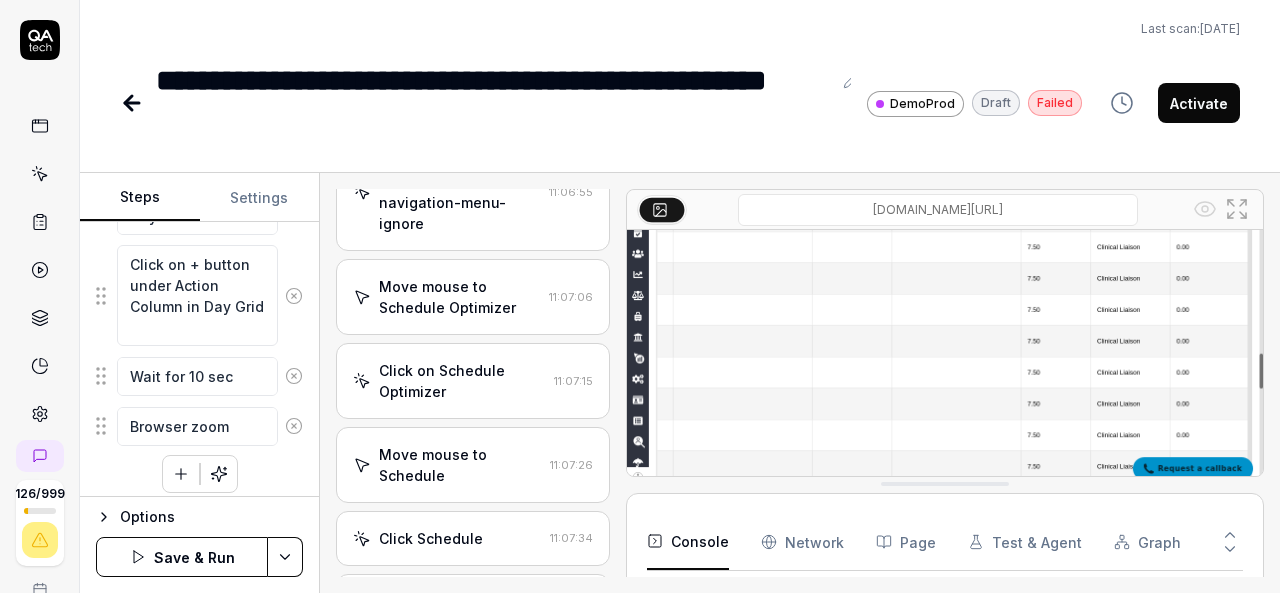 type on "*" 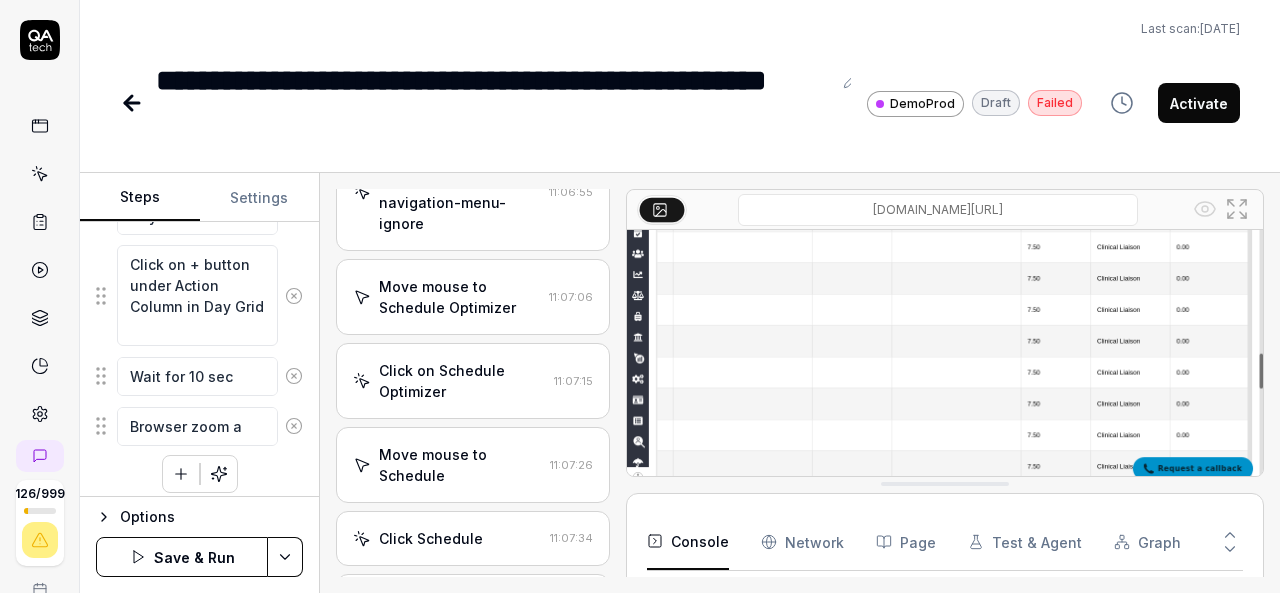 type on "*" 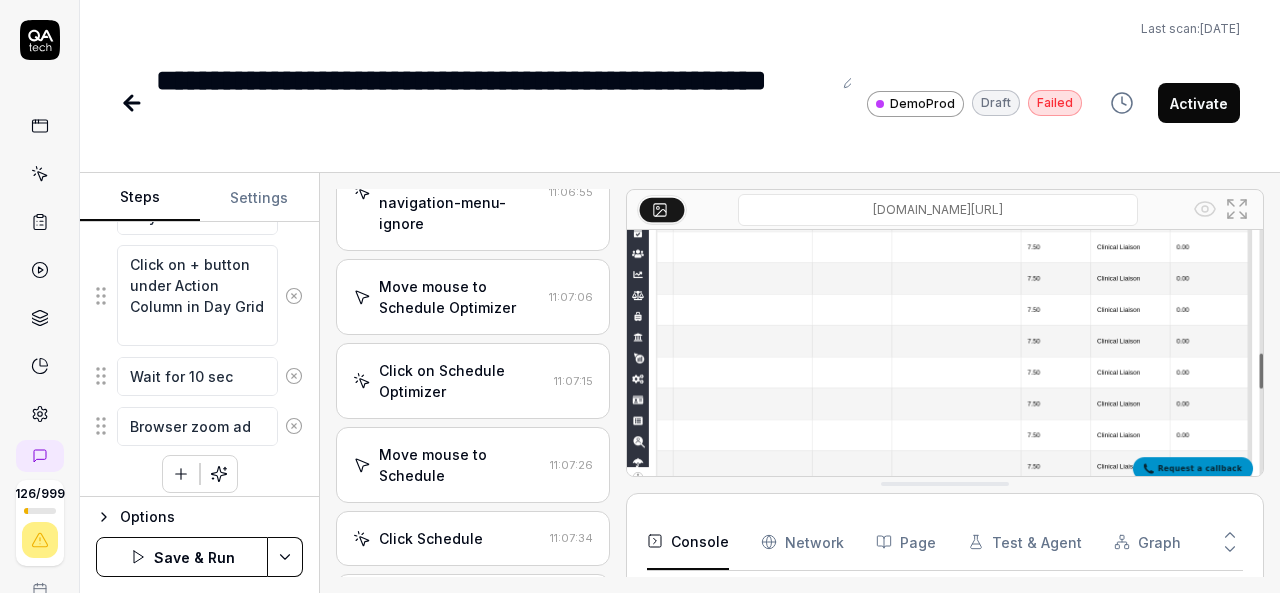 type on "*" 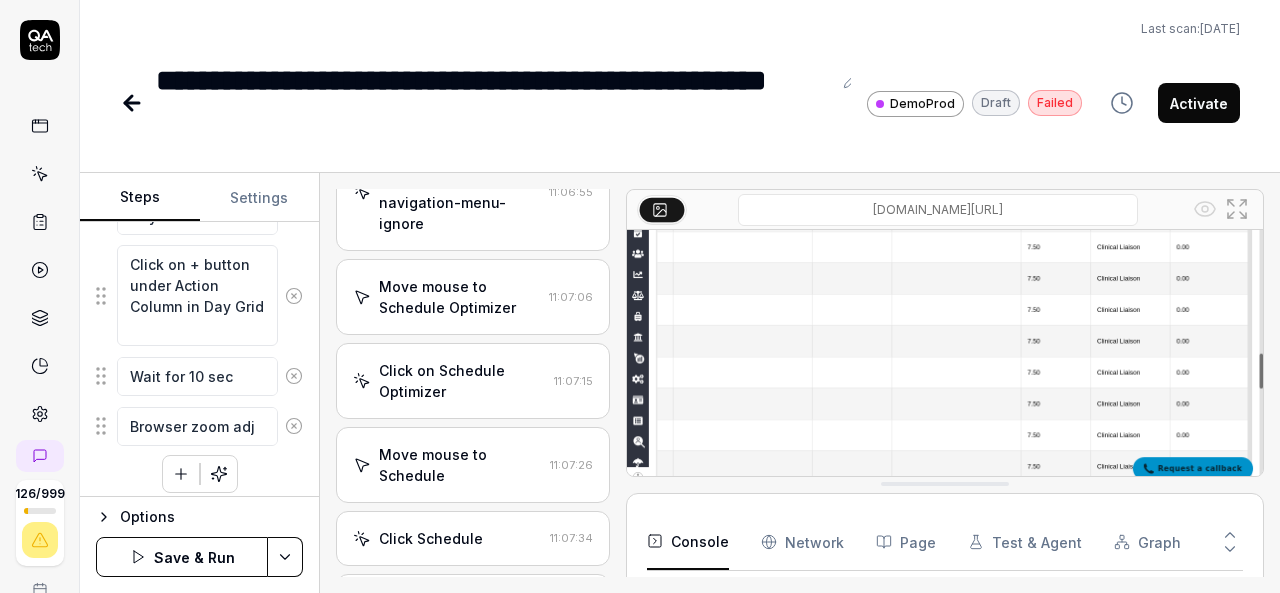 type on "*" 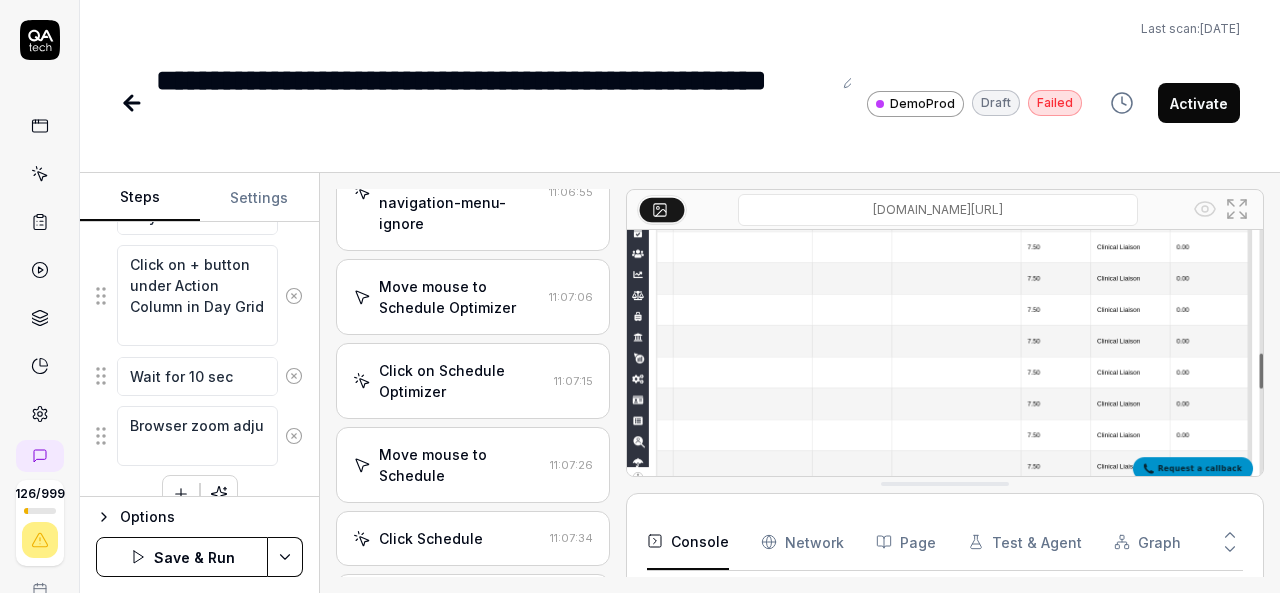 type on "*" 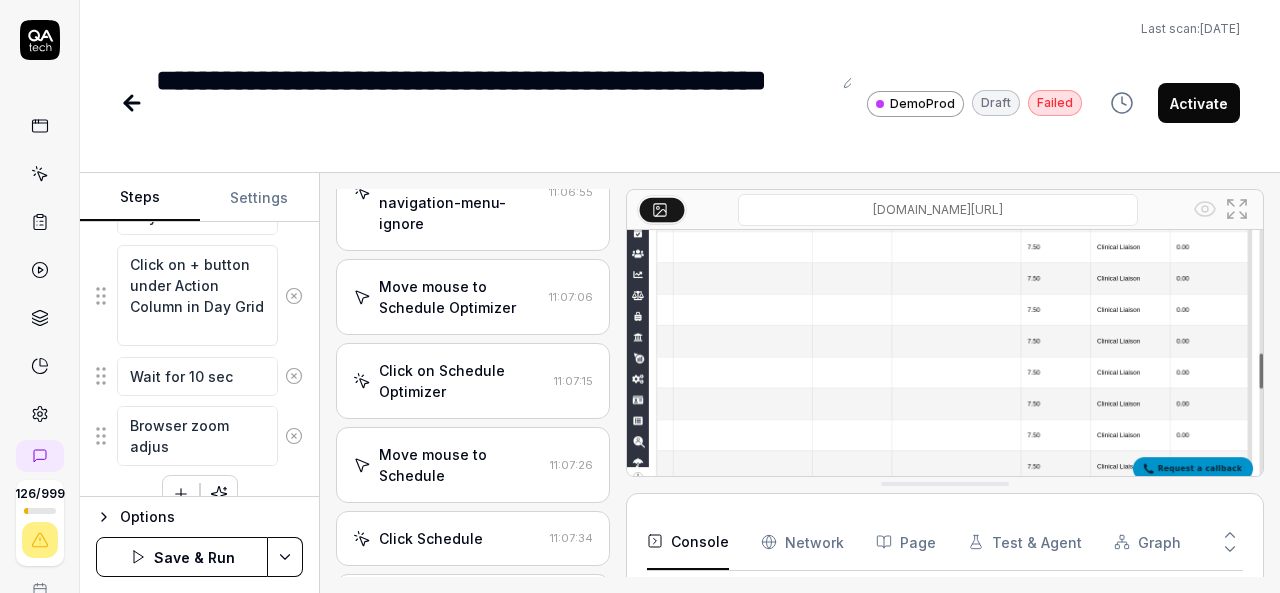 type on "*" 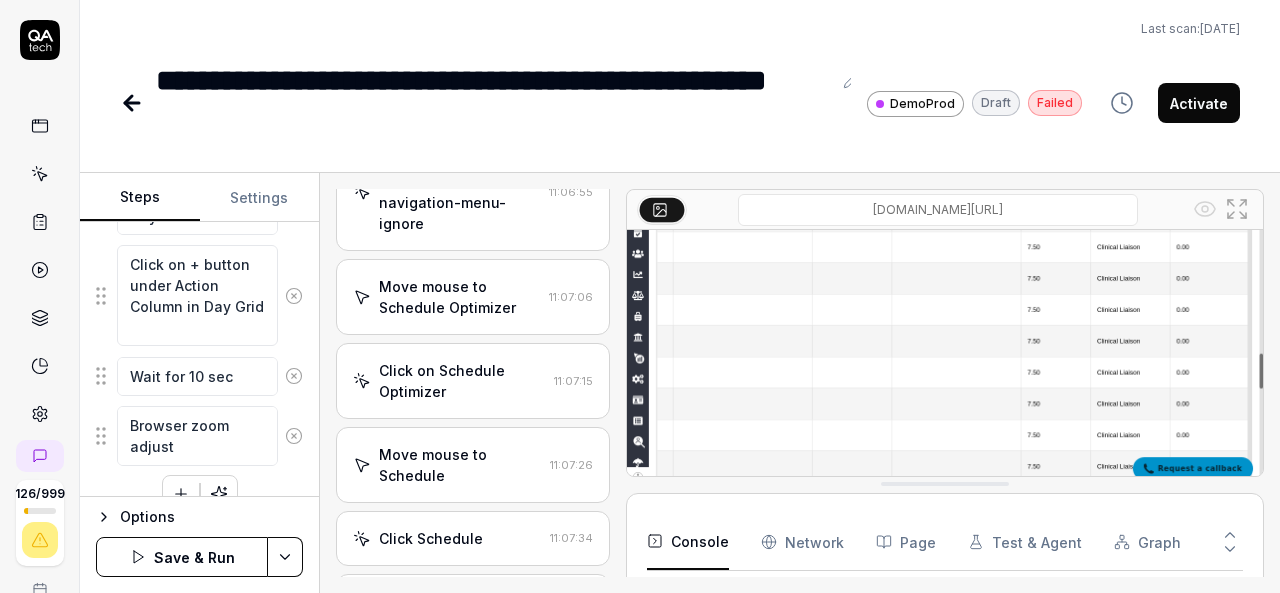 type on "*" 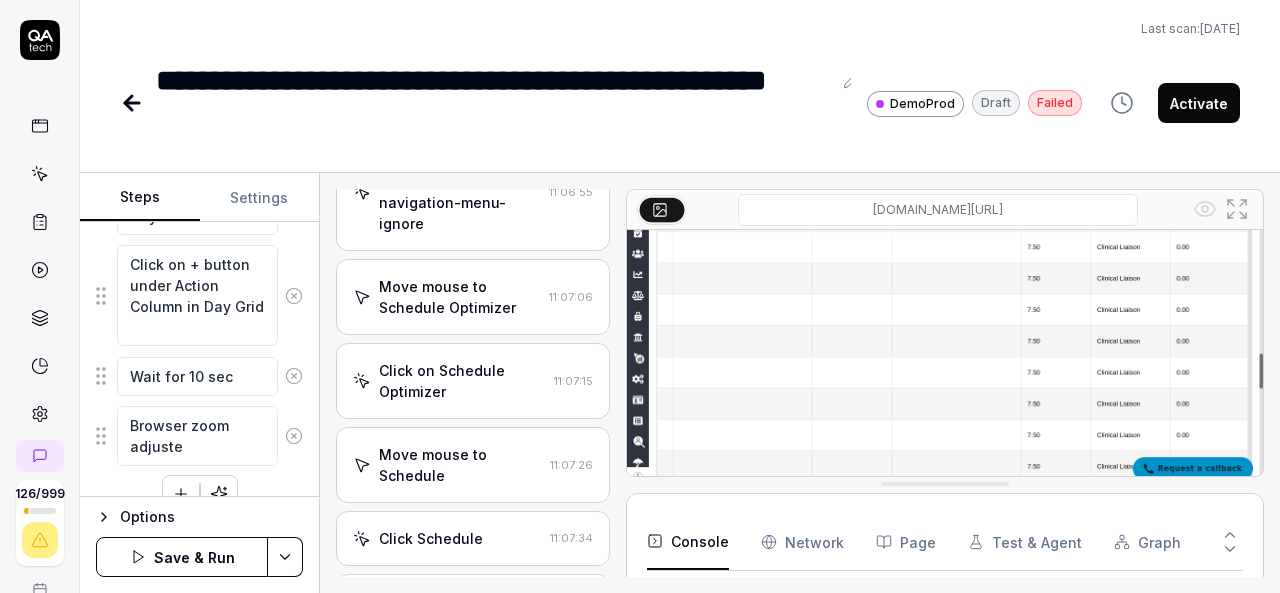 type on "*" 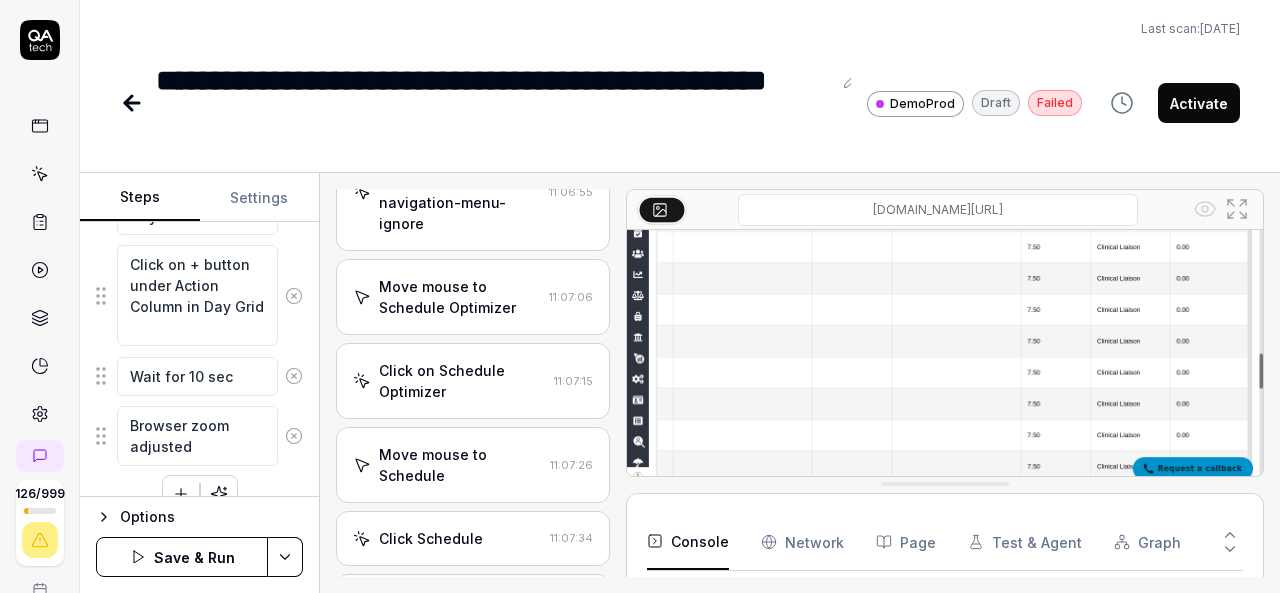 type on "*" 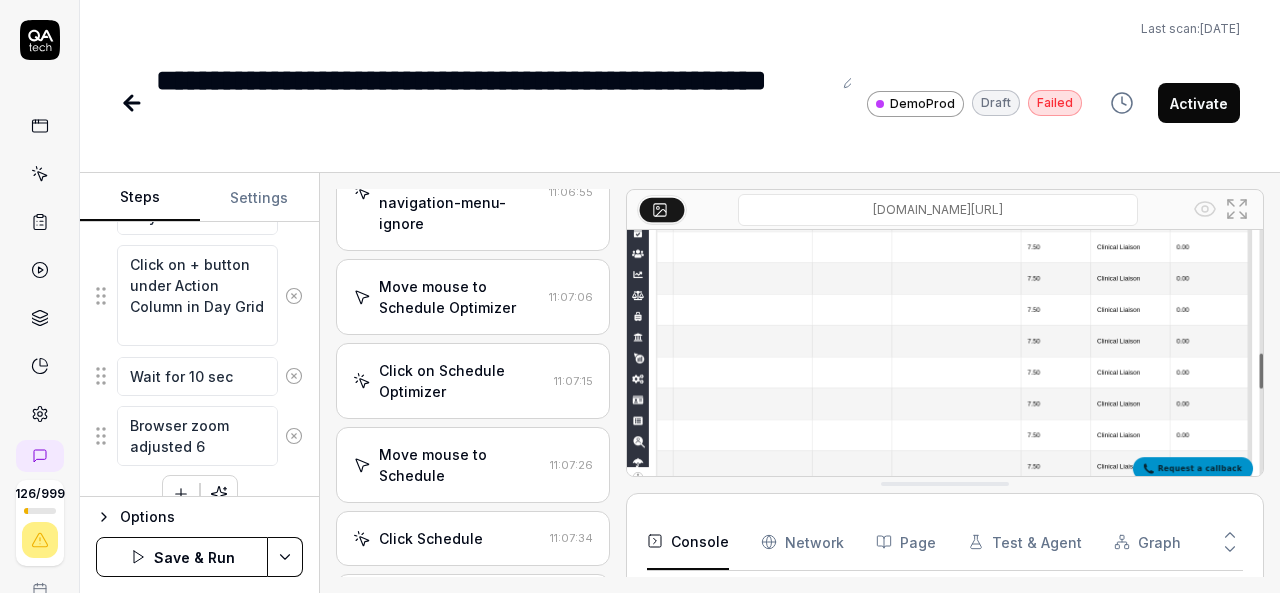 type on "*" 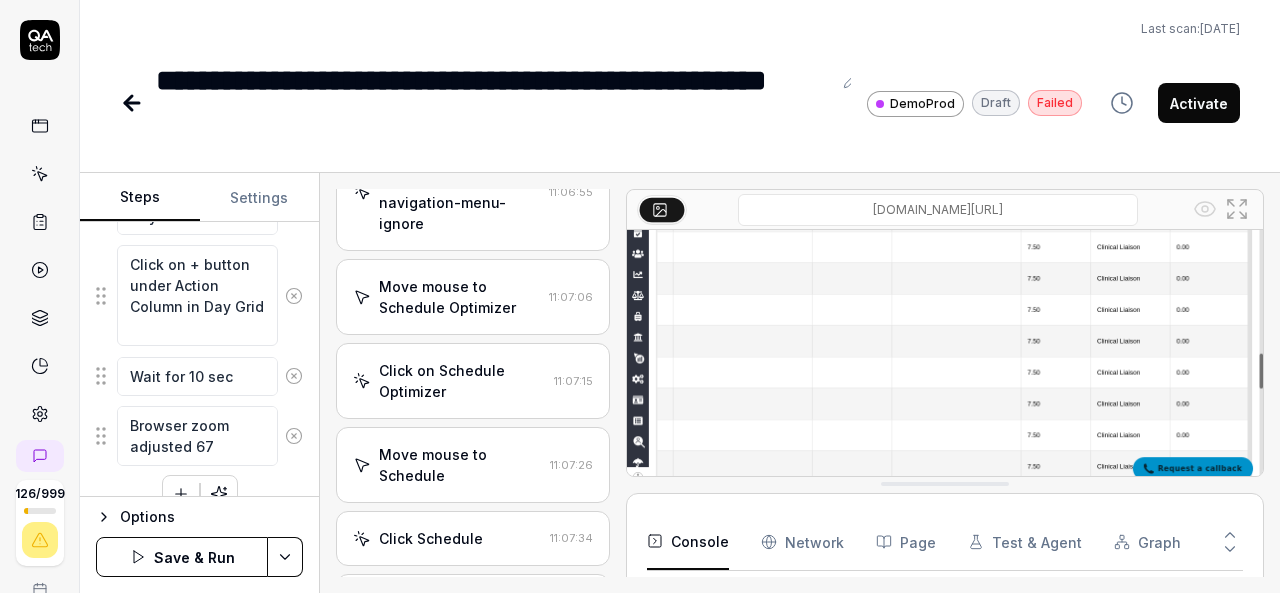 type on "*" 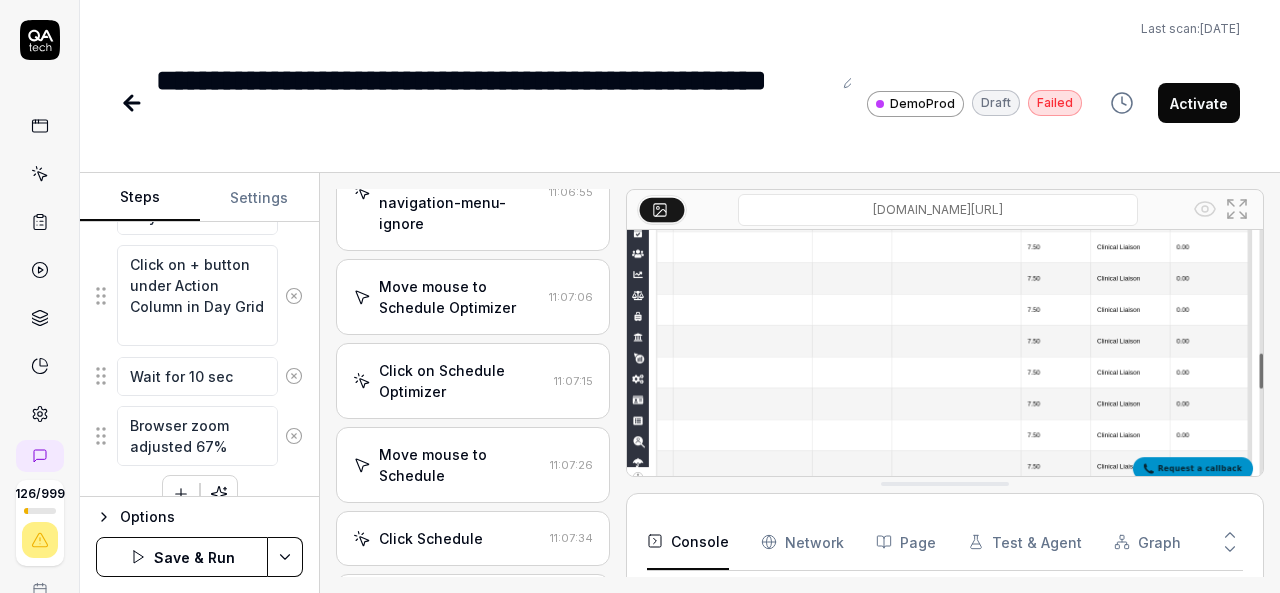 type on "*" 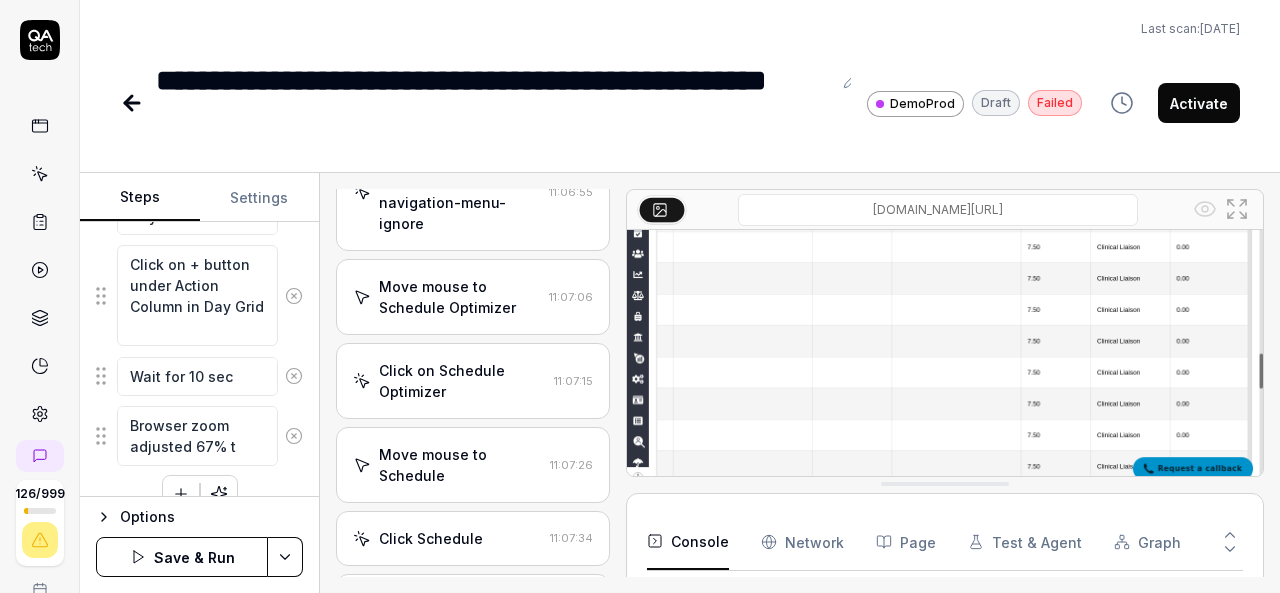 type on "*" 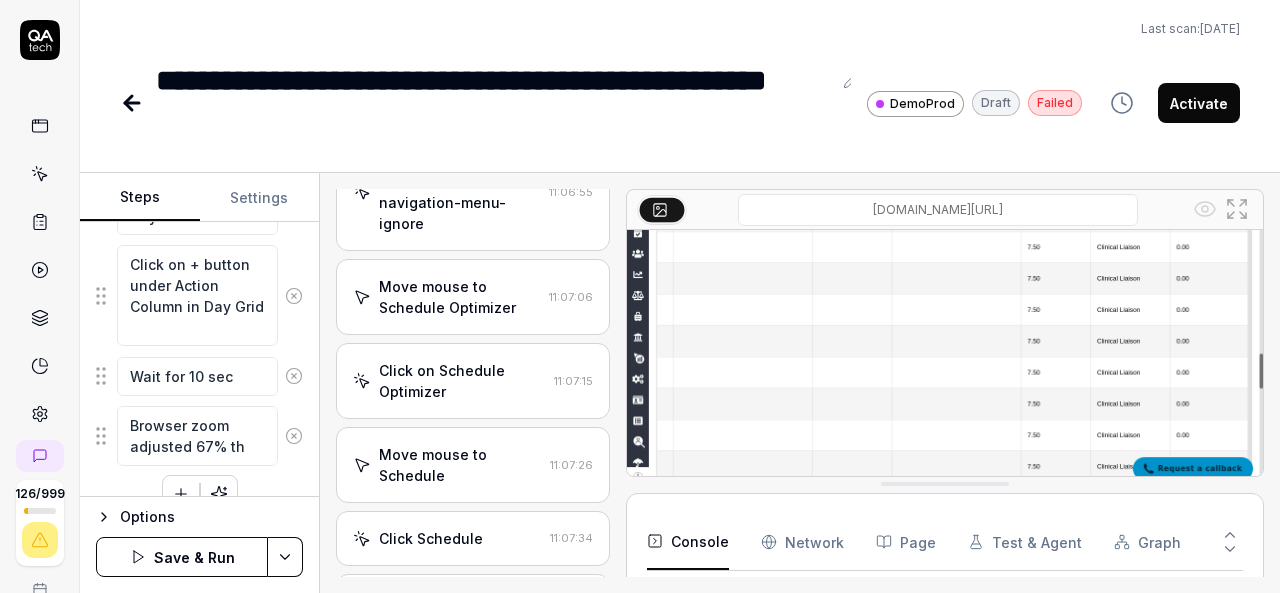 type on "*" 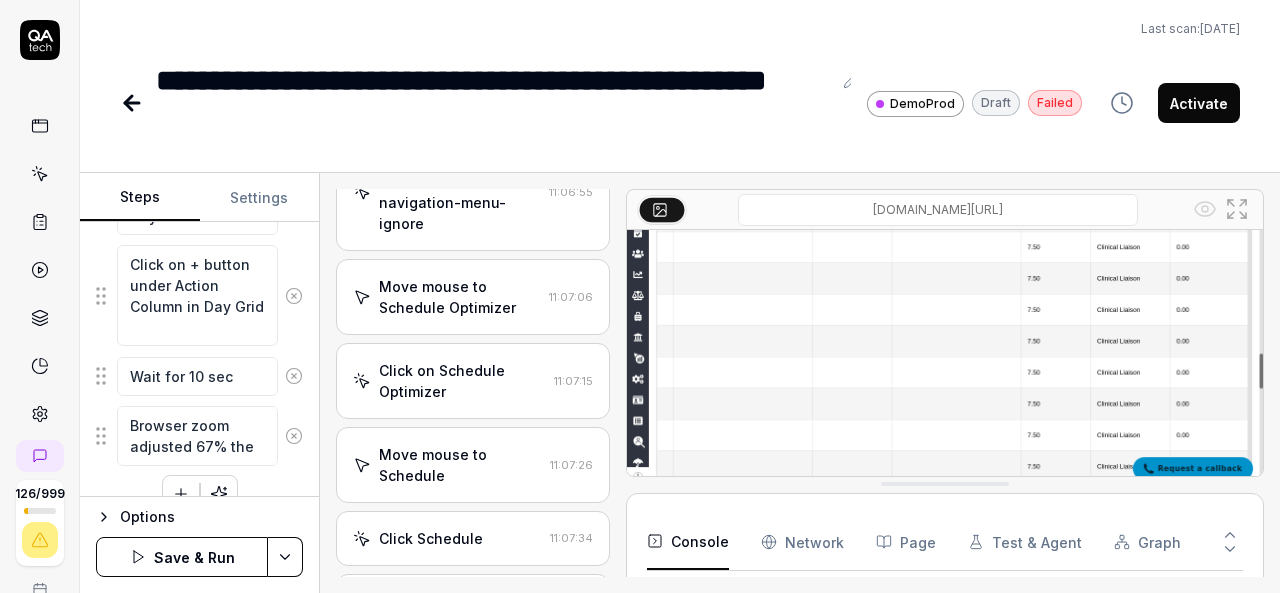 type on "*" 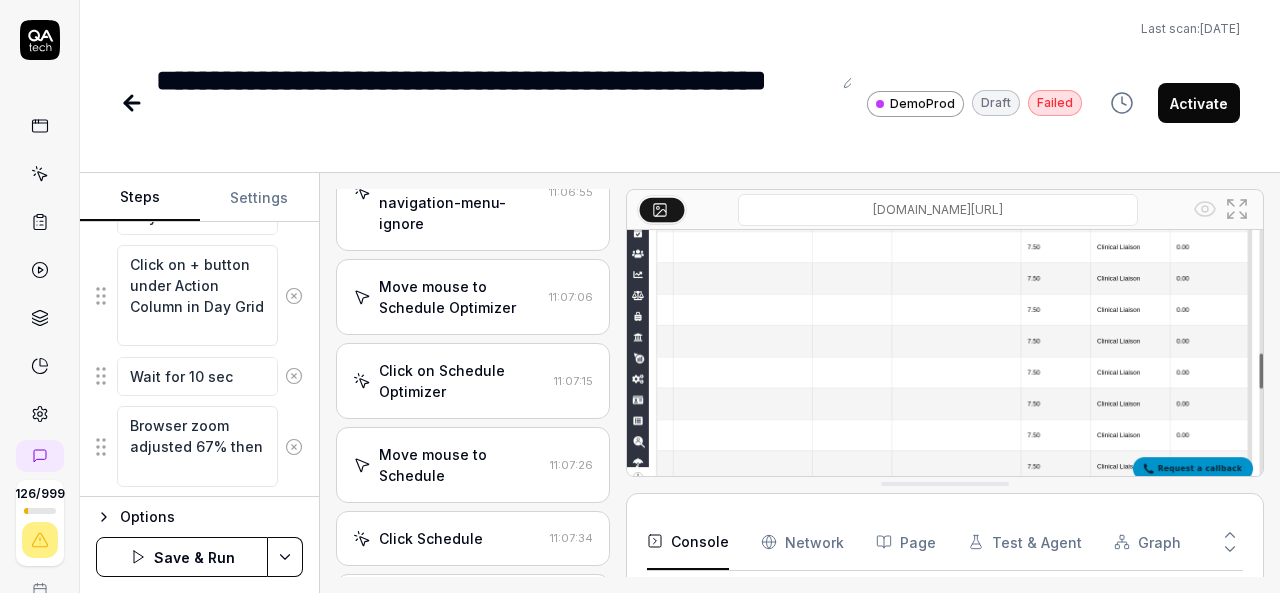 type on "*" 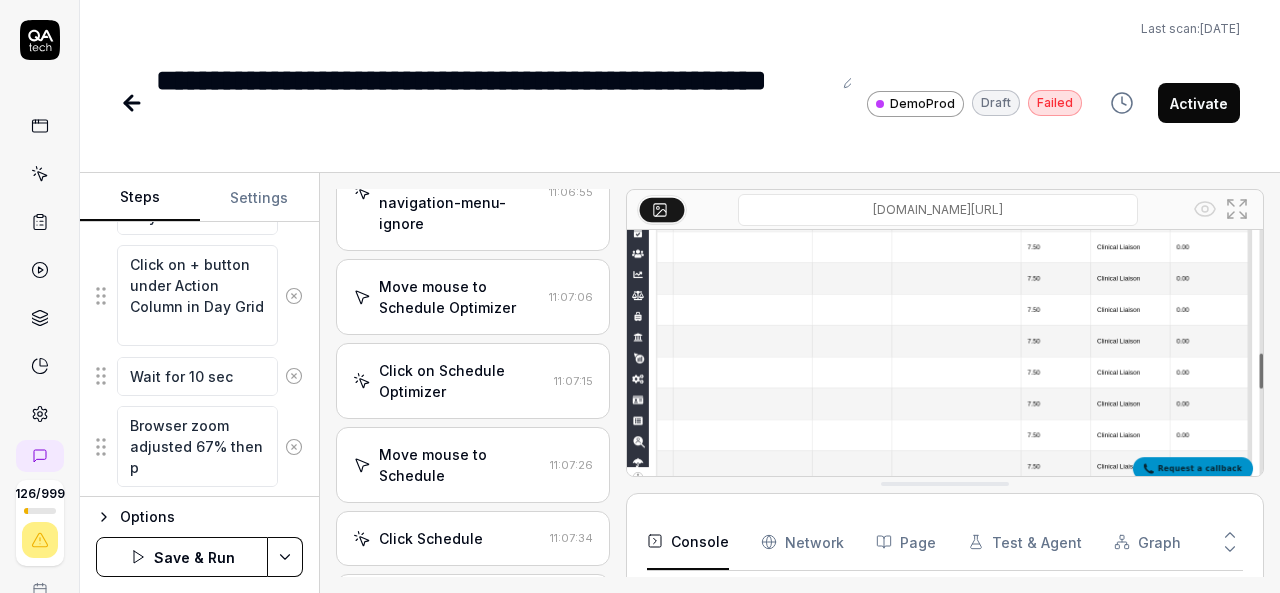type on "*" 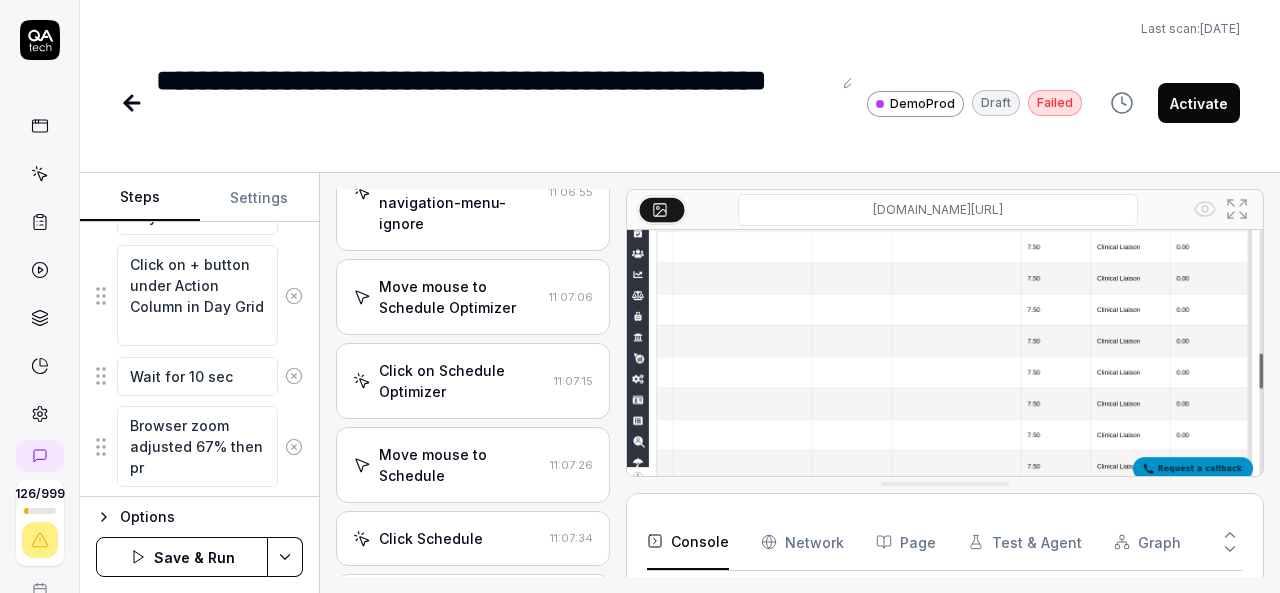 type on "*" 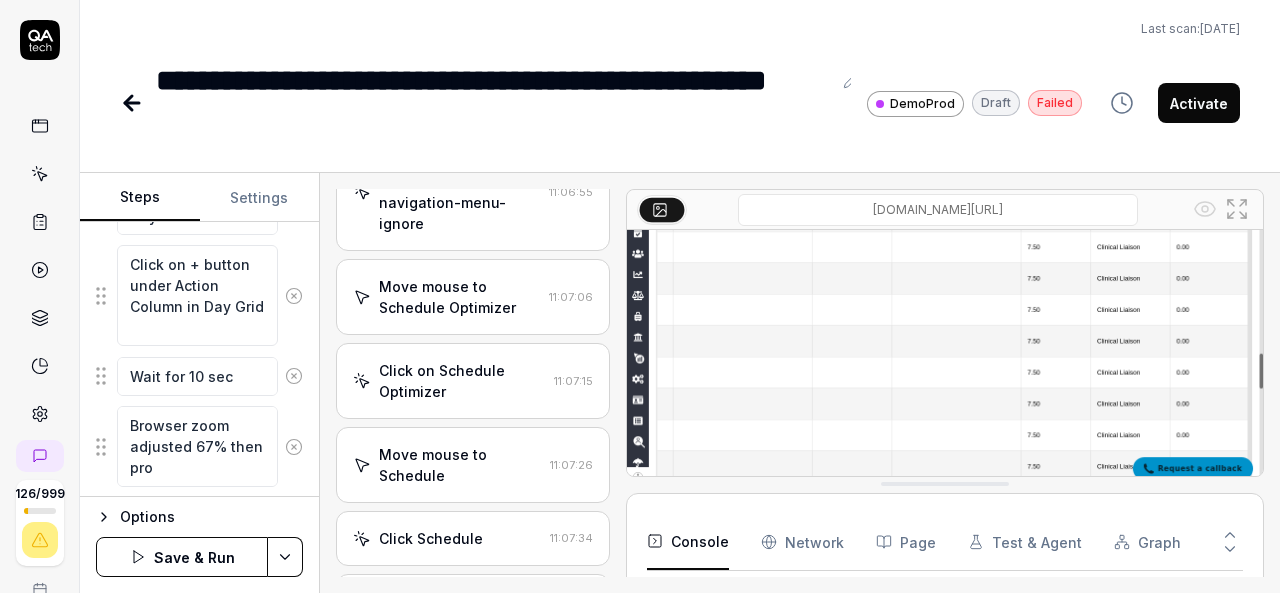 type on "*" 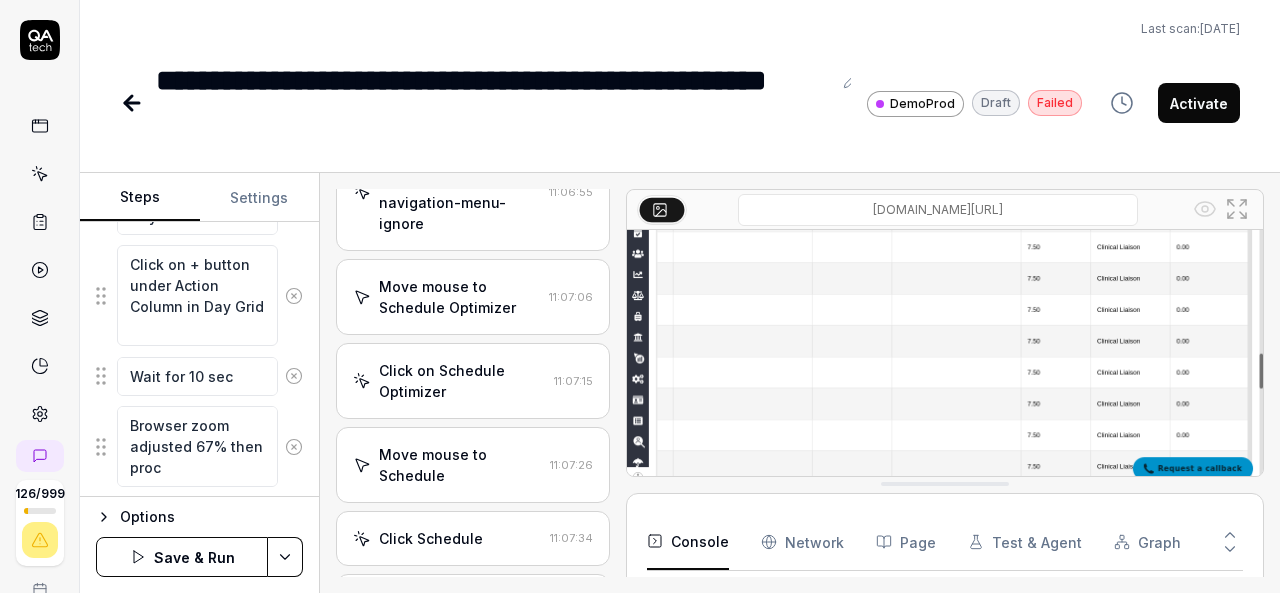 type on "*" 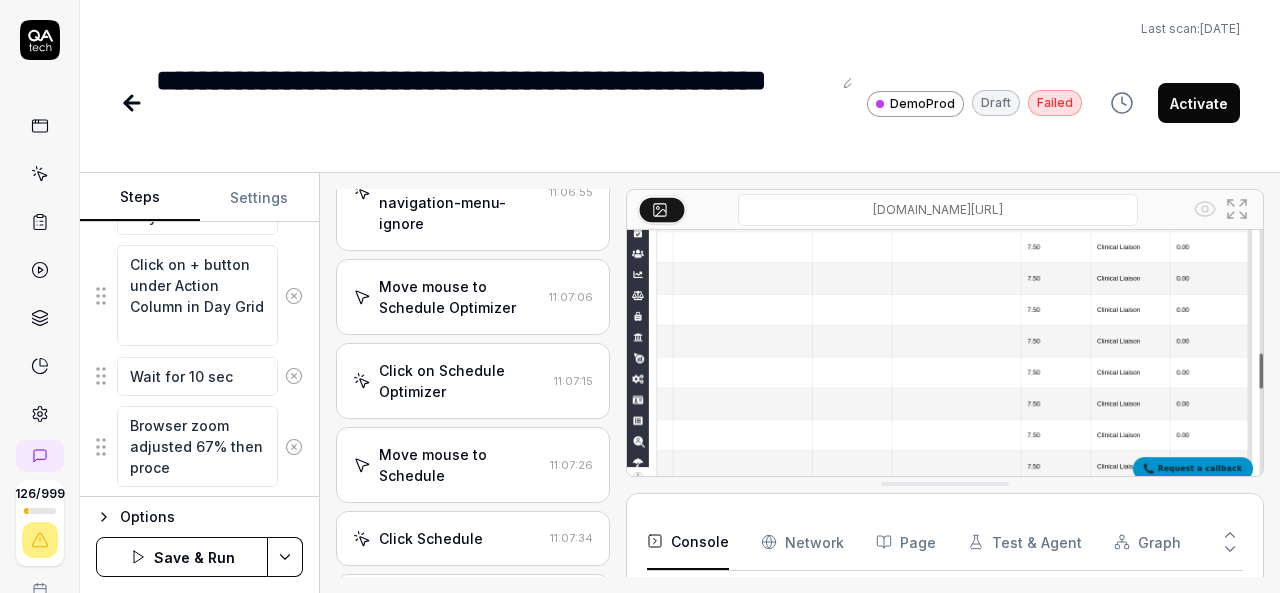 type on "*" 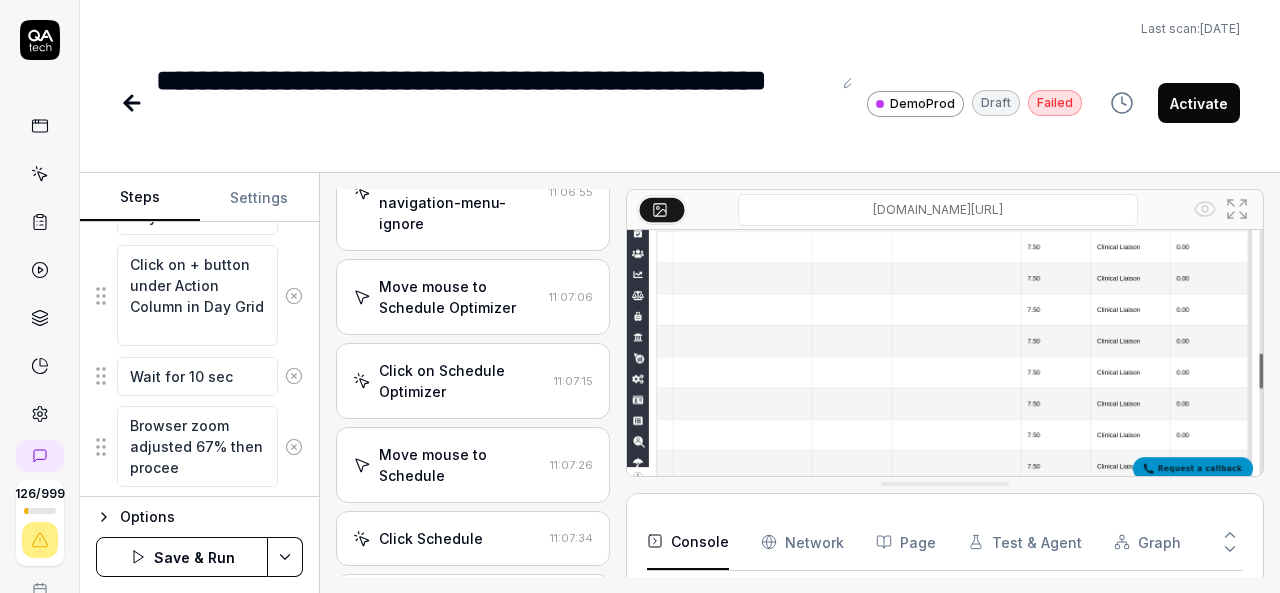 type on "*" 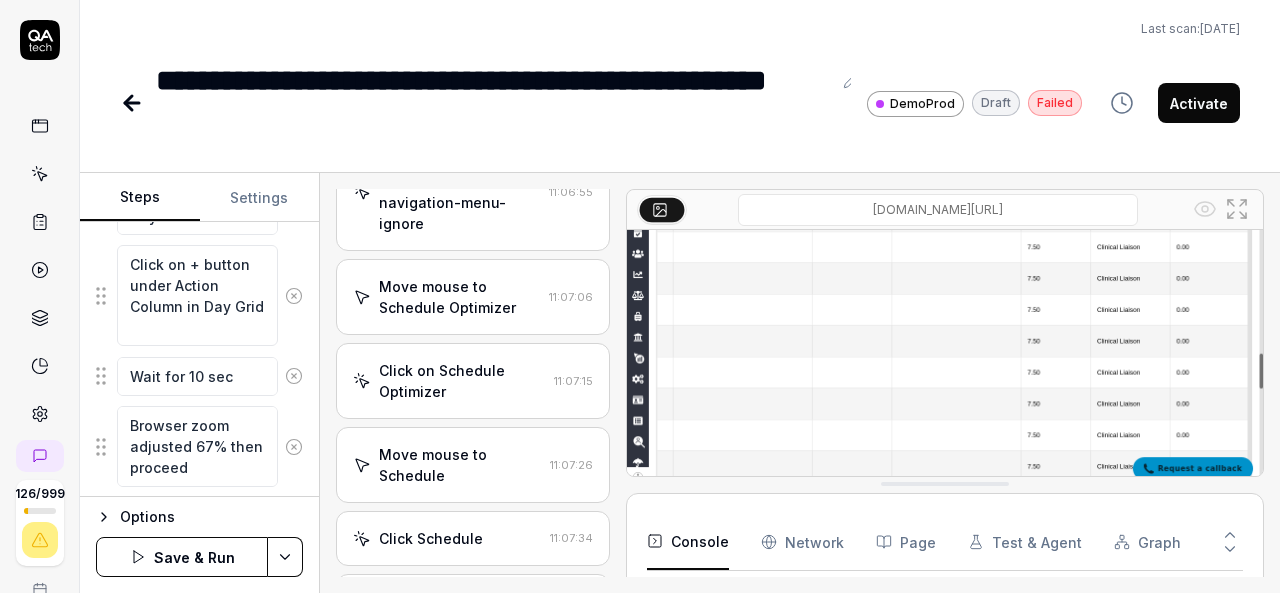 type on "*" 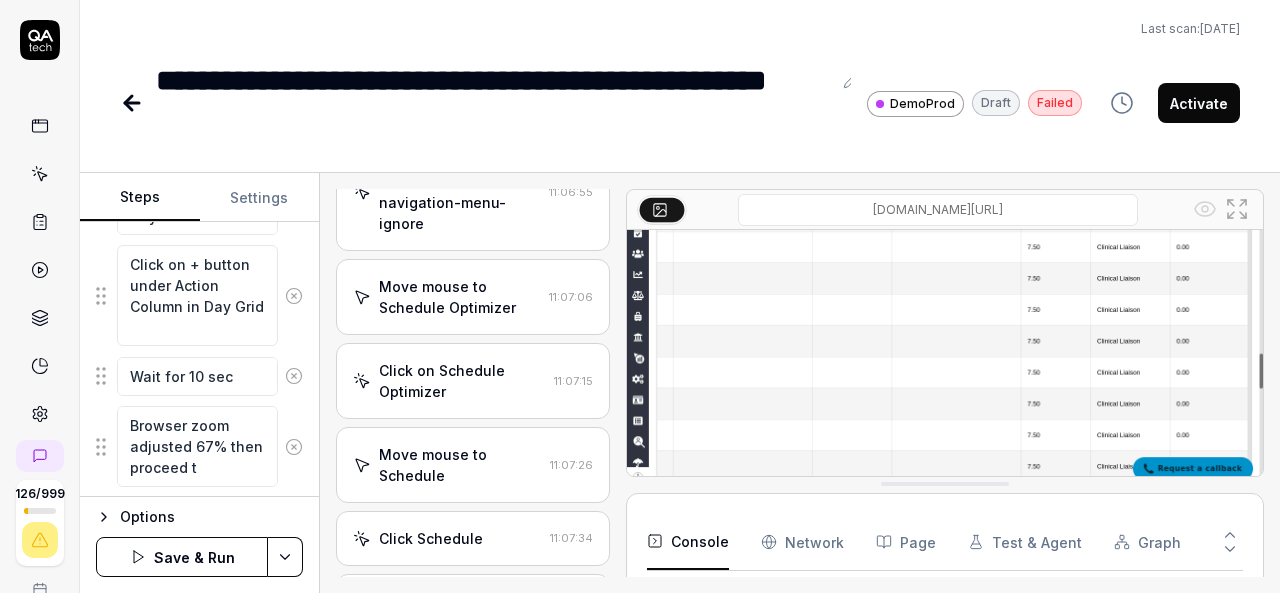 type on "*" 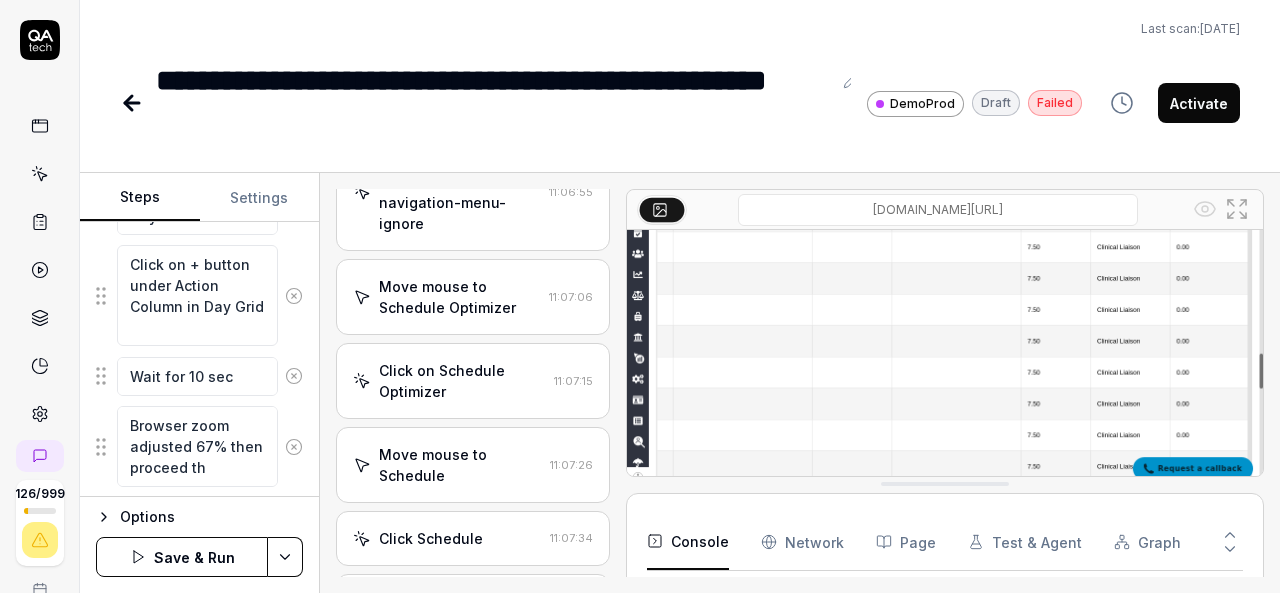type 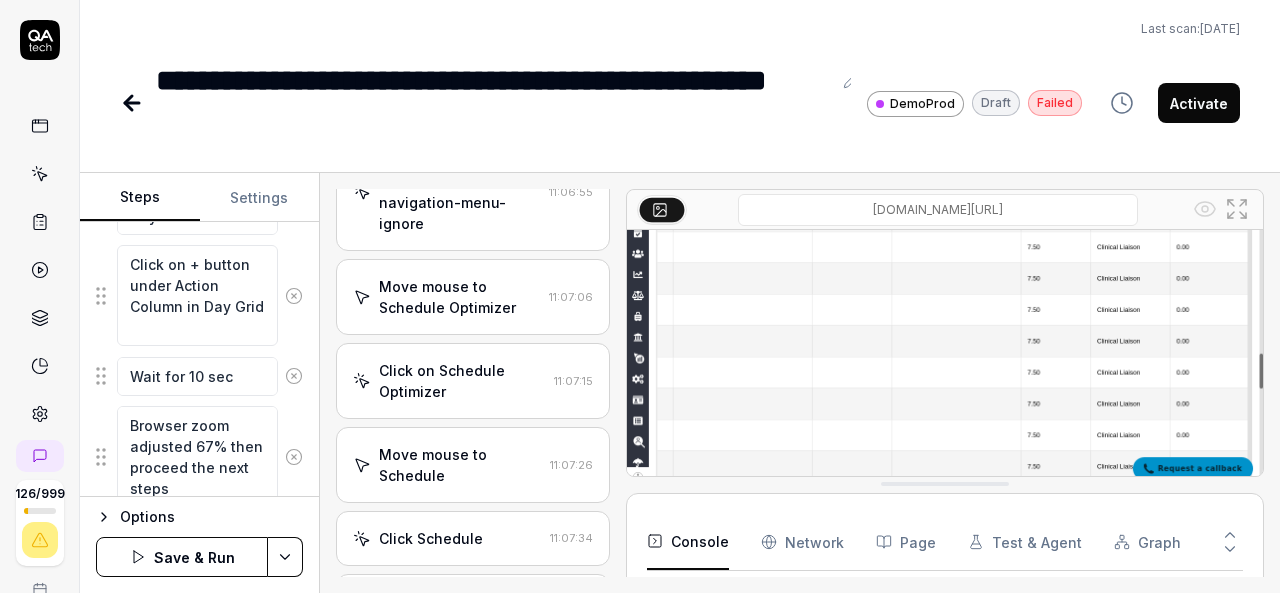 click on "Browser zoom adjusted 67% then proceed the next steps" at bounding box center [199, 456] 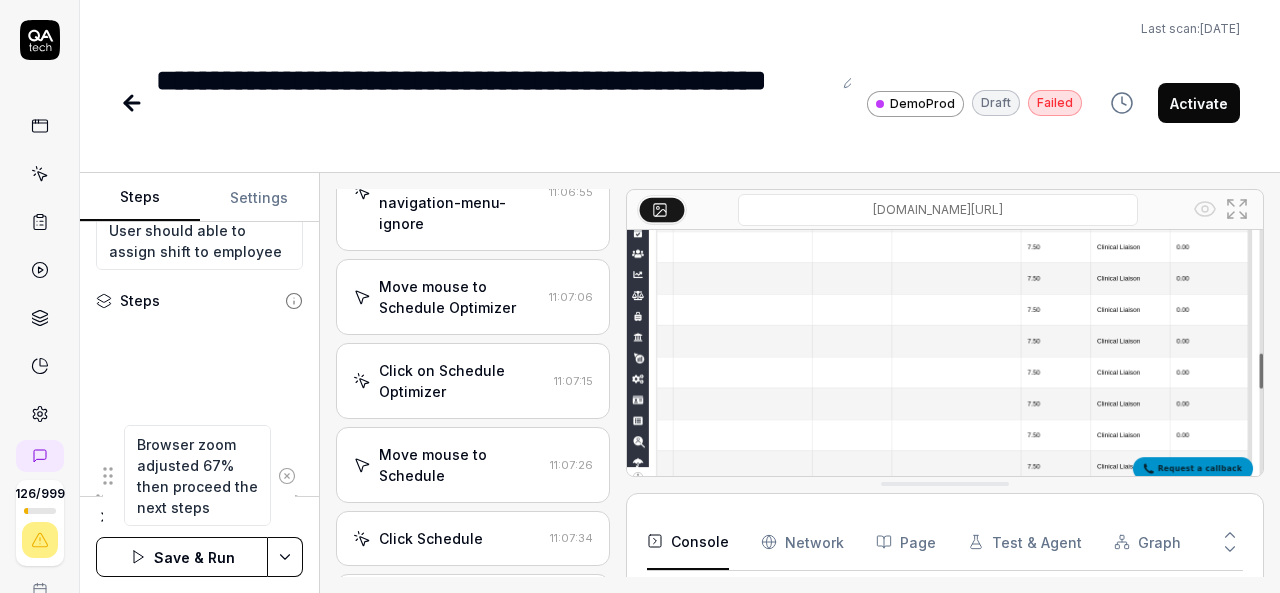 scroll, scrollTop: 196, scrollLeft: 0, axis: vertical 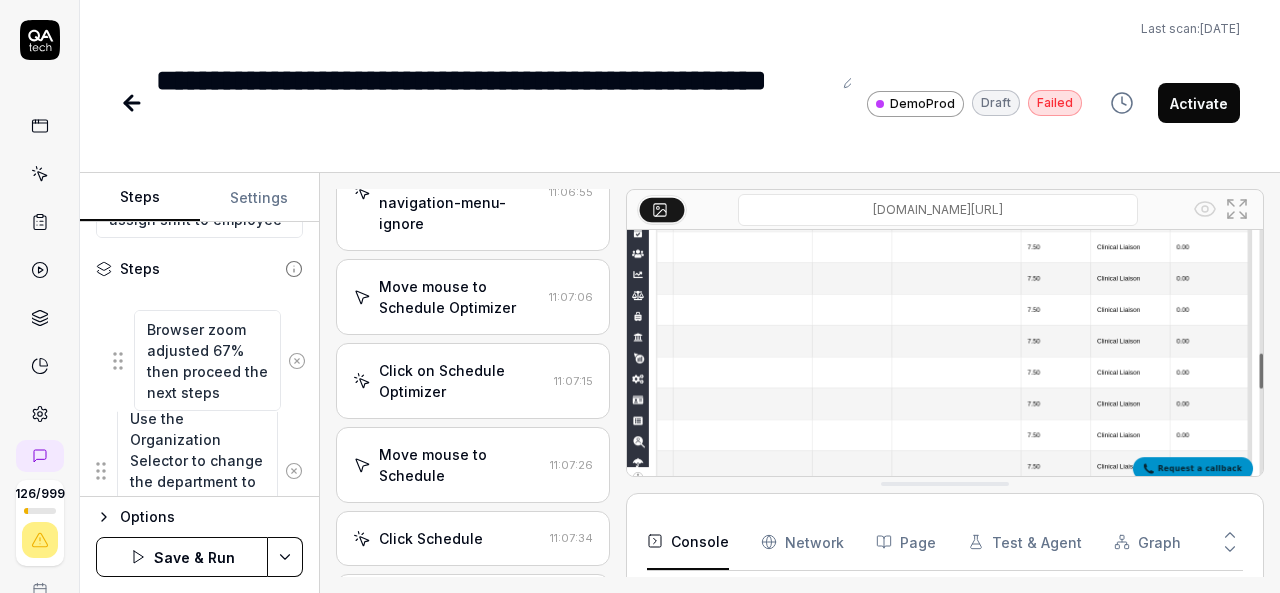 drag, startPoint x: 100, startPoint y: 447, endPoint x: 112, endPoint y: 357, distance: 90.79648 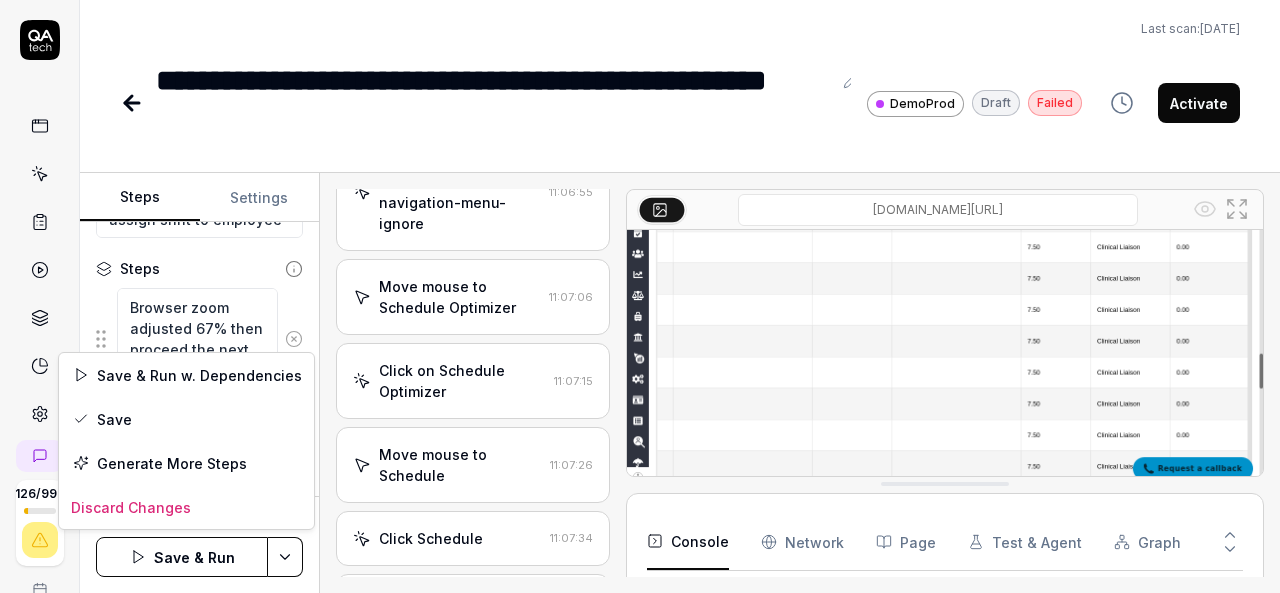 click on "**********" at bounding box center [640, 296] 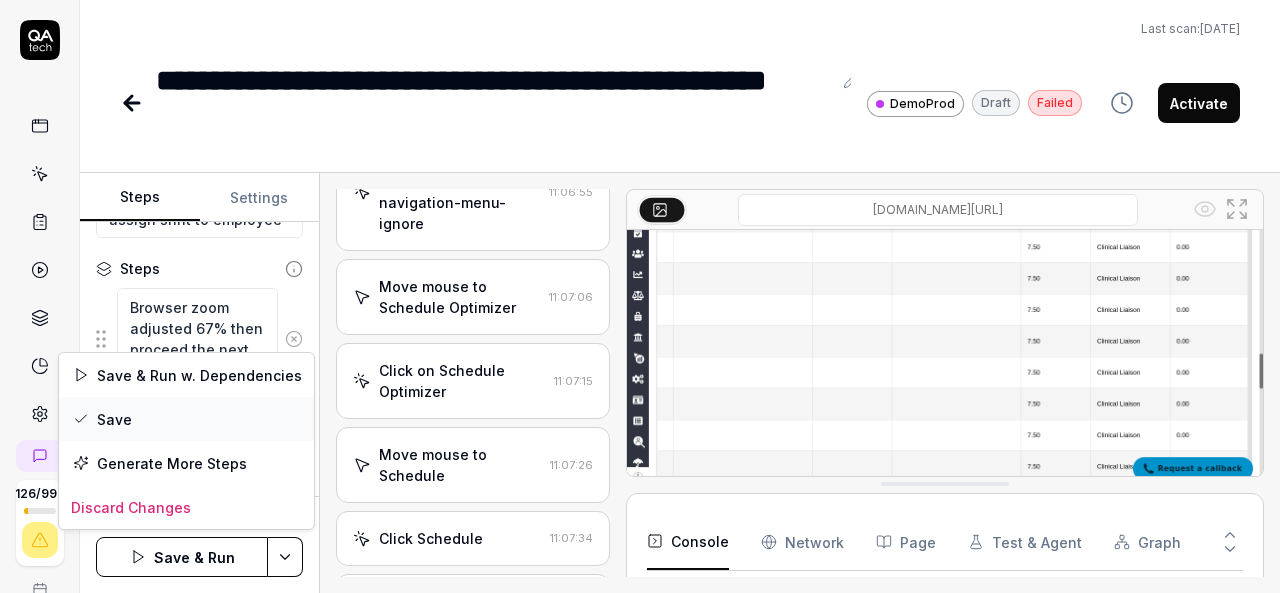 click on "Save" at bounding box center [186, 419] 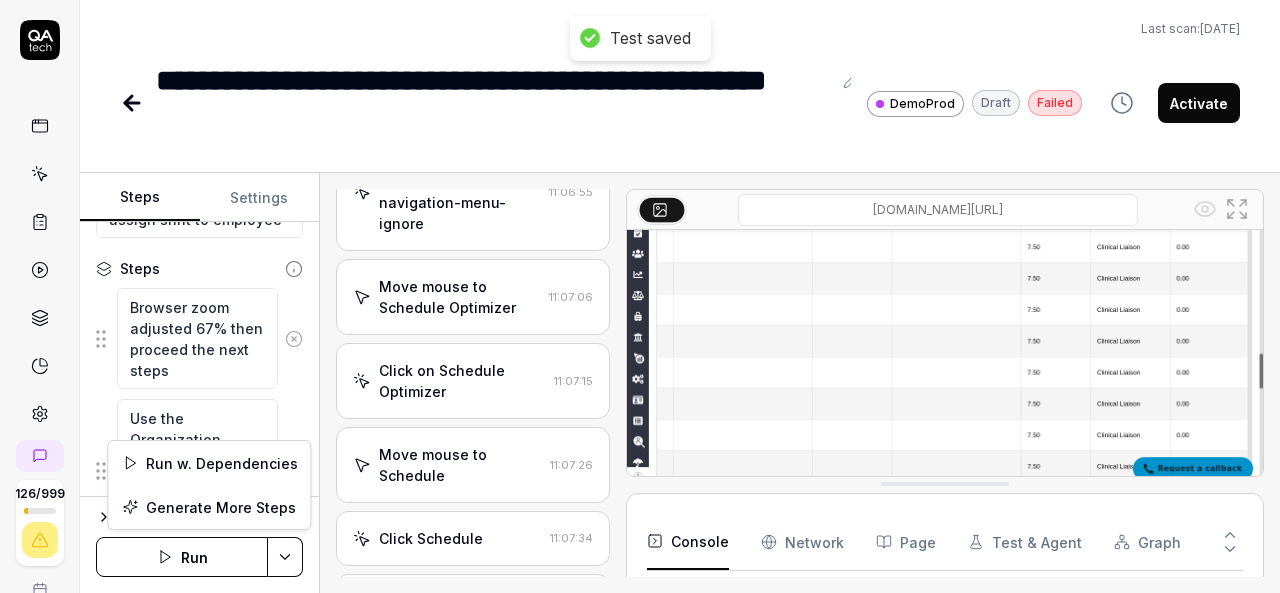 click on "**********" at bounding box center [640, 296] 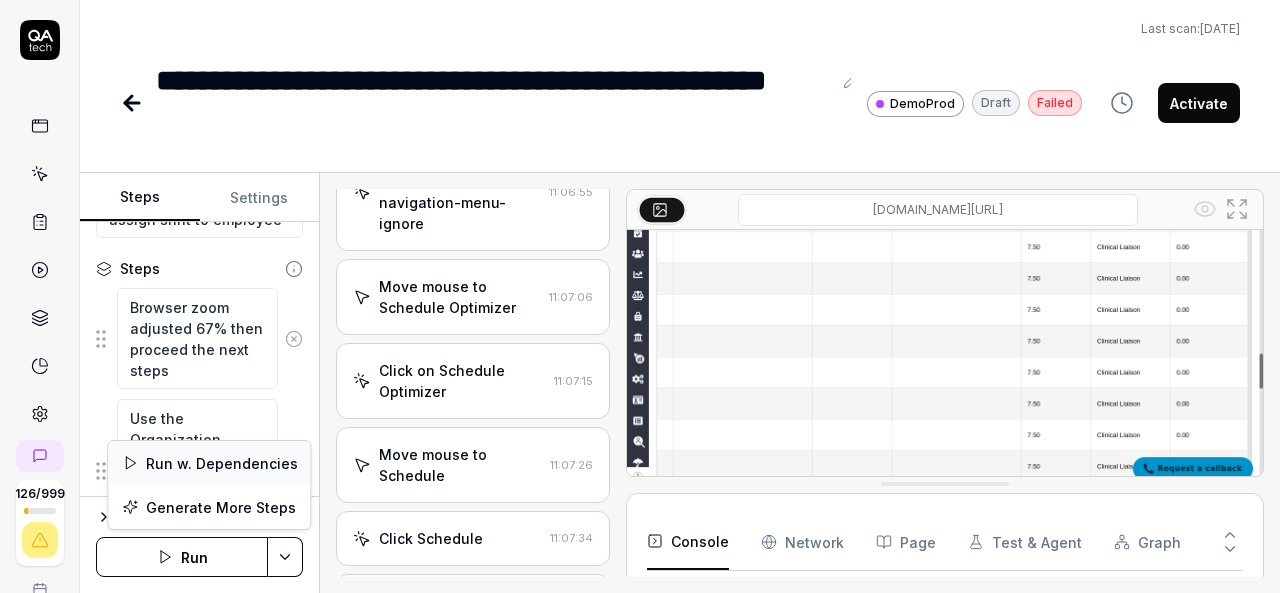 click on "Run w. Dependencies" at bounding box center (209, 463) 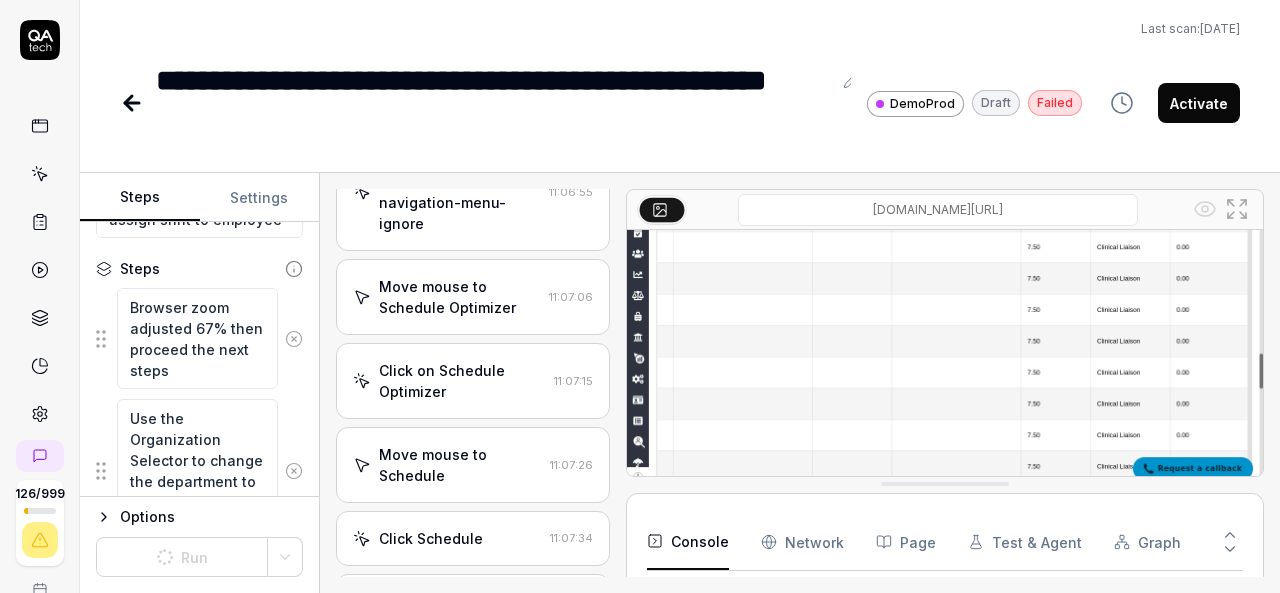 click on "**********" at bounding box center [680, 74] 